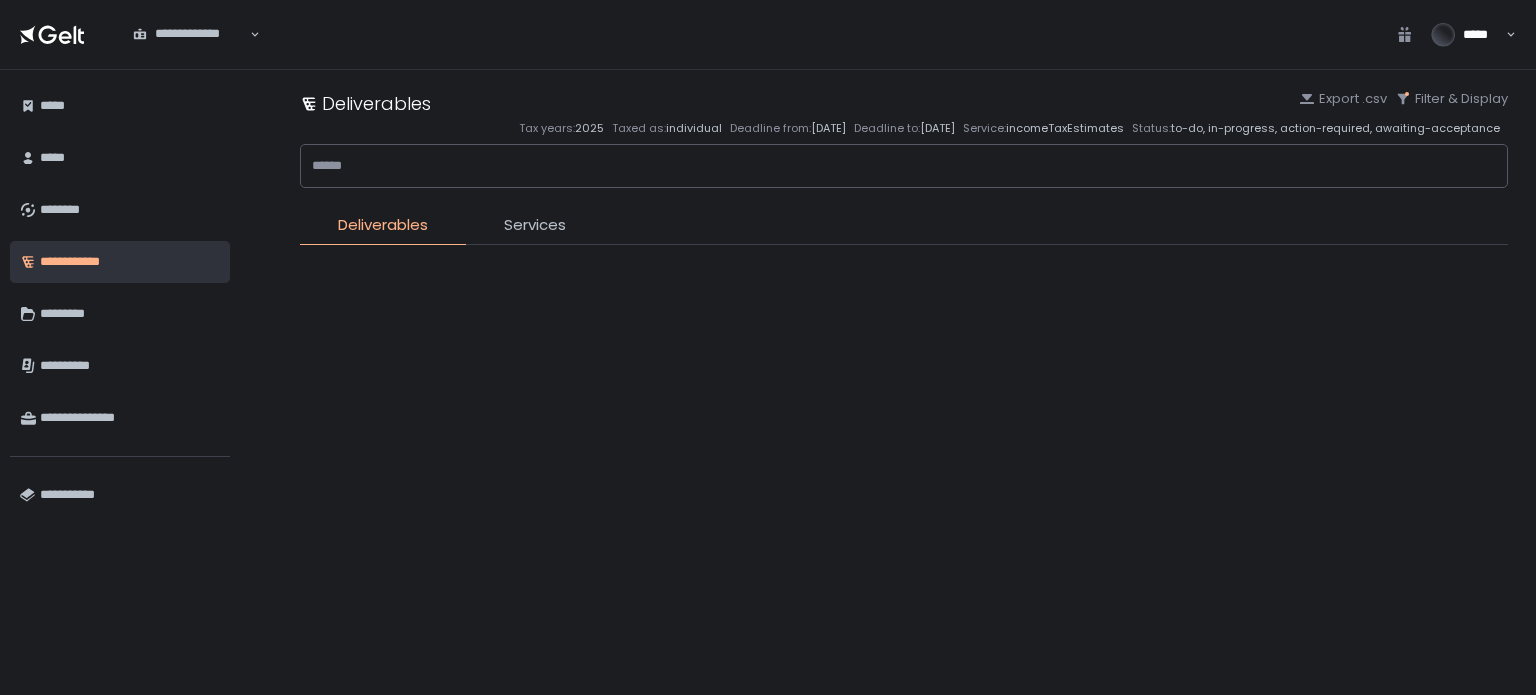 scroll, scrollTop: 0, scrollLeft: 0, axis: both 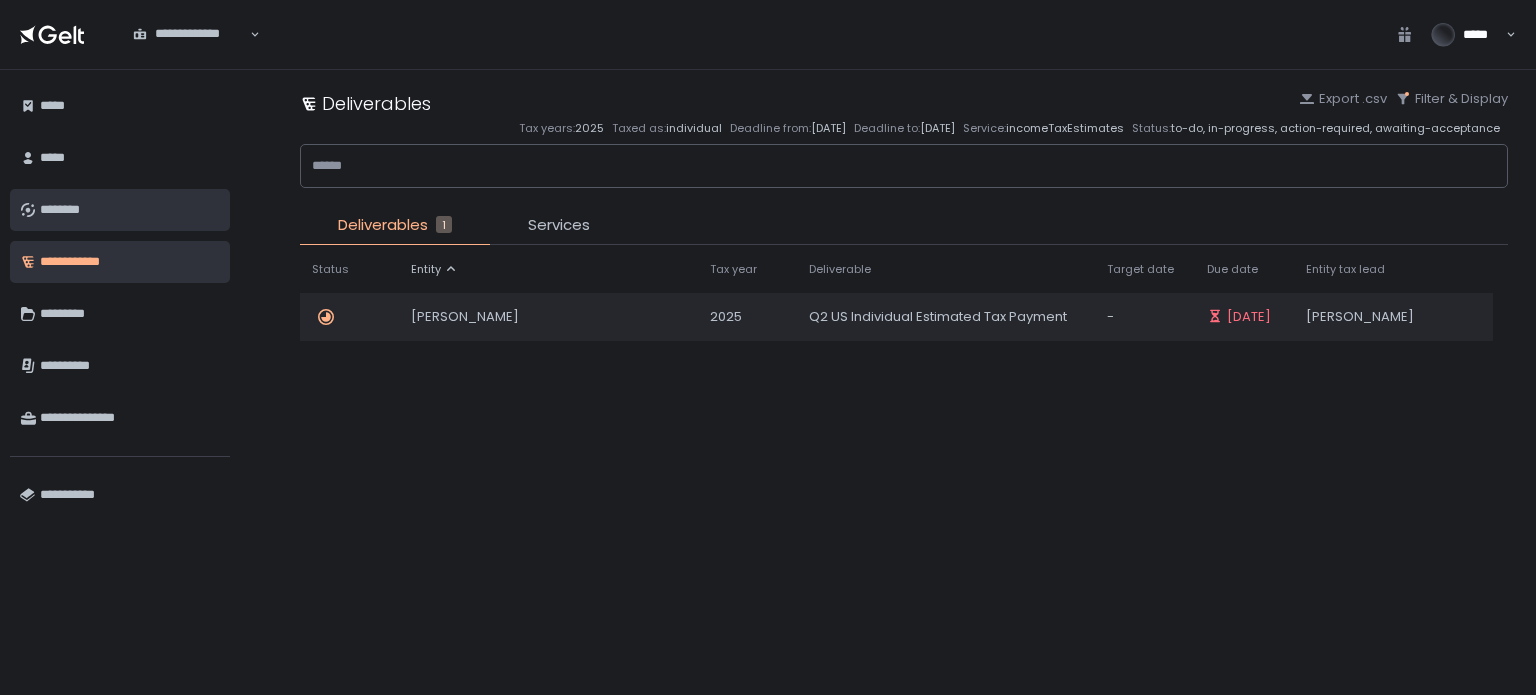 click on "********" at bounding box center [130, 210] 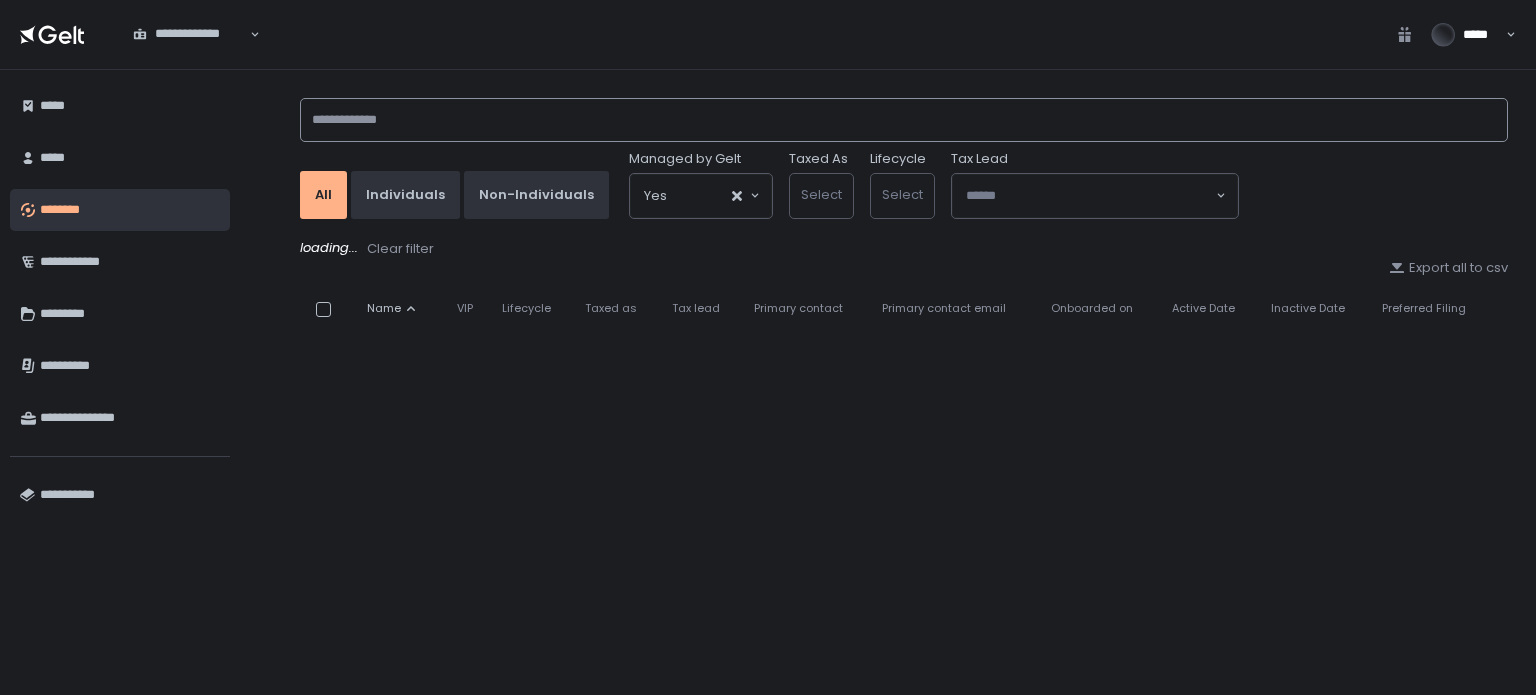 click 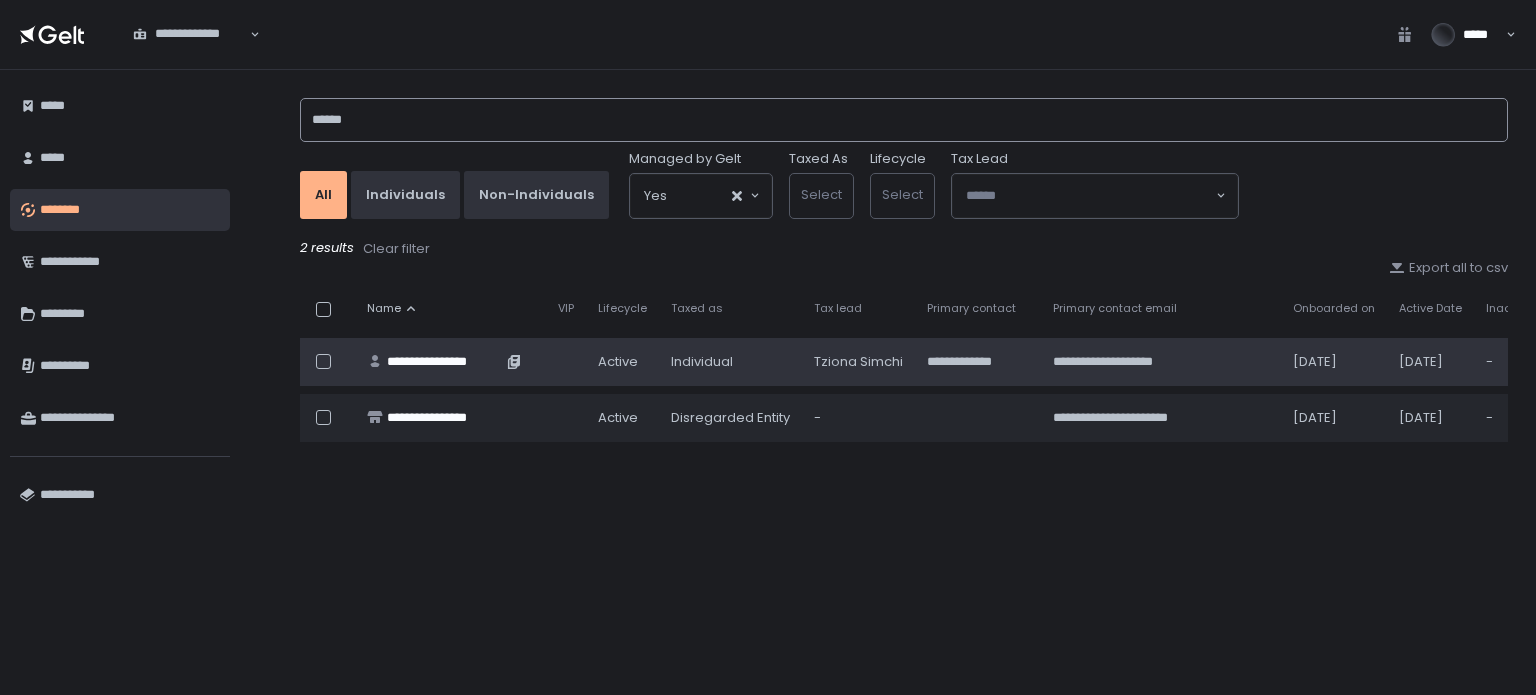 type on "******" 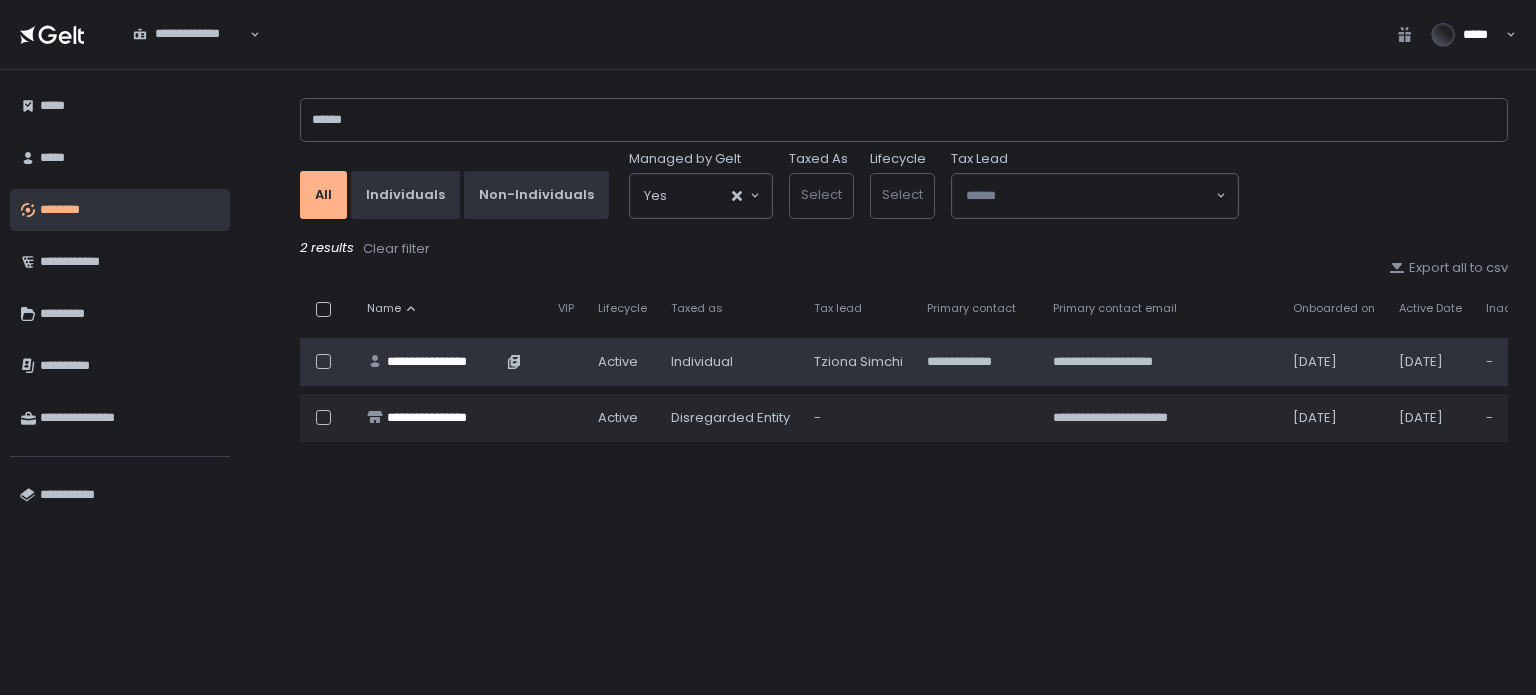 click on "**********" at bounding box center (444, 362) 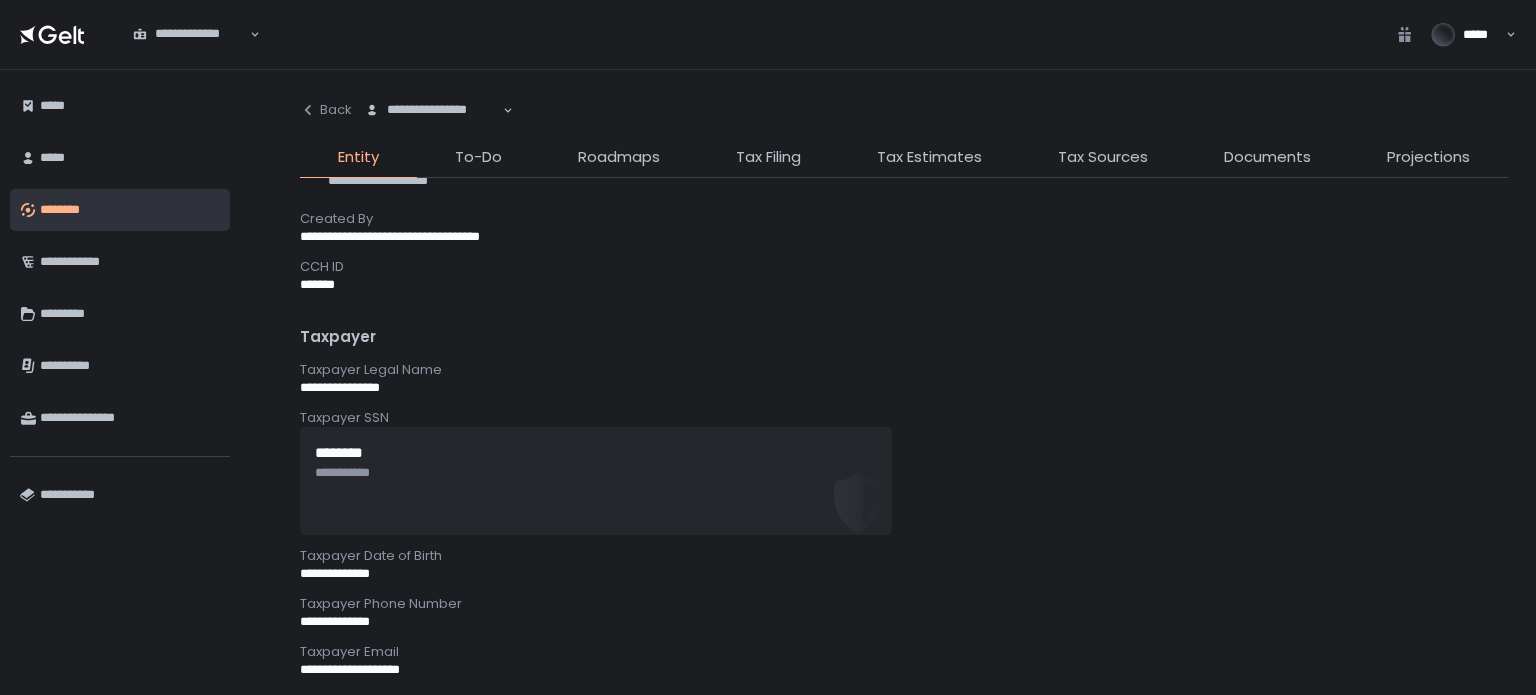 scroll, scrollTop: 0, scrollLeft: 0, axis: both 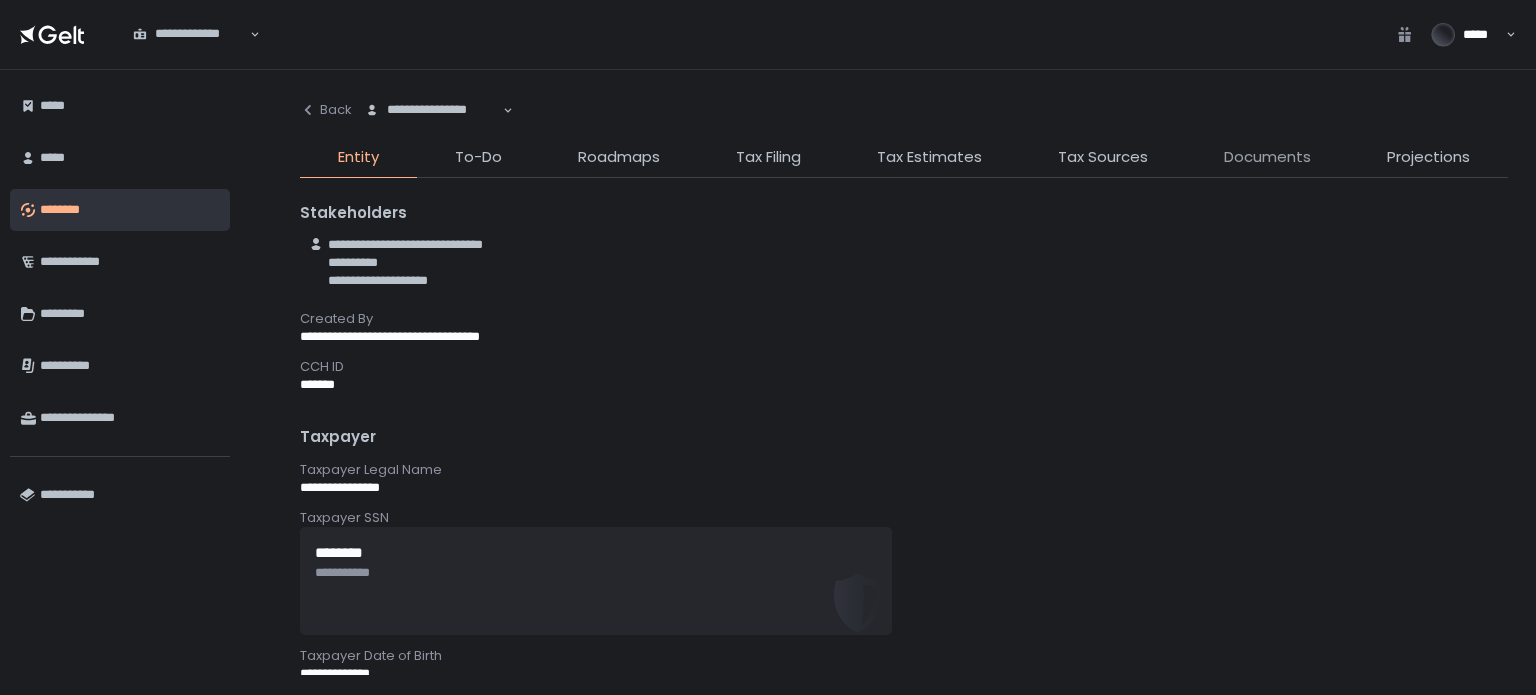 click on "Documents" at bounding box center [1267, 157] 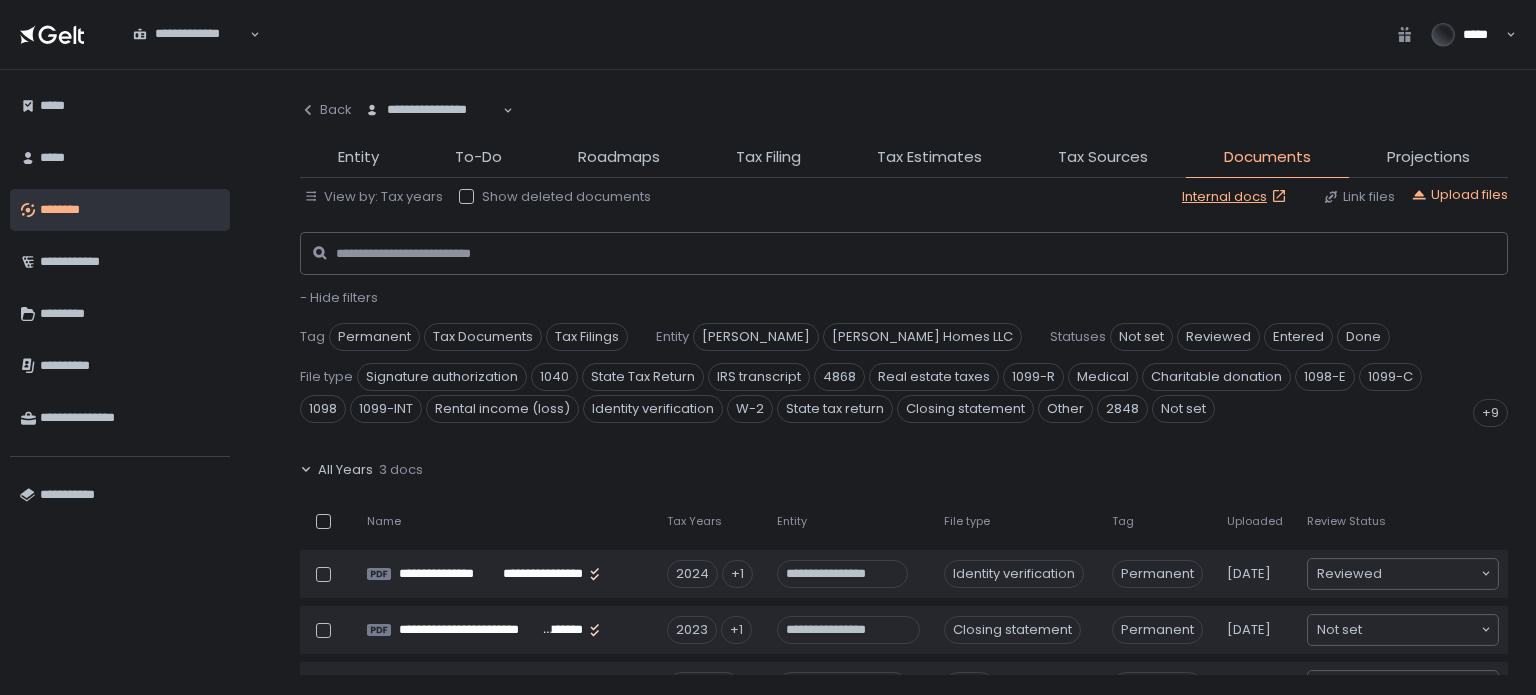 click on "- Hide filters" 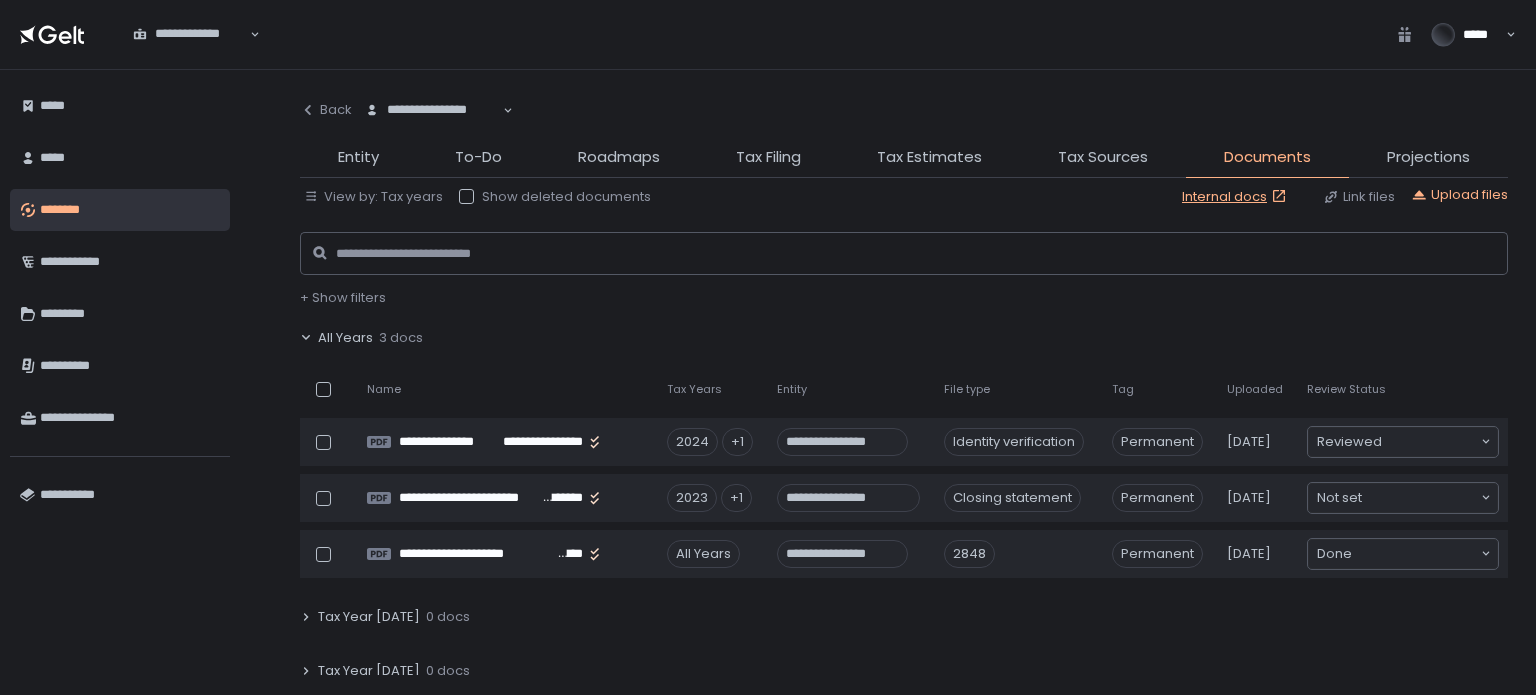 click on "All Years 3 docs" 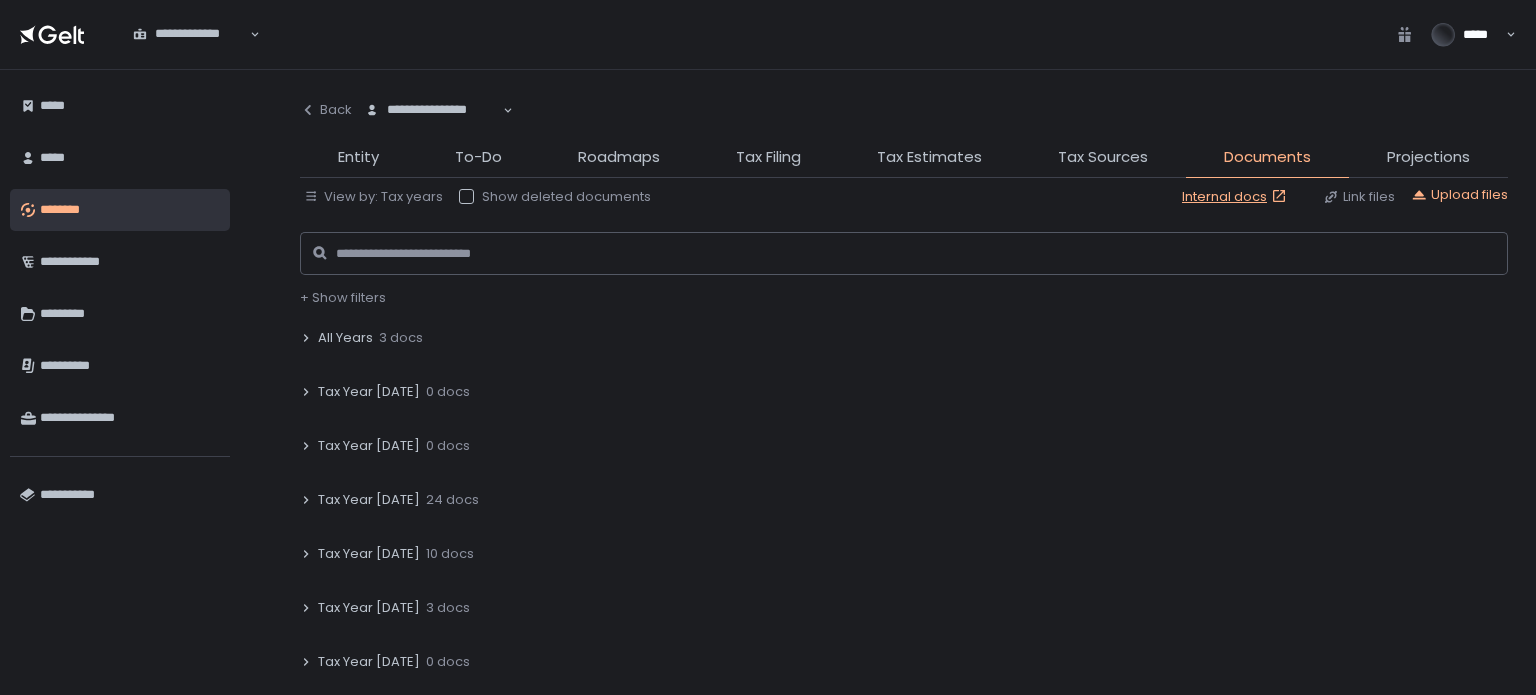 click on "Tax Year [DATE]" 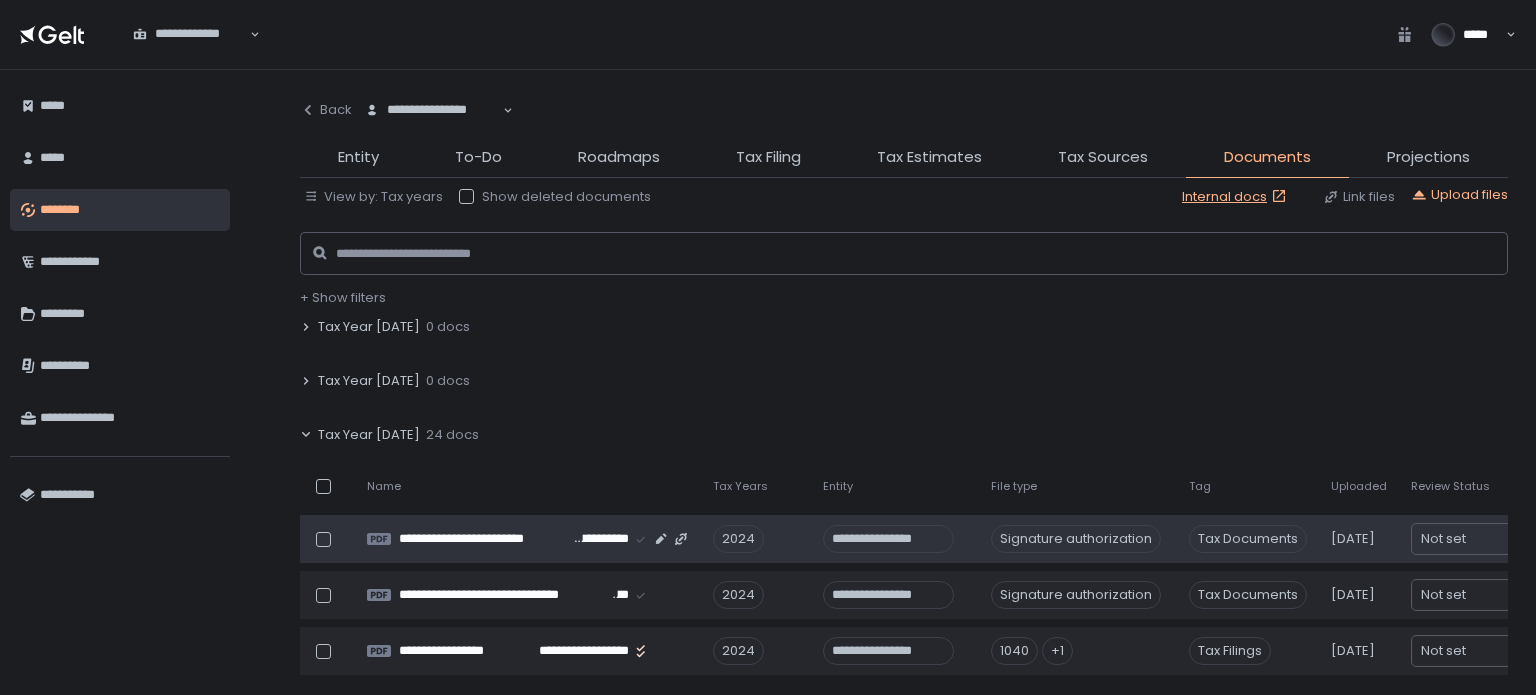 scroll, scrollTop: 100, scrollLeft: 0, axis: vertical 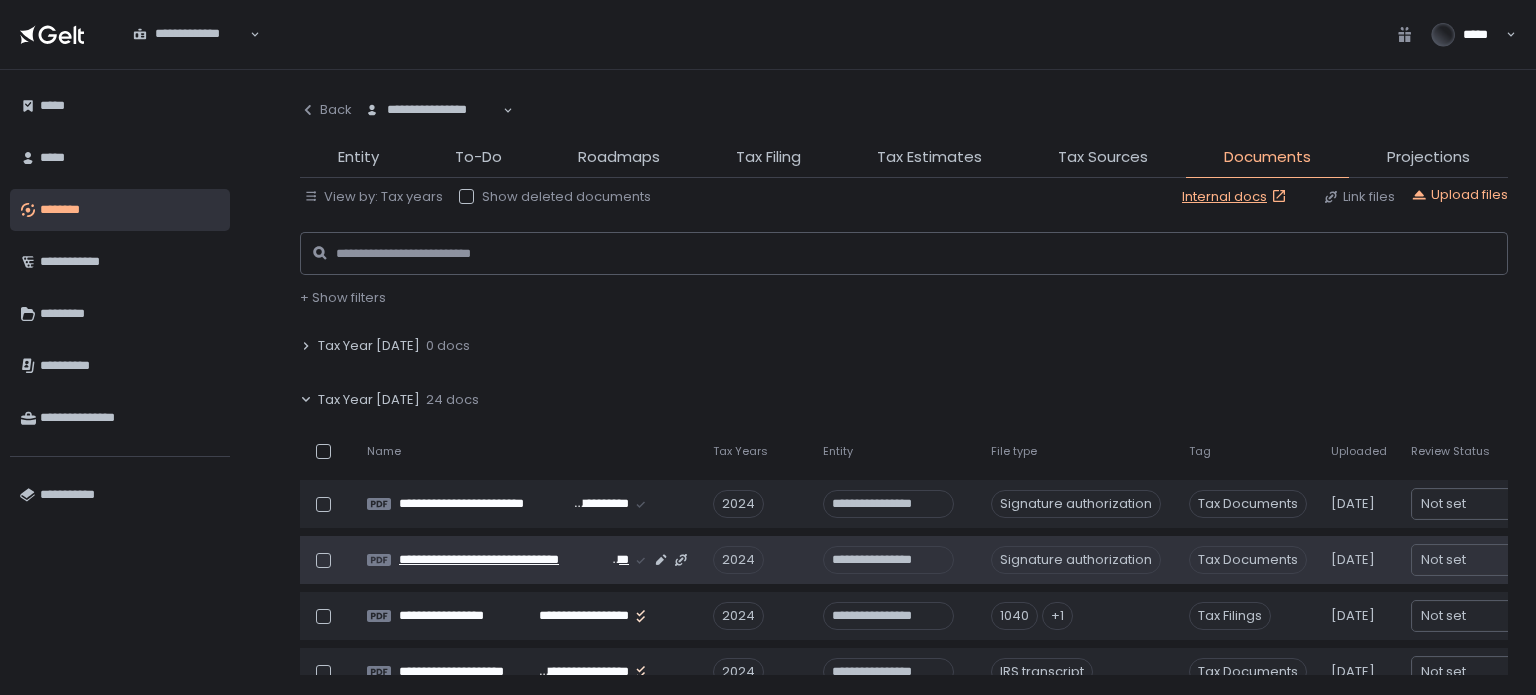 click on "**********" at bounding box center [505, 560] 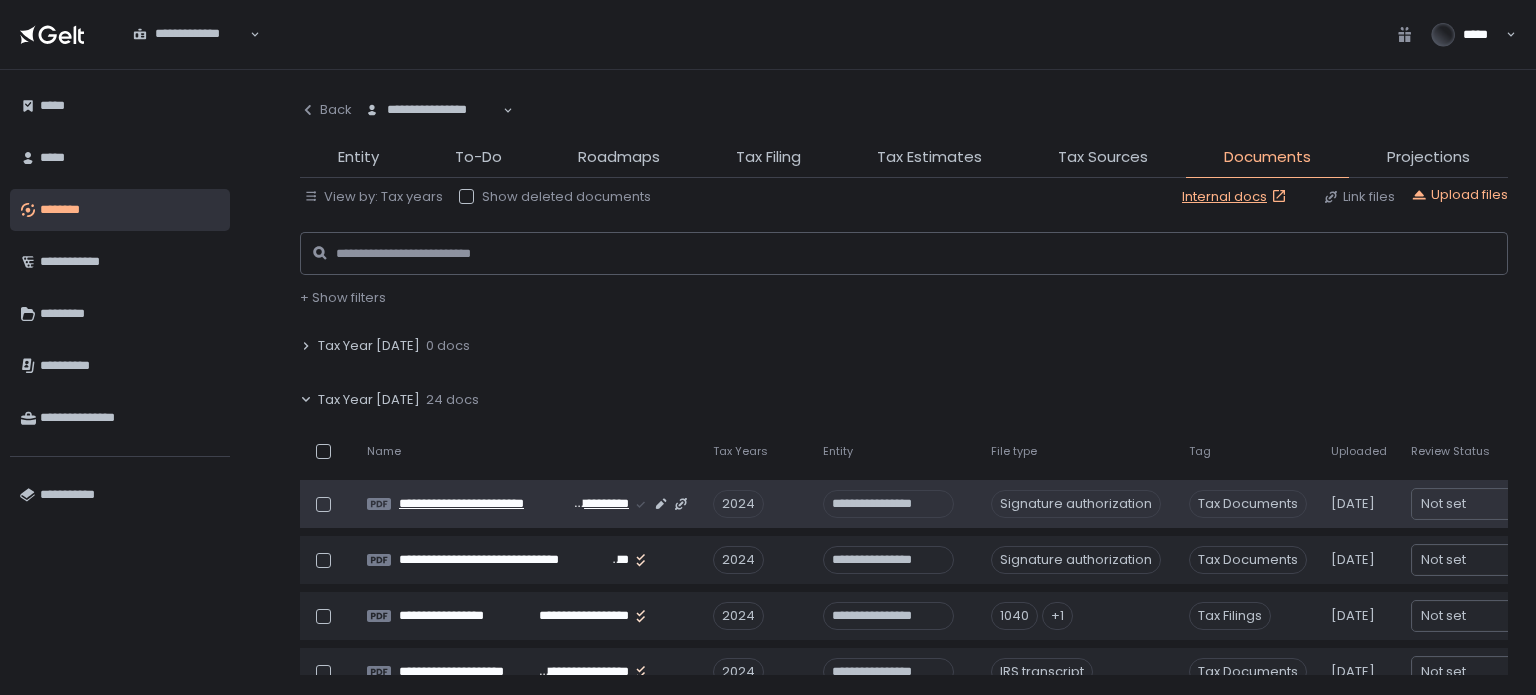 click on "**********" at bounding box center [485, 504] 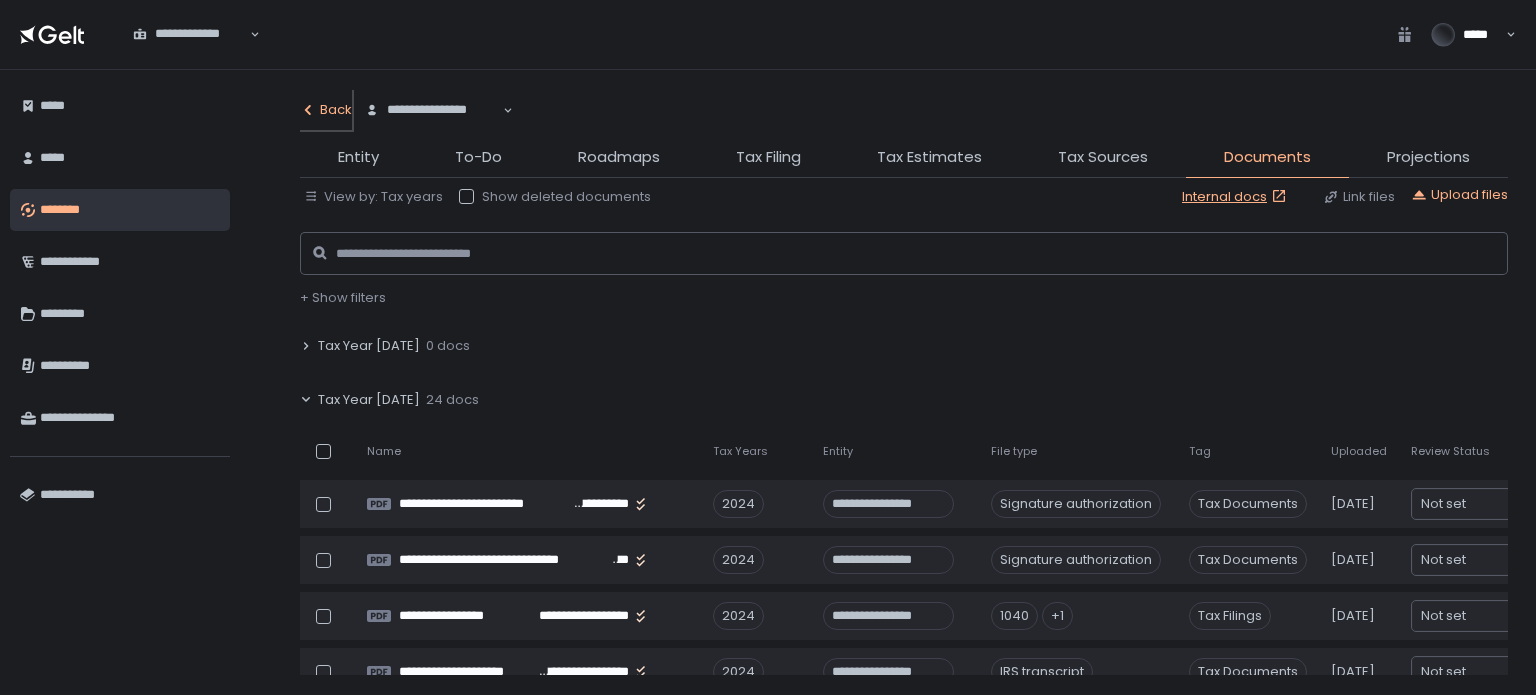 click on "Back" 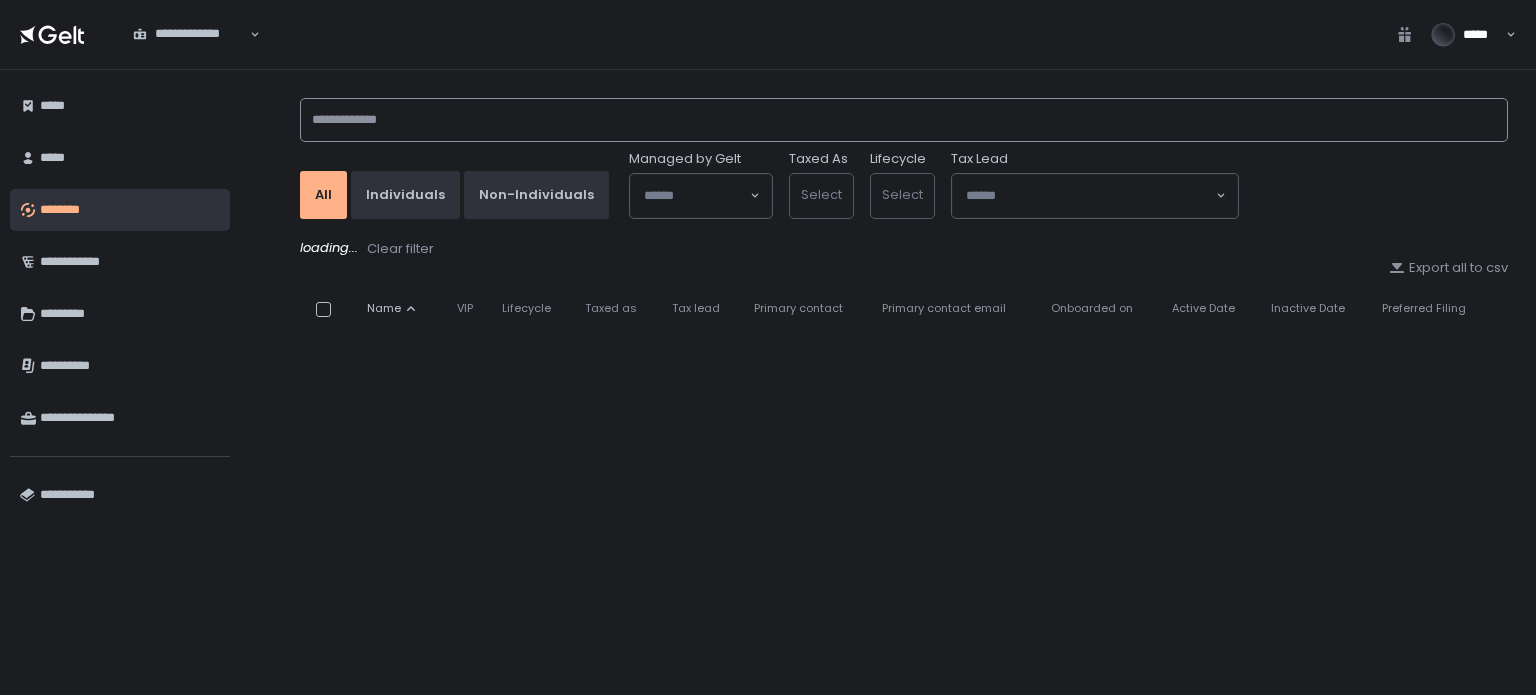 click 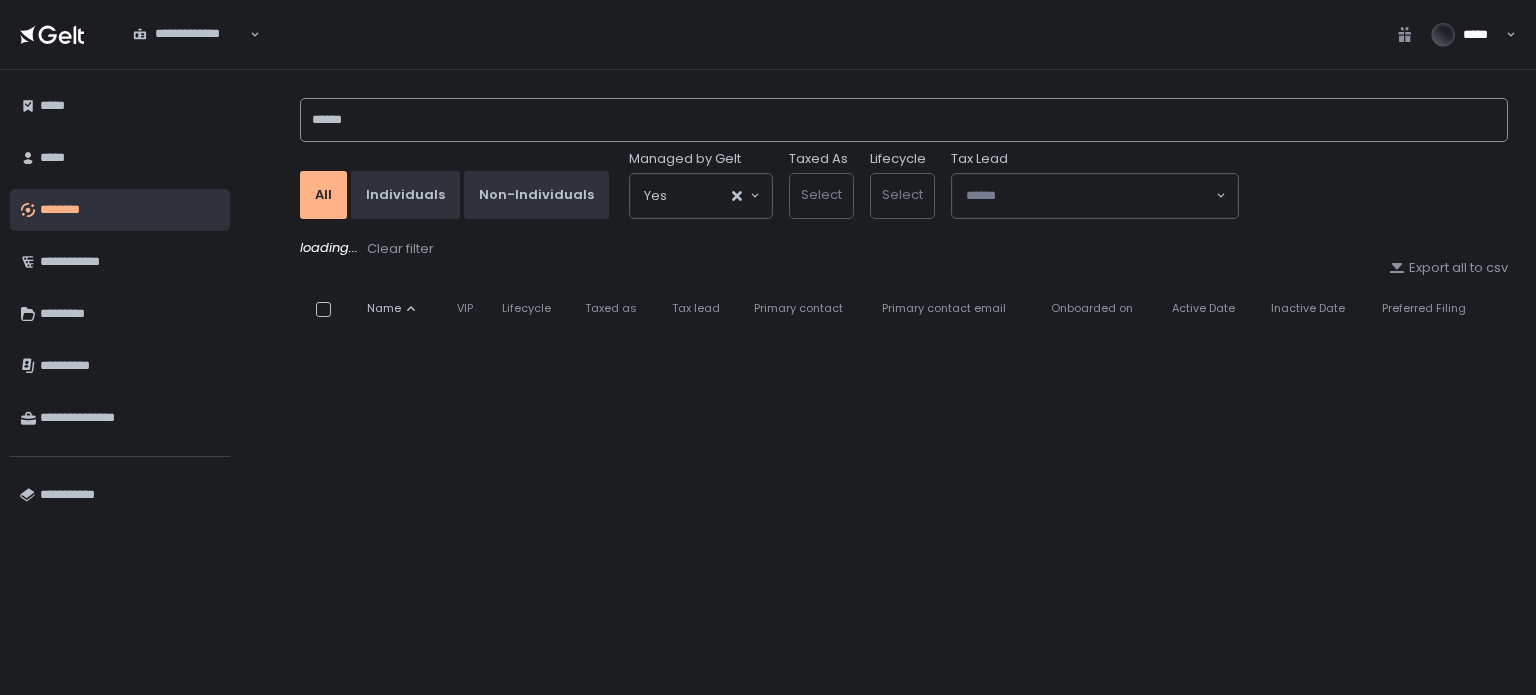 type on "******" 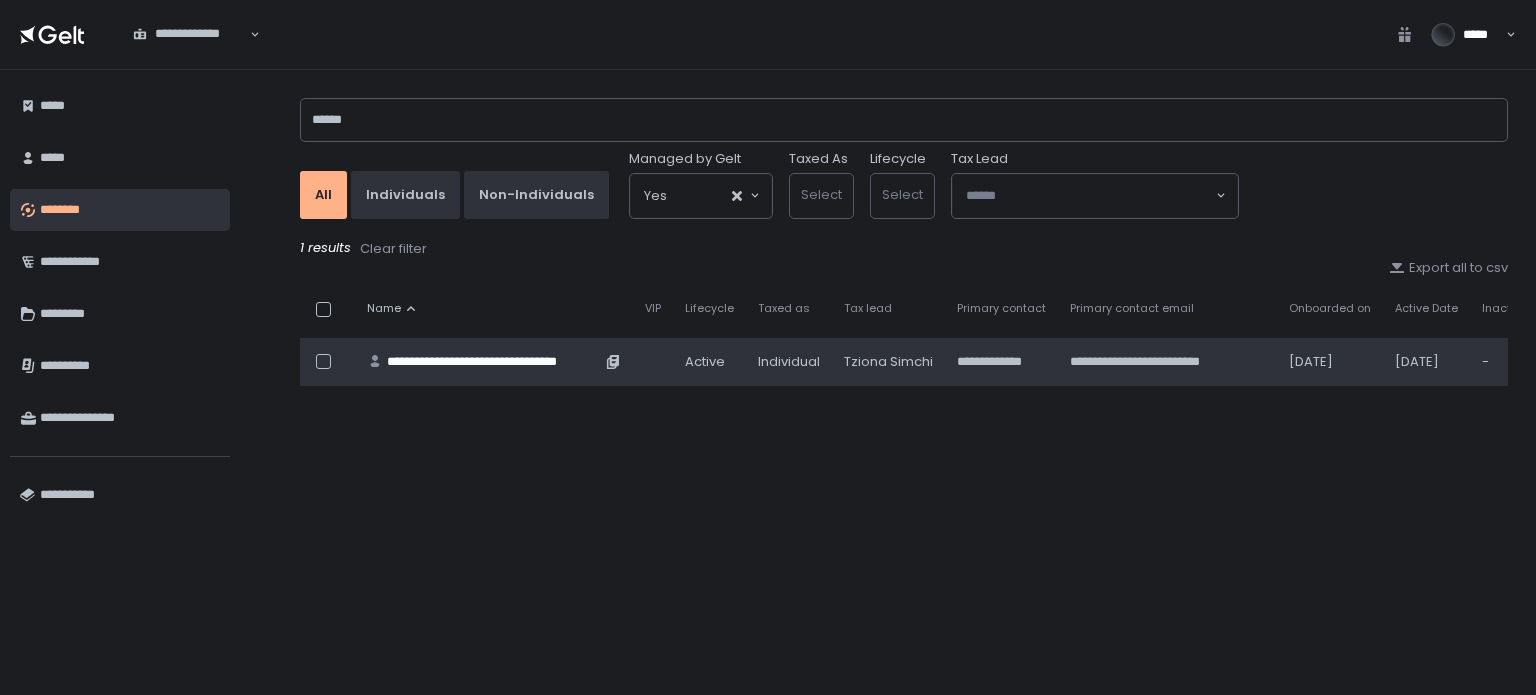 click on "**********" at bounding box center [494, 362] 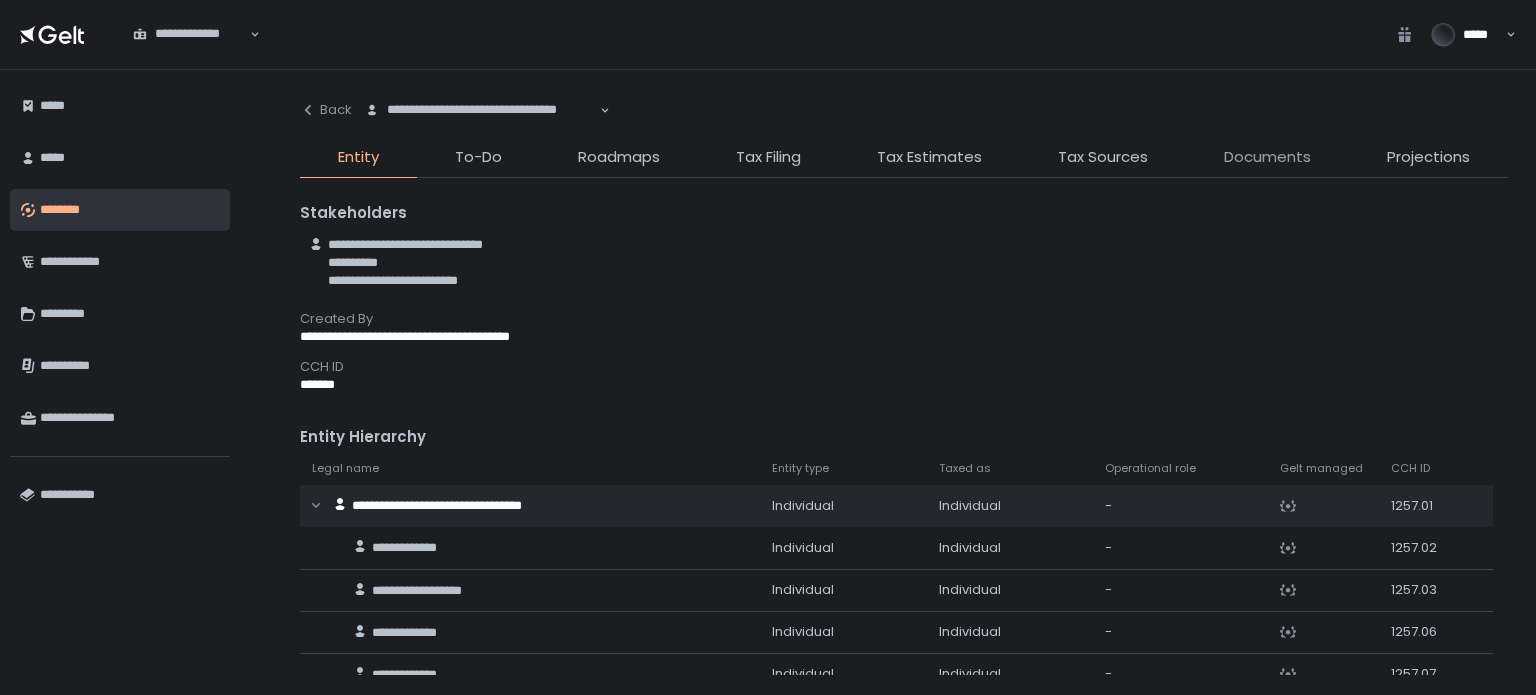 click on "Documents" at bounding box center (1267, 157) 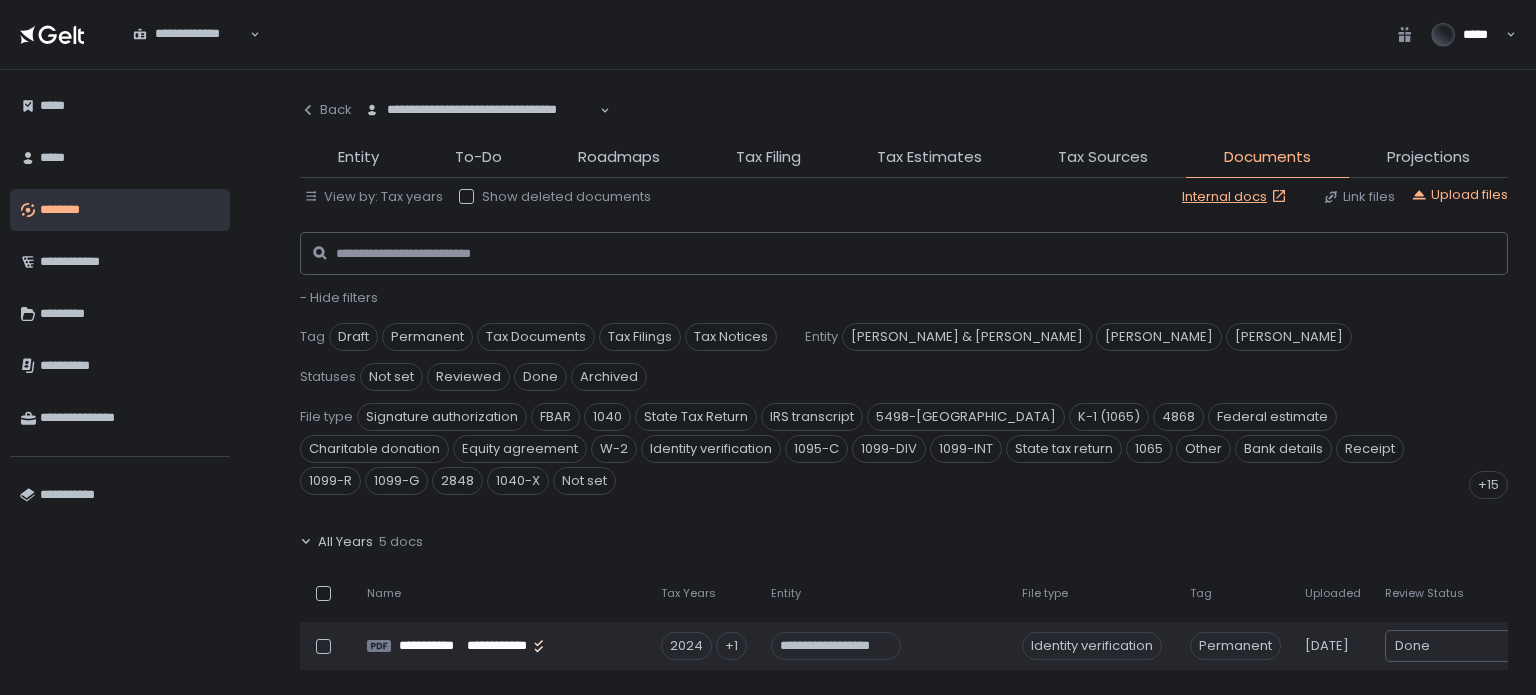 click on "- Hide filters" 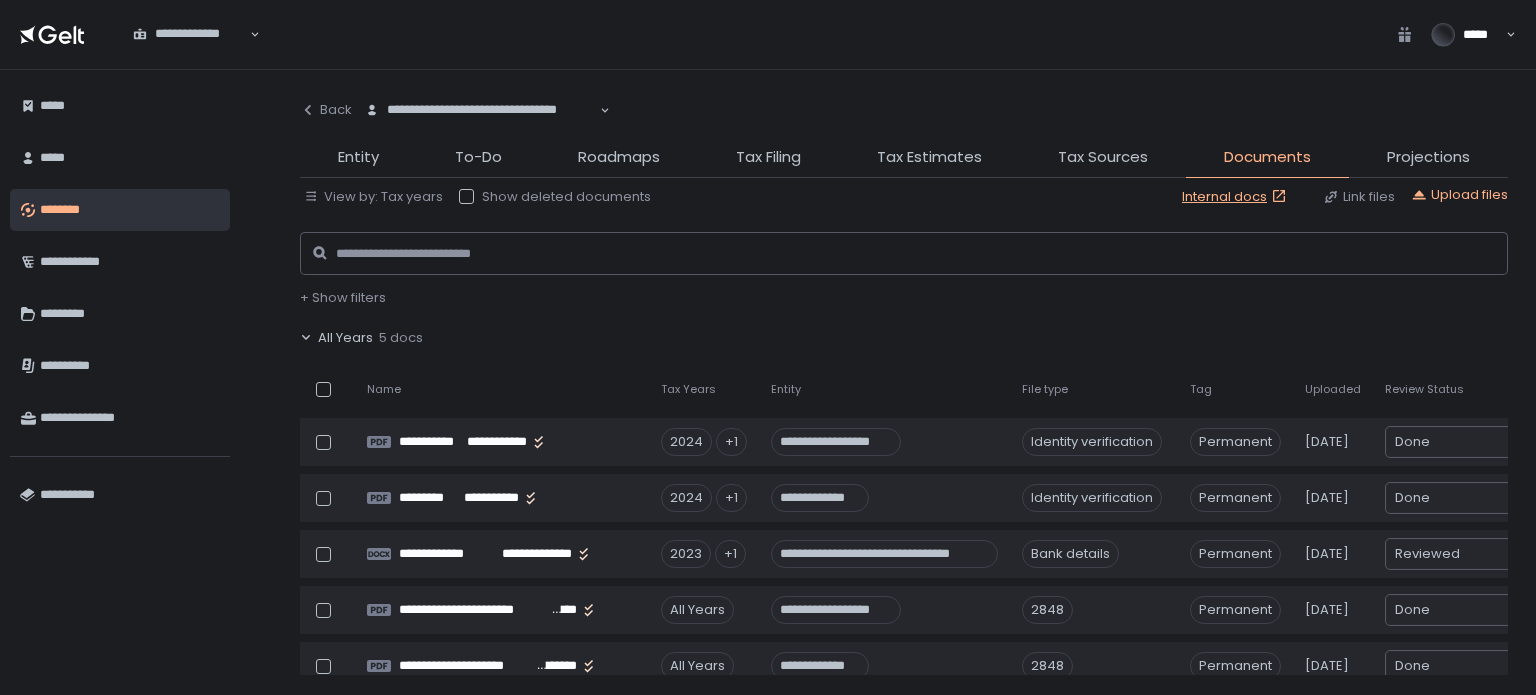 click on "All Years" 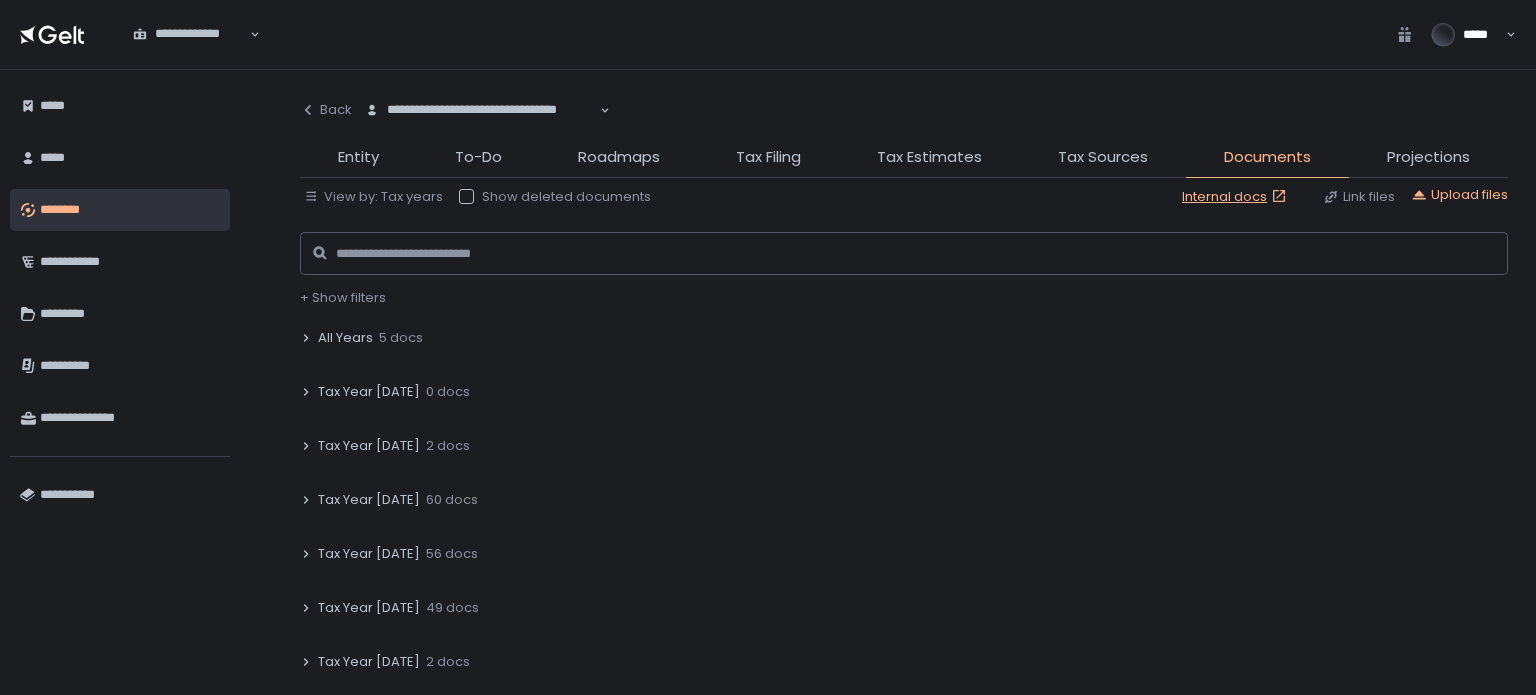click on "Tax Year 2024" 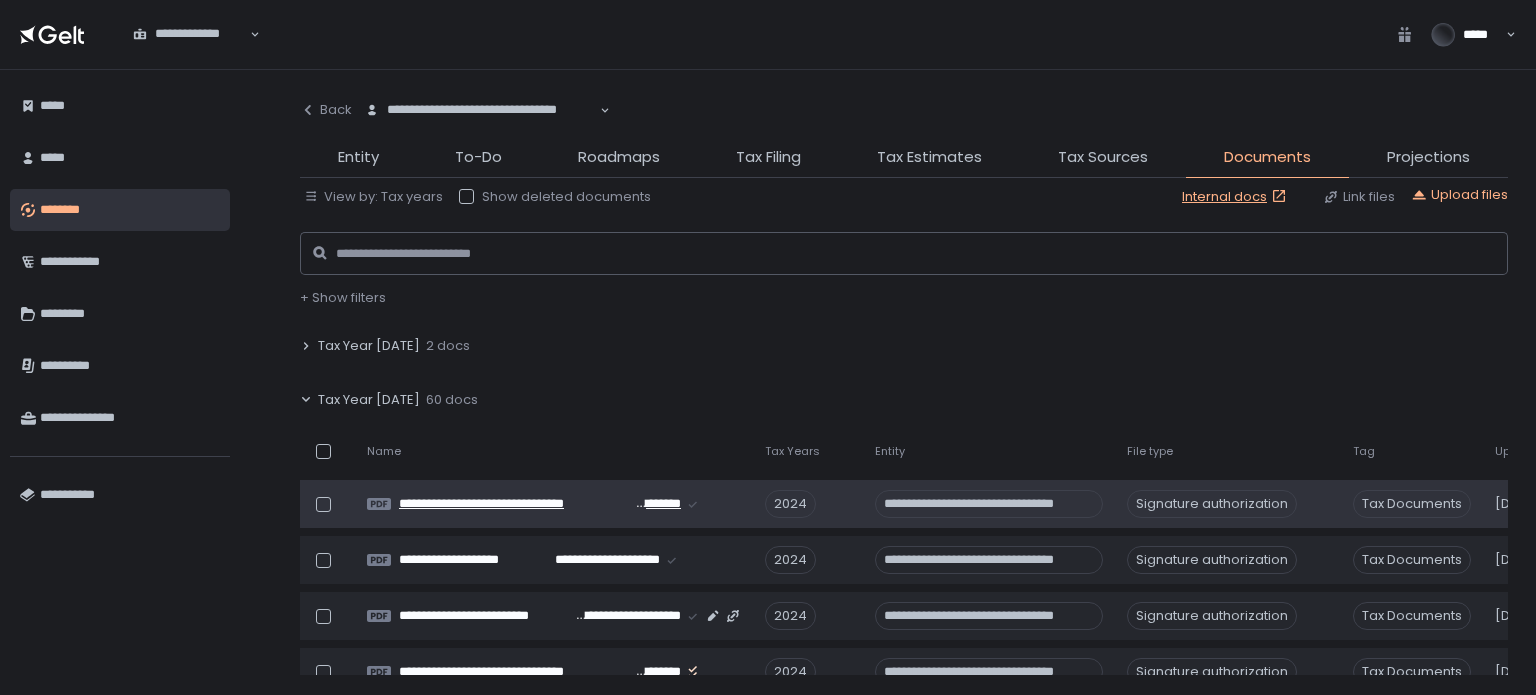 scroll, scrollTop: 200, scrollLeft: 0, axis: vertical 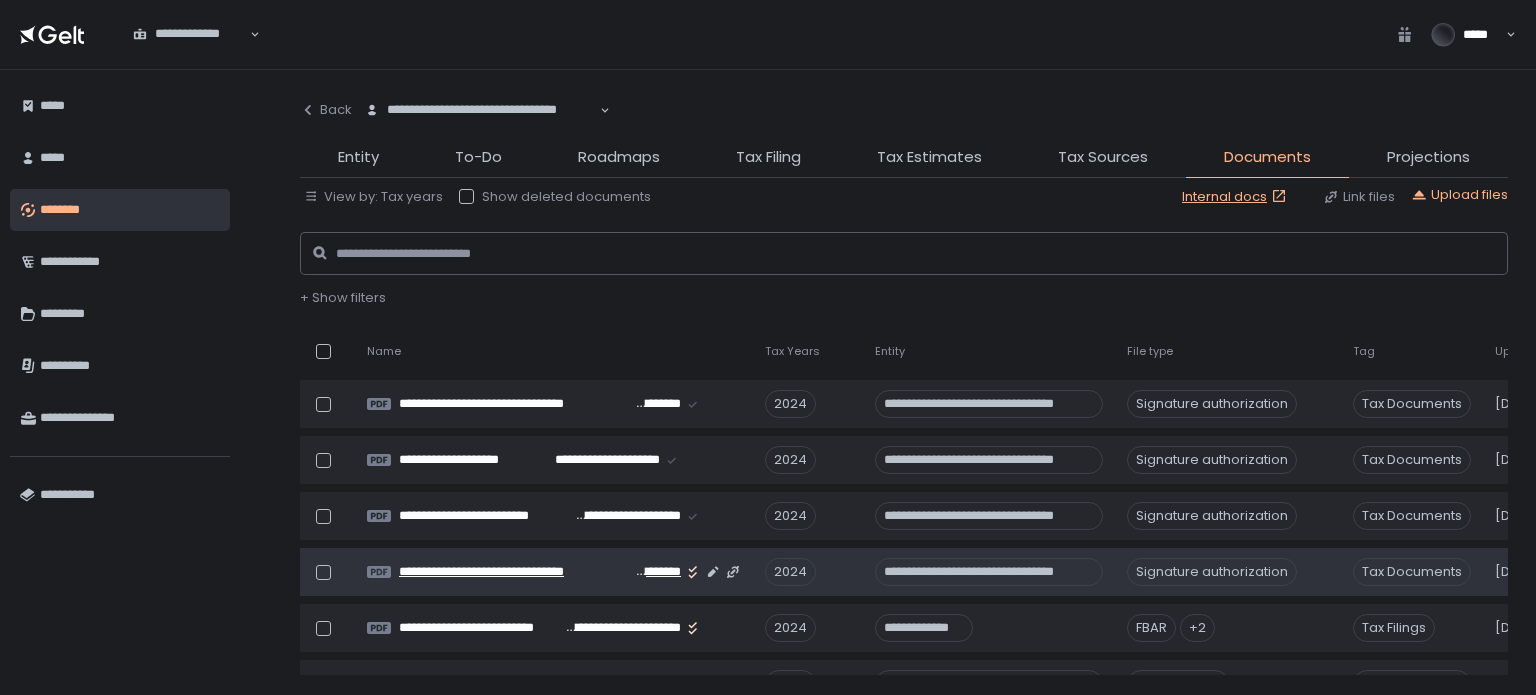 click on "**********" at bounding box center (516, 572) 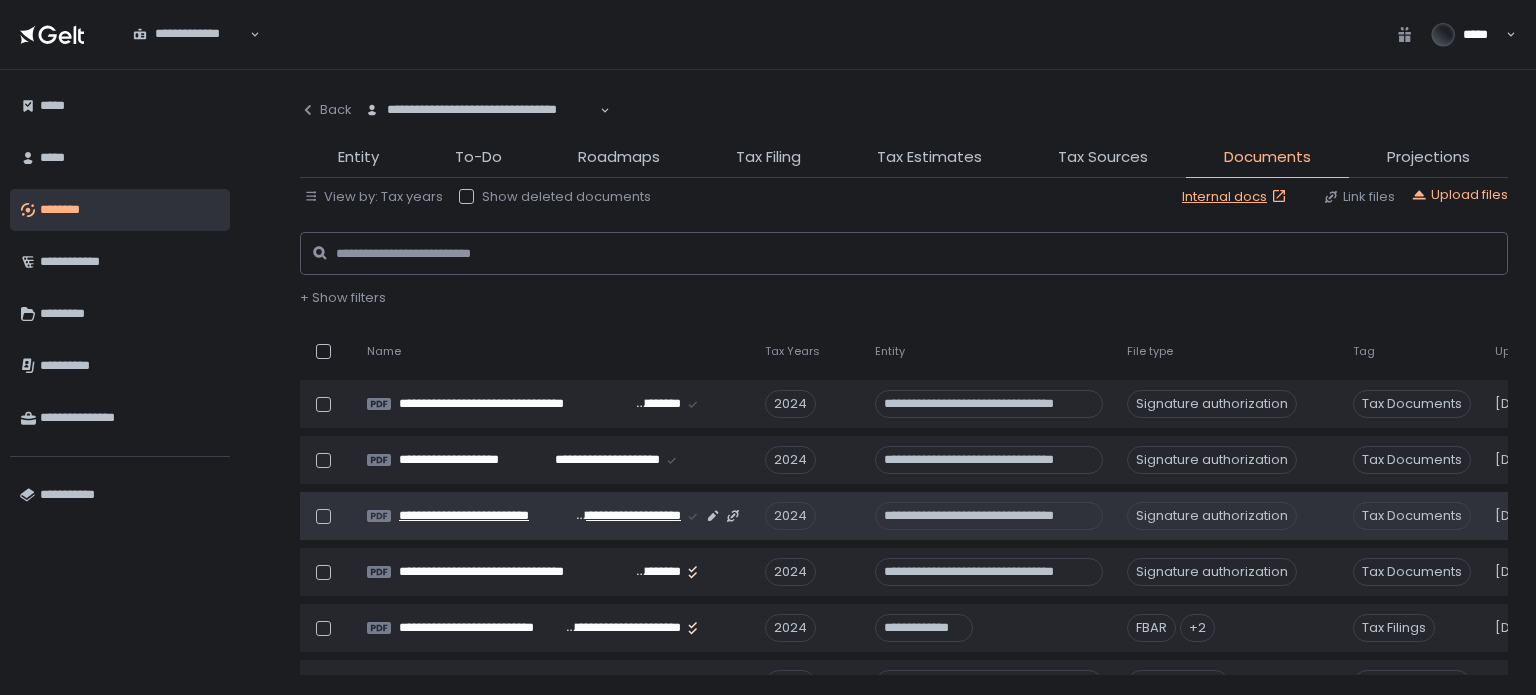 click on "**********" at bounding box center (487, 516) 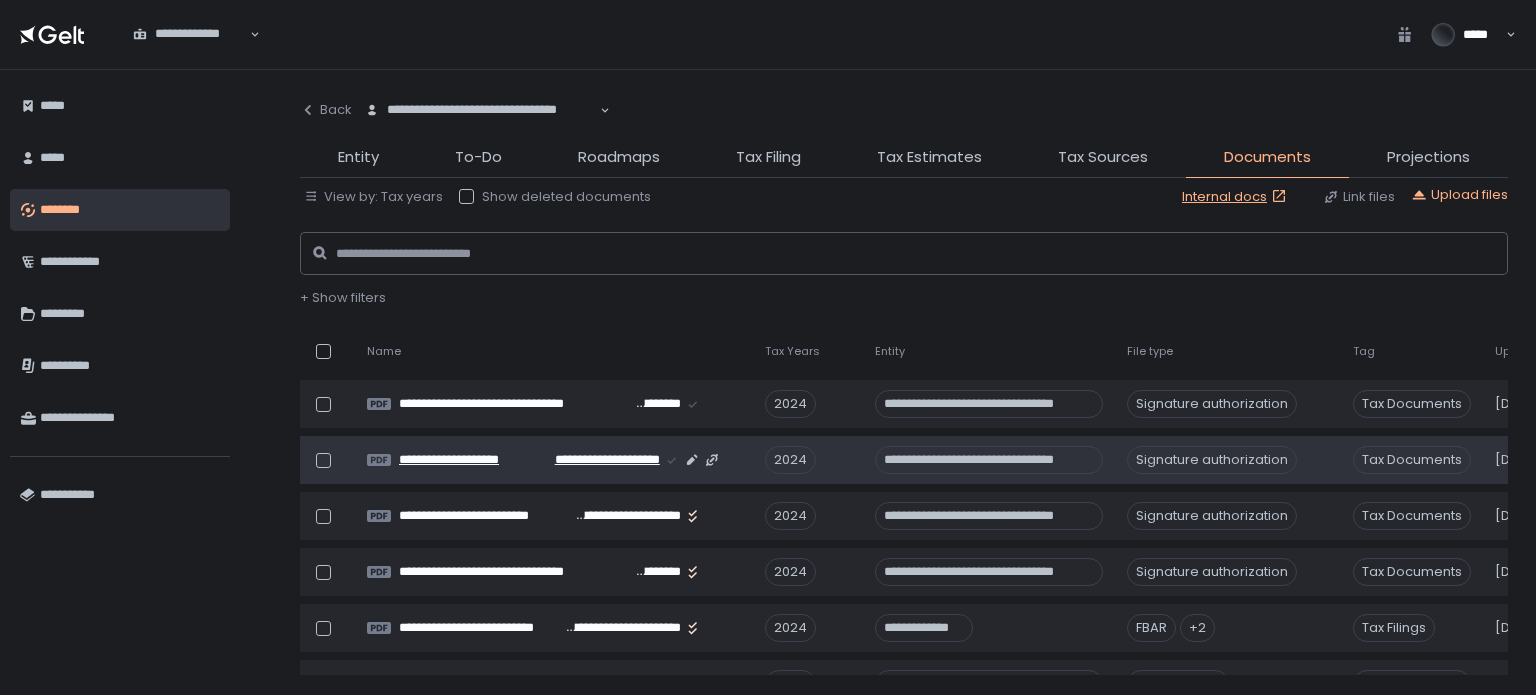 click on "**********" at bounding box center (597, 460) 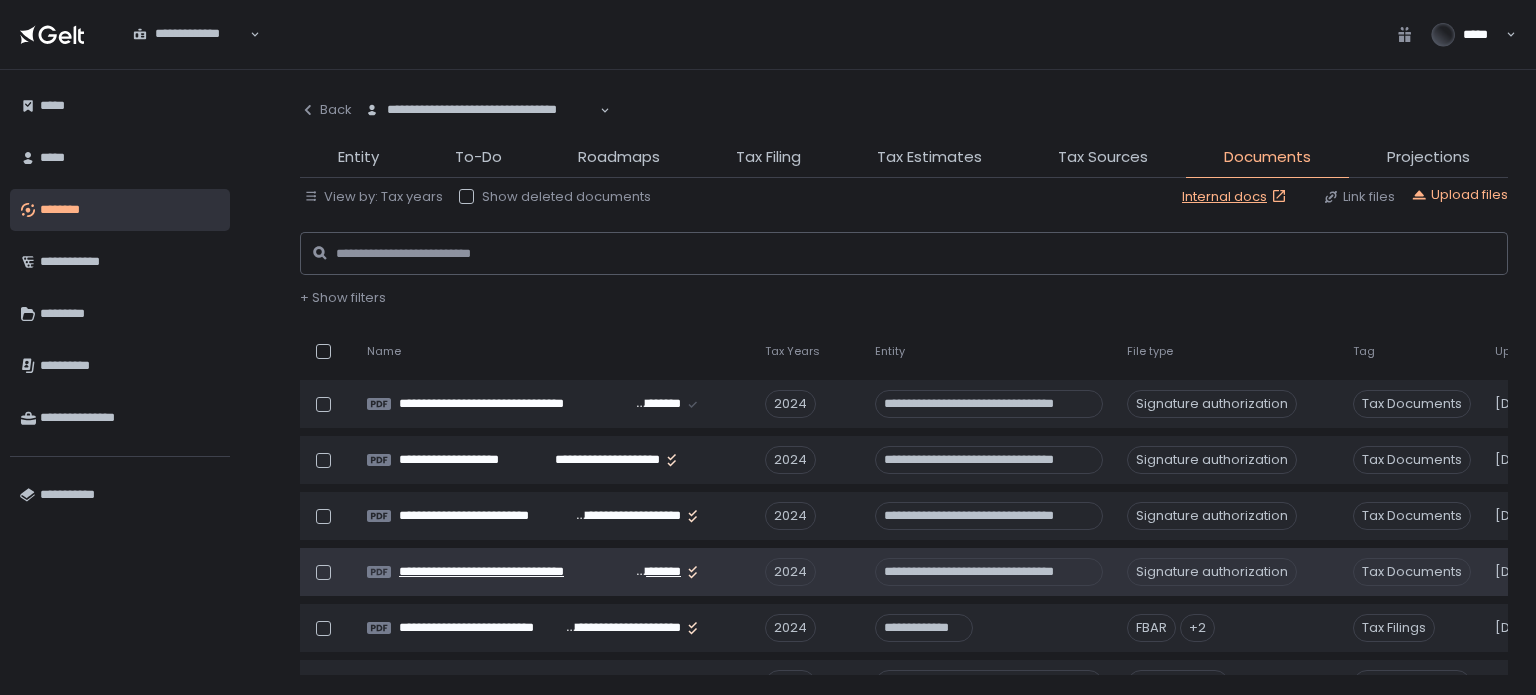 scroll, scrollTop: 100, scrollLeft: 0, axis: vertical 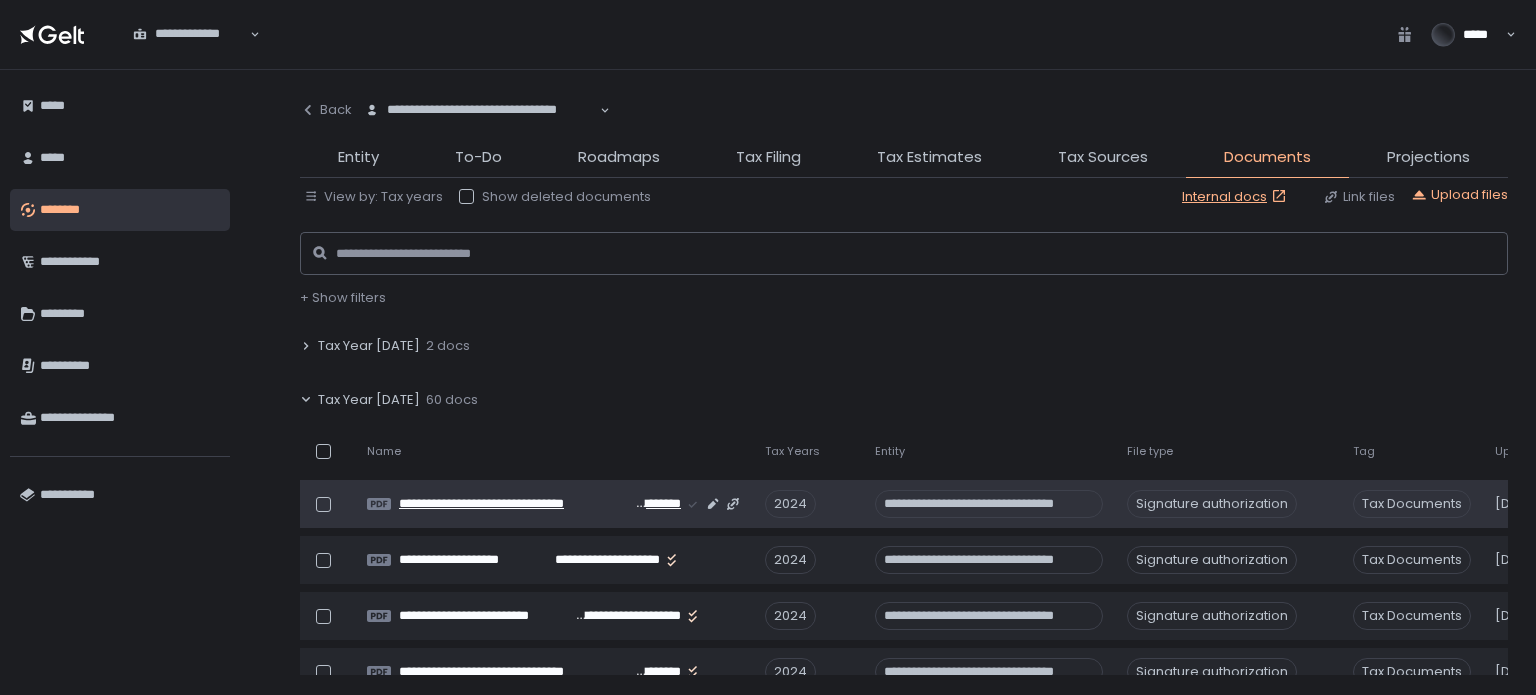click on "**********" at bounding box center [516, 504] 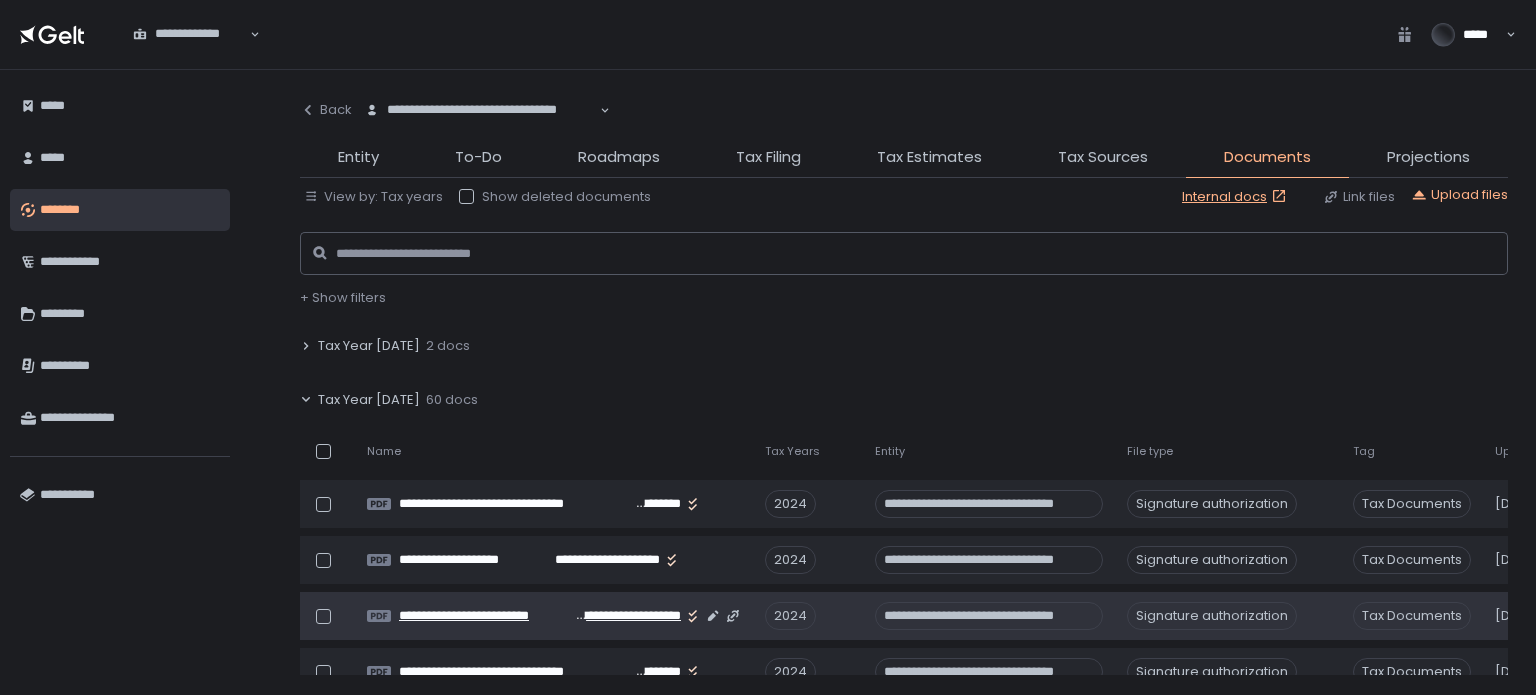 click on "**********" at bounding box center (487, 616) 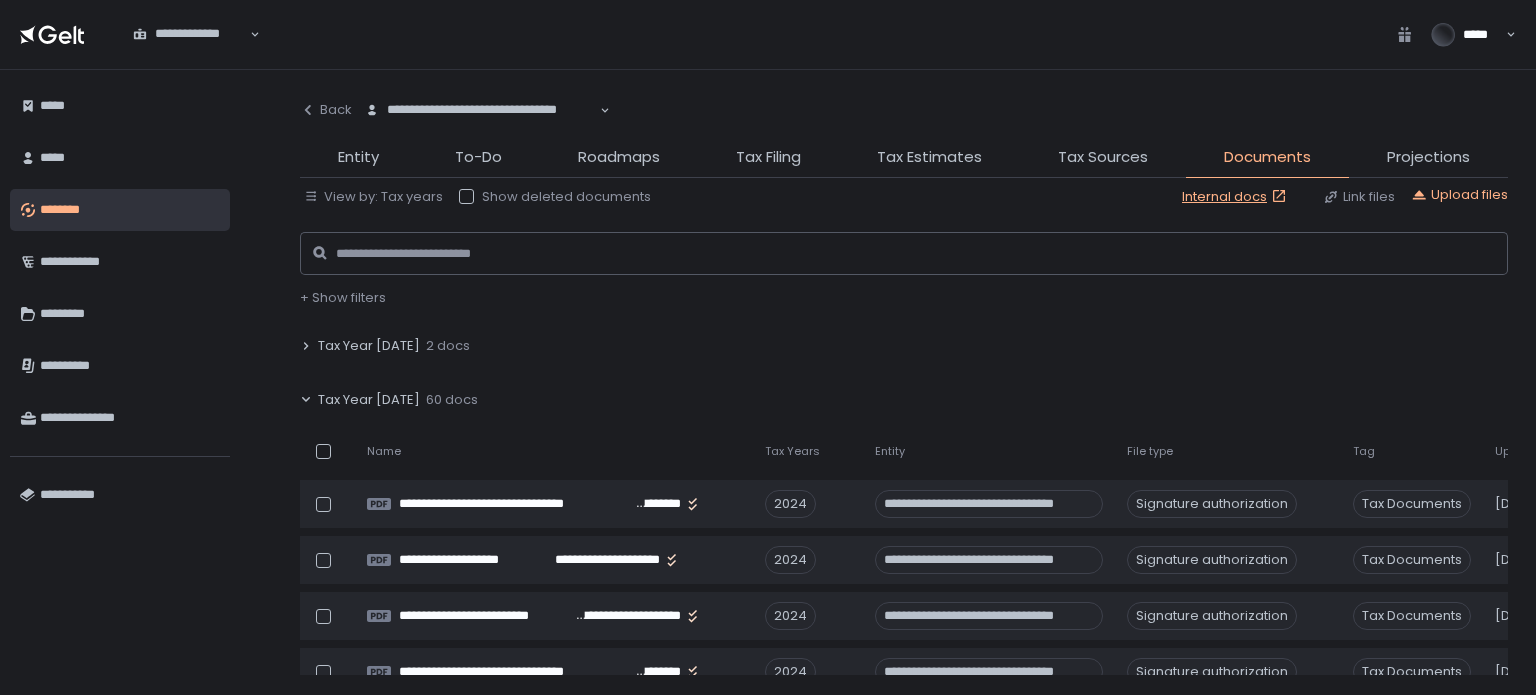 scroll, scrollTop: 0, scrollLeft: 0, axis: both 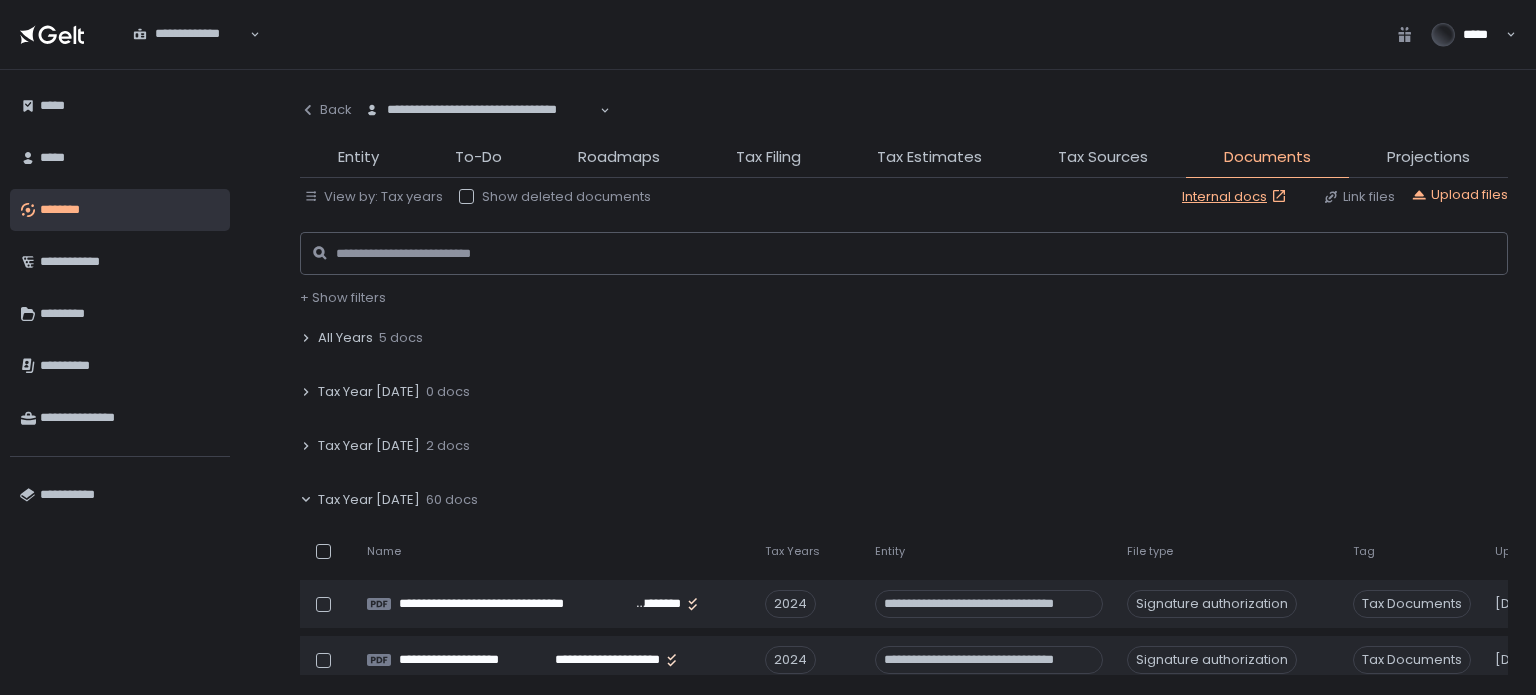 click on "Tax Year [DATE]" 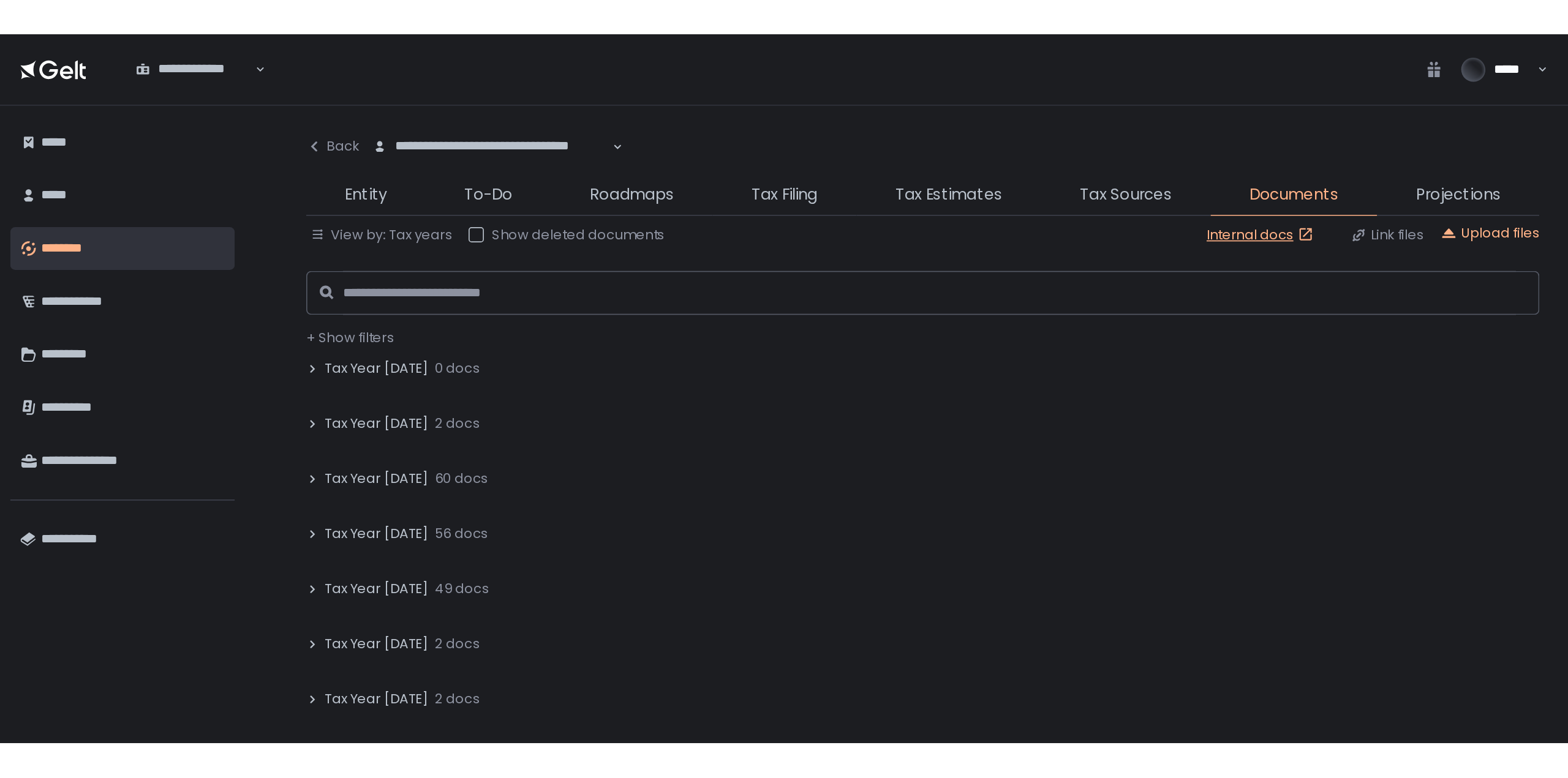 scroll, scrollTop: 0, scrollLeft: 0, axis: both 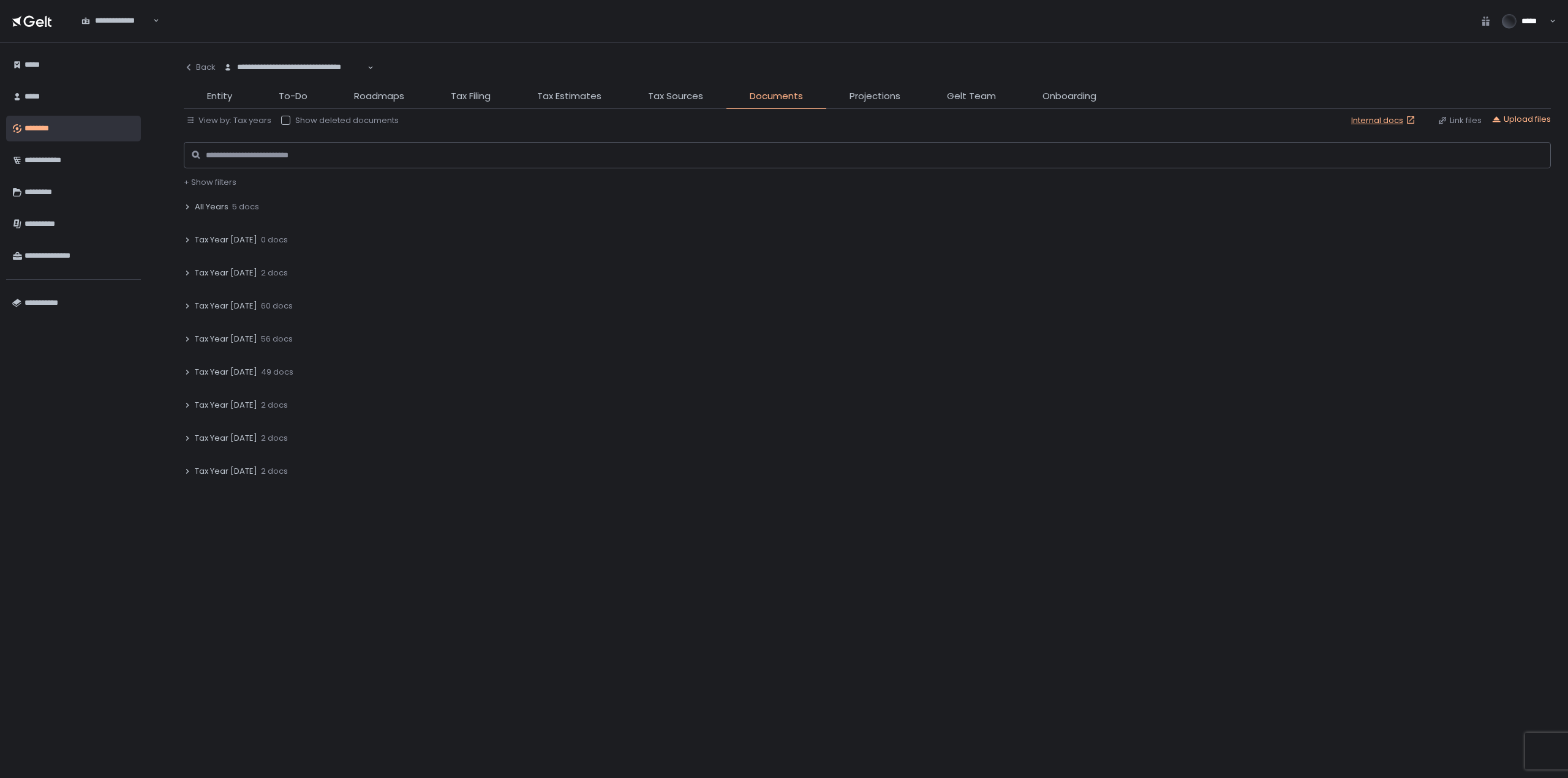 click on "********" at bounding box center [80, 129] 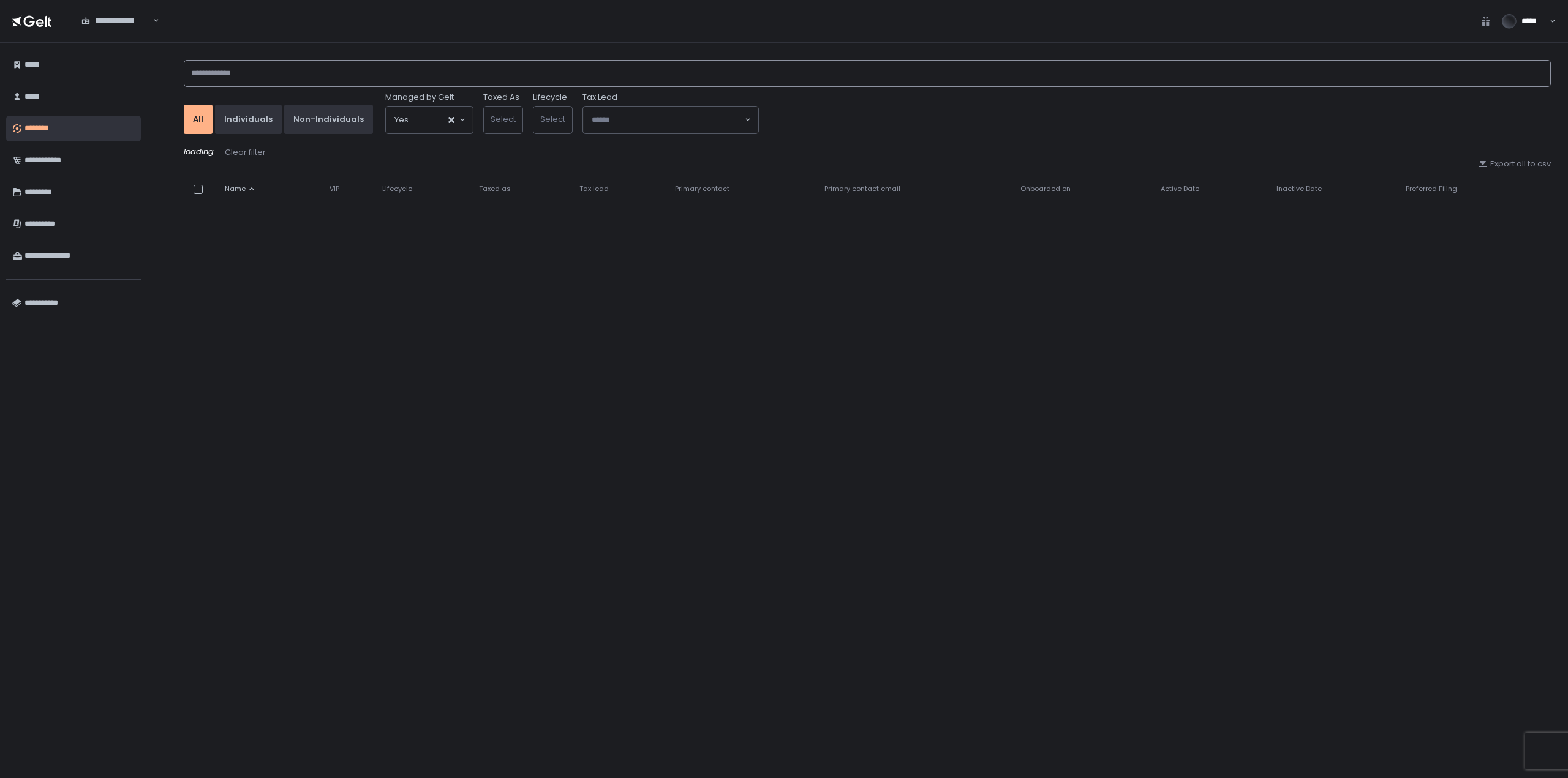 click 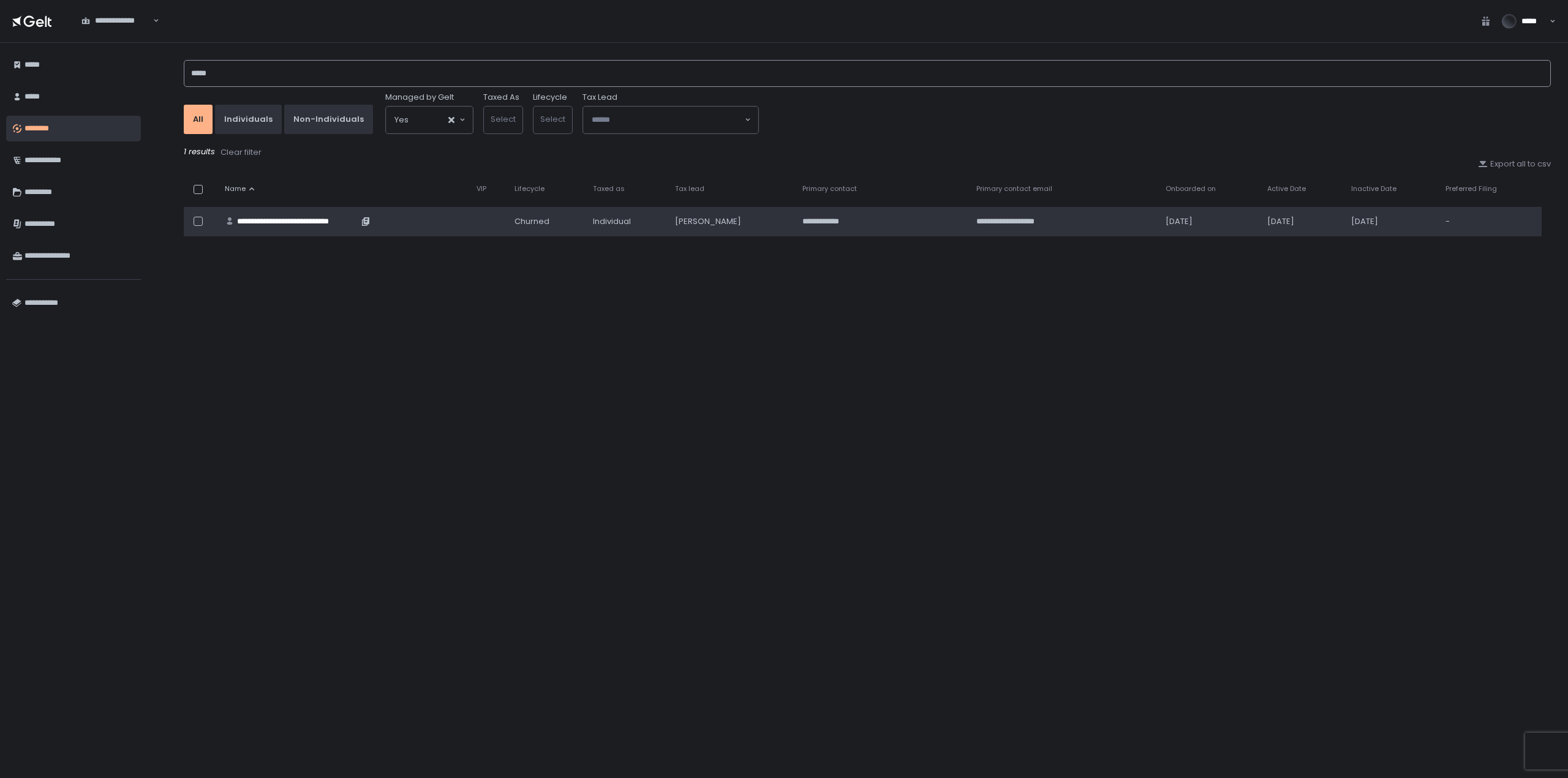 type on "*****" 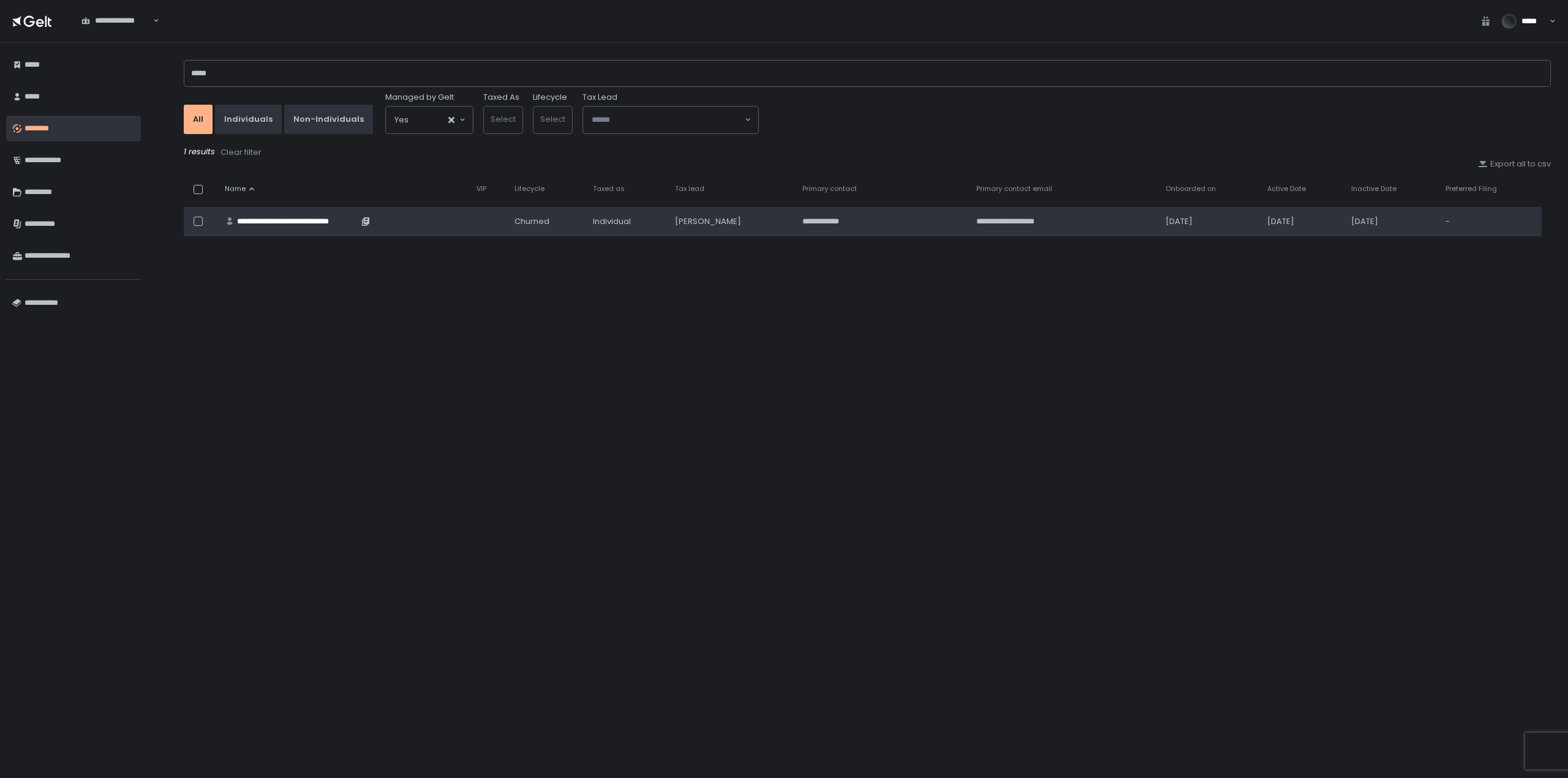 click on "**********" at bounding box center [298, 222] 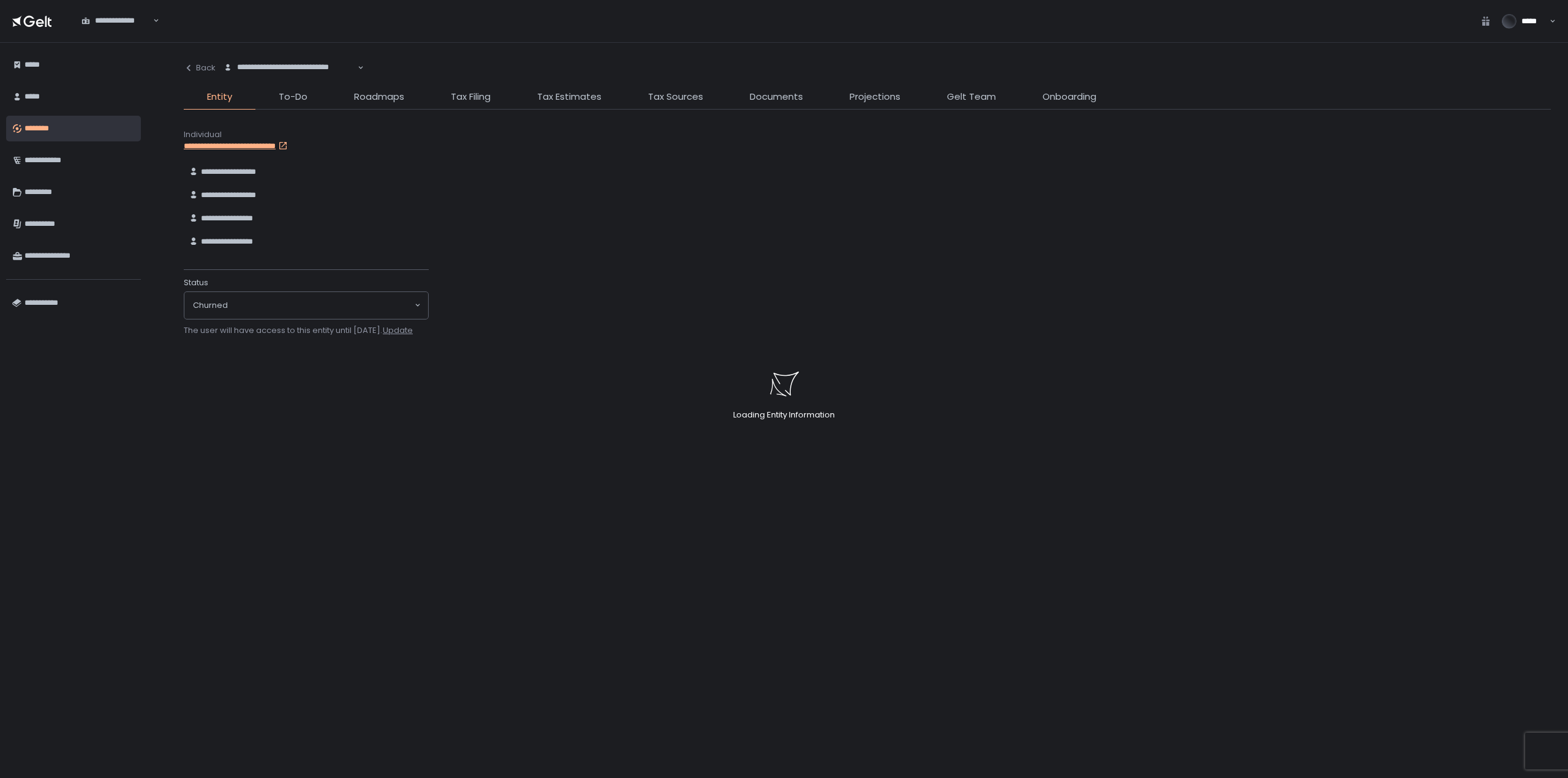 click on "Loading Entity Information" 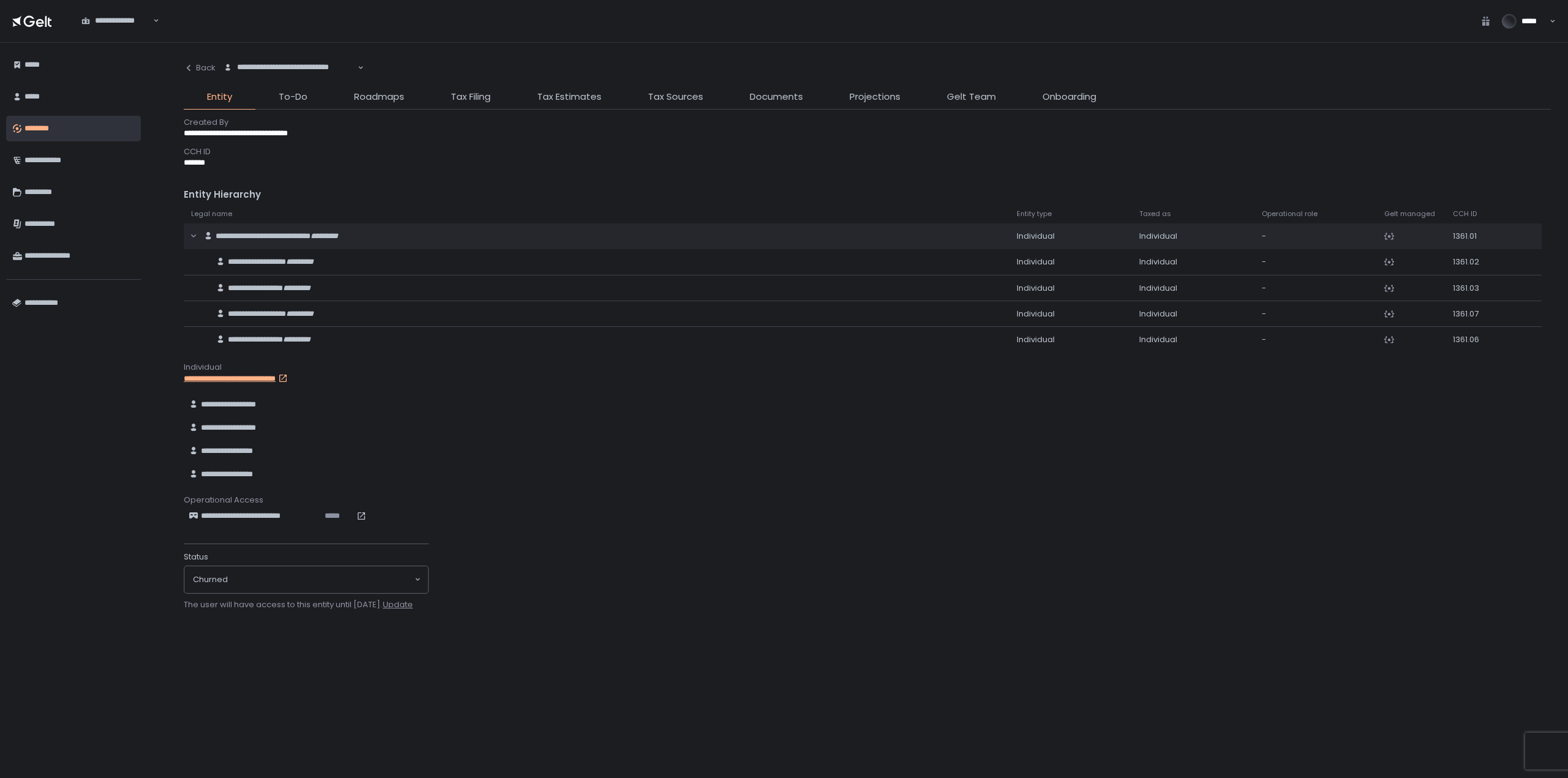 click on "Roadmaps" at bounding box center (379, 97) 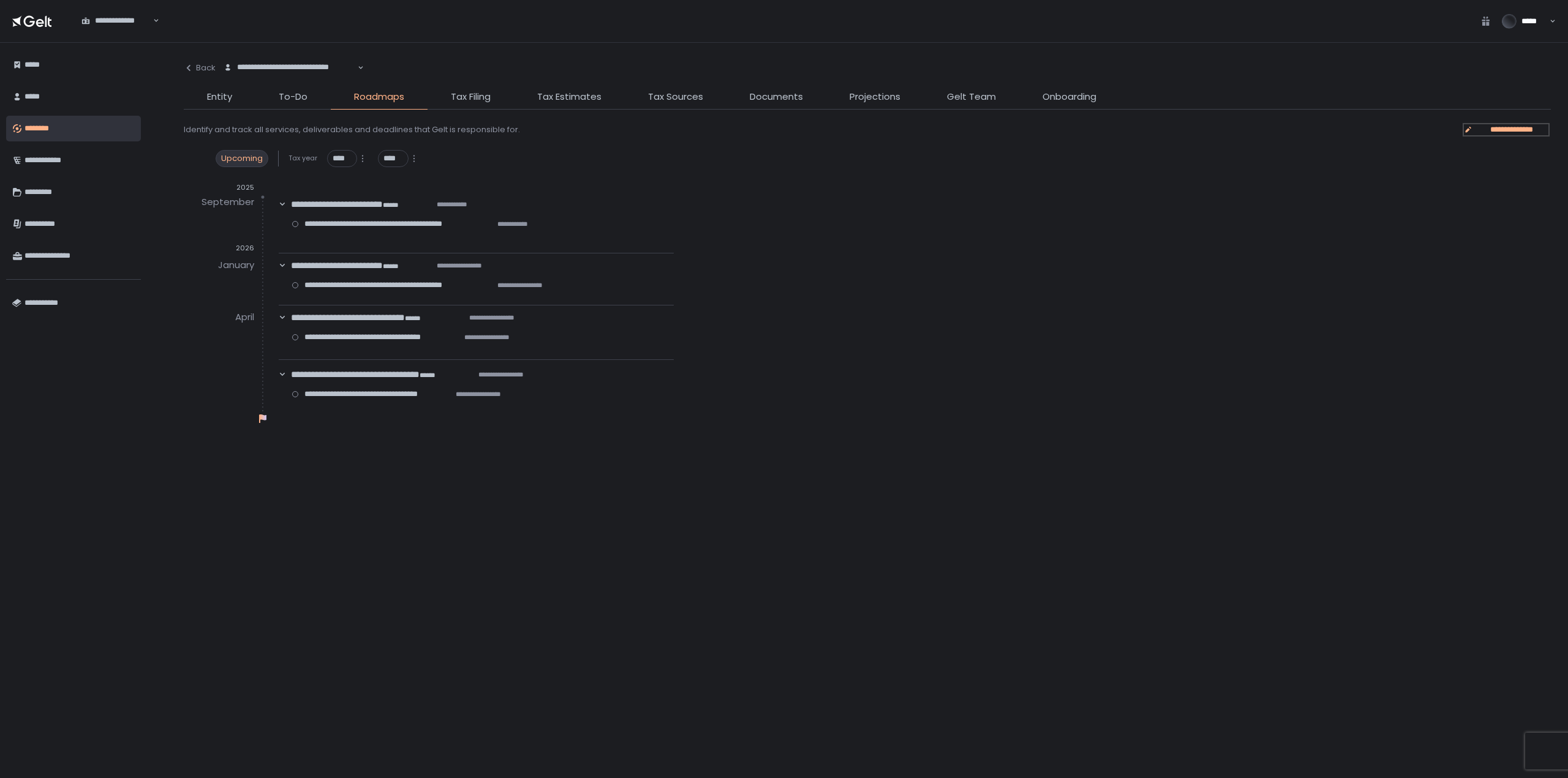 click on "**********" at bounding box center [1512, 130] 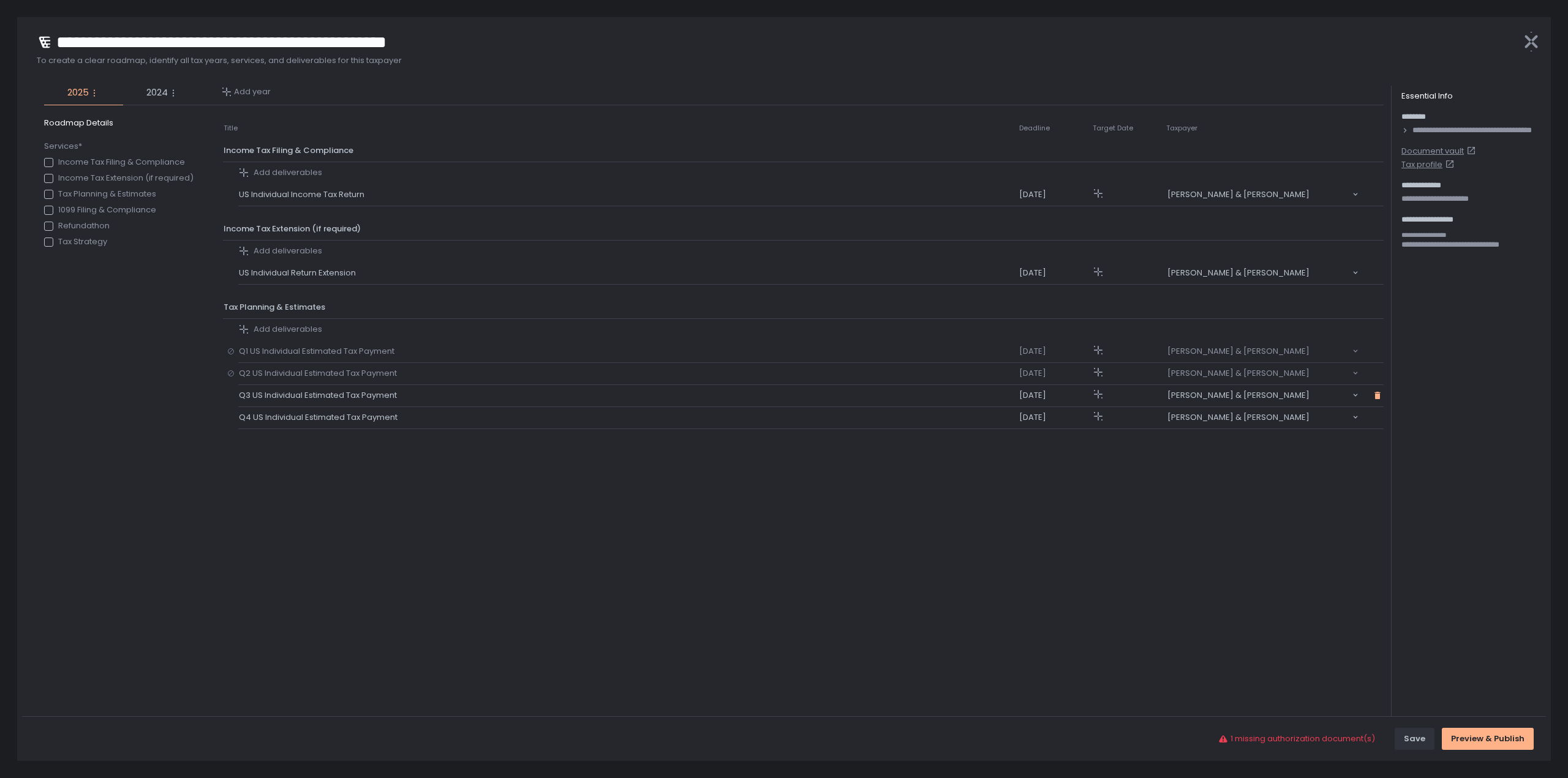 click 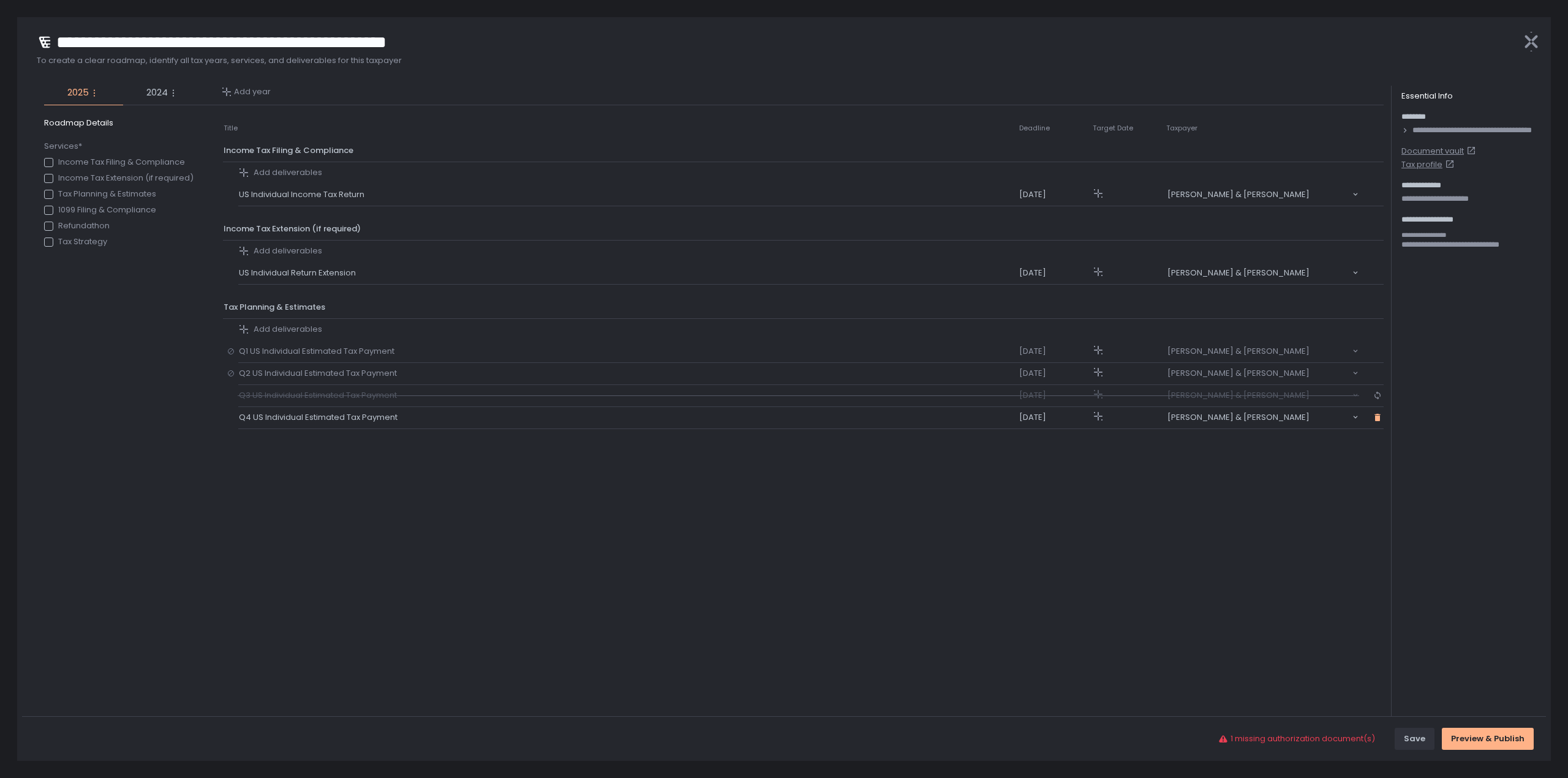 click 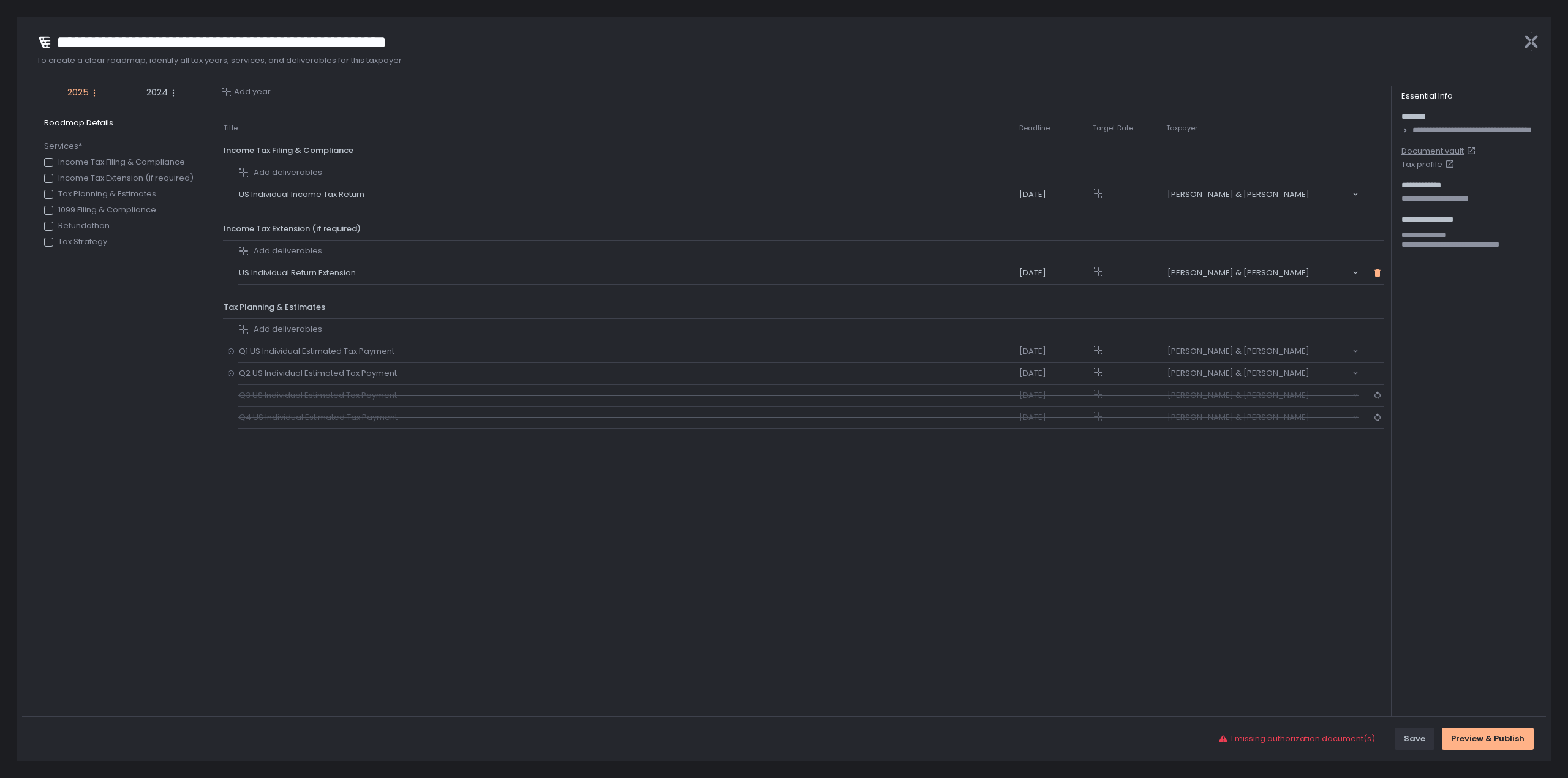 click 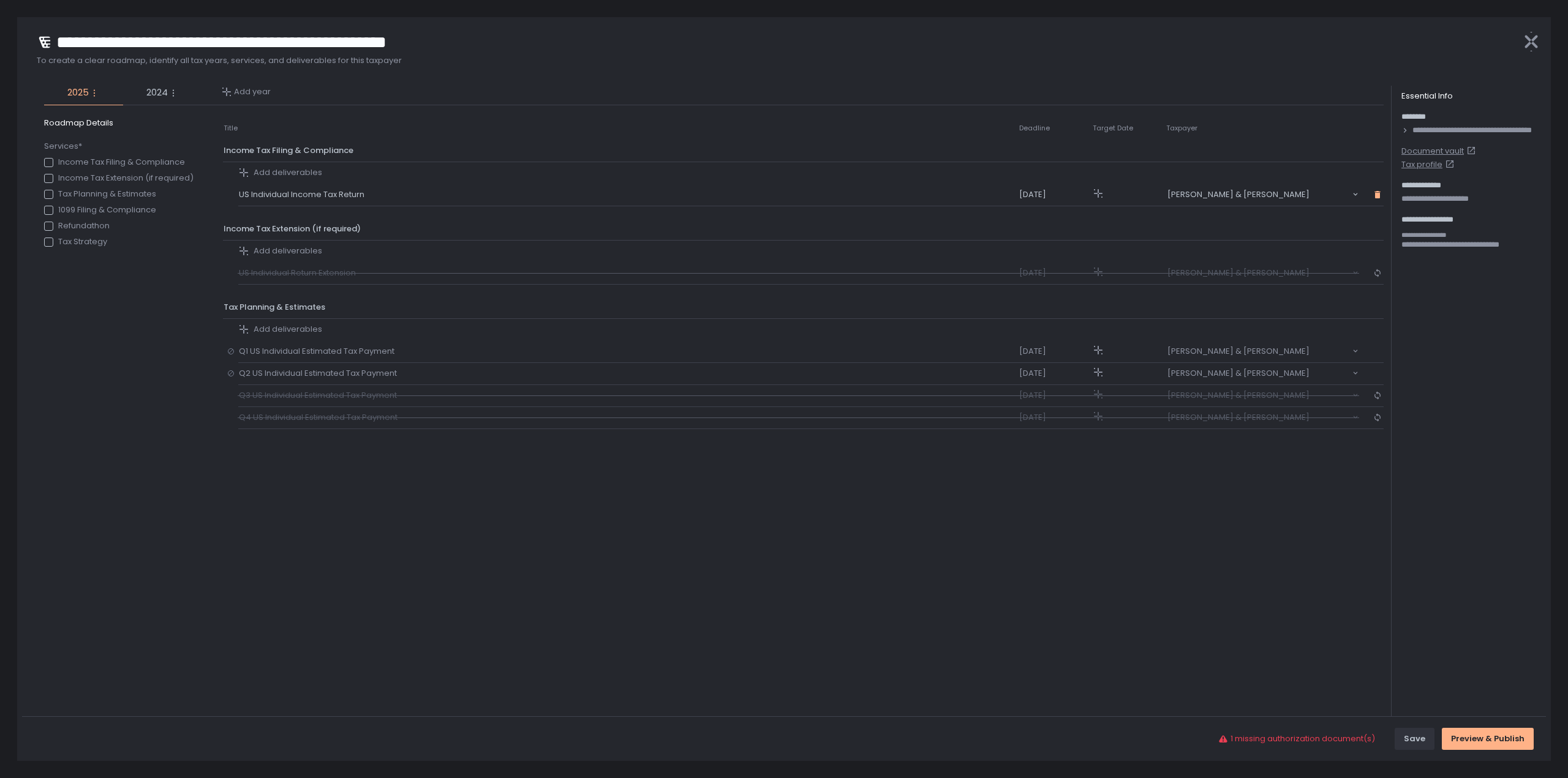 click 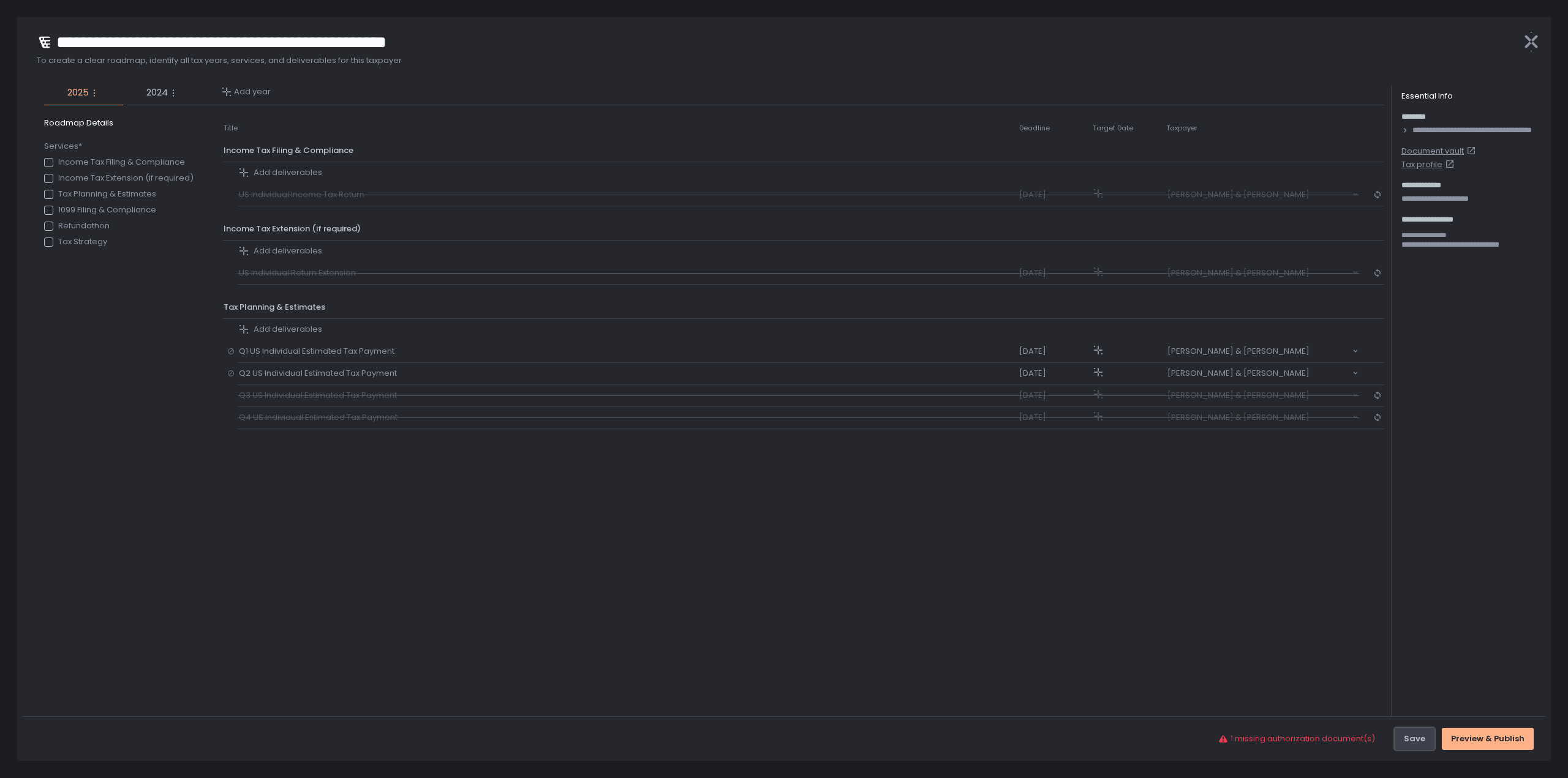 click on "Save" at bounding box center (1414, 739) 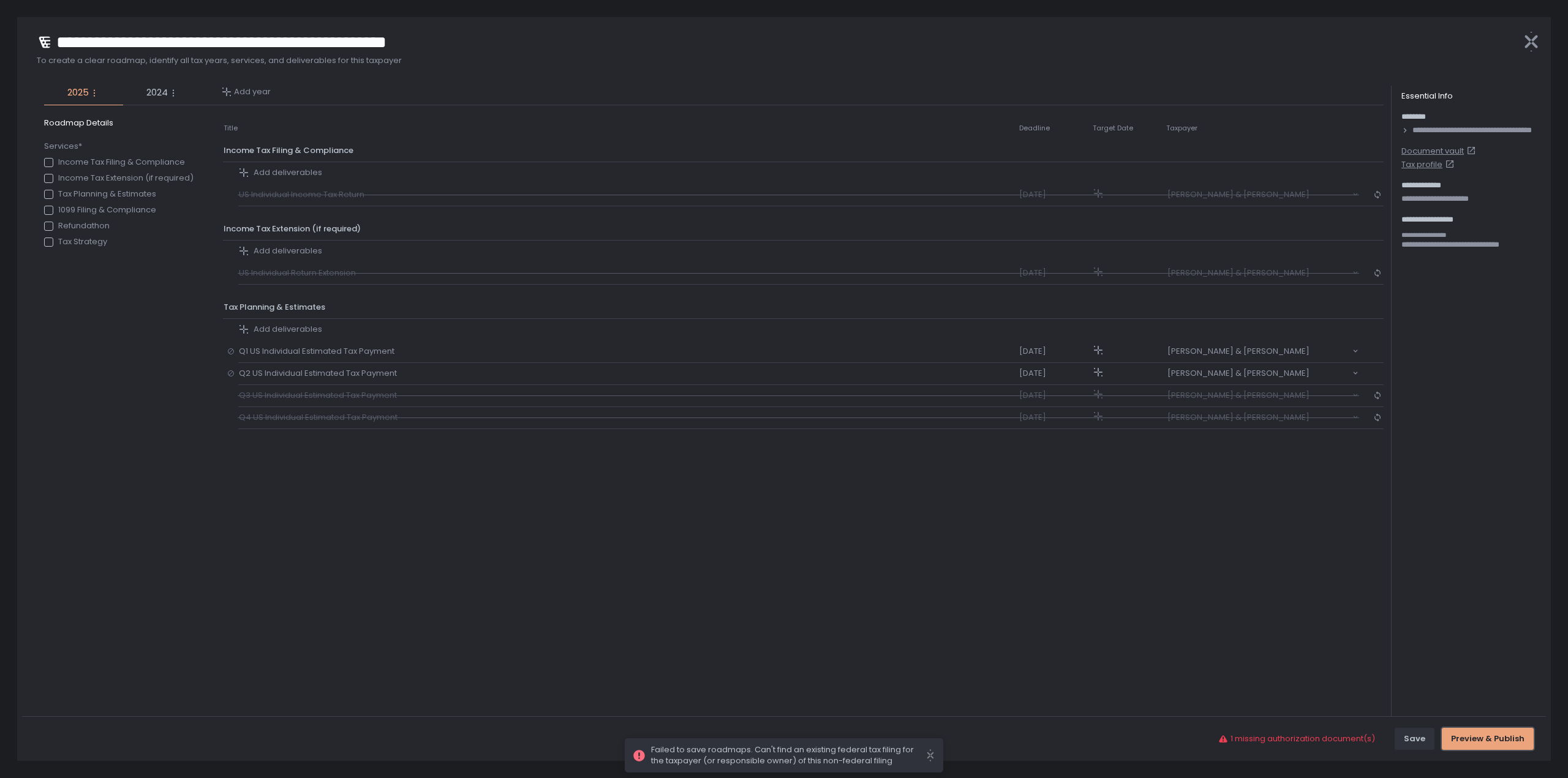 click on "Preview & Publish" at bounding box center [1488, 739] 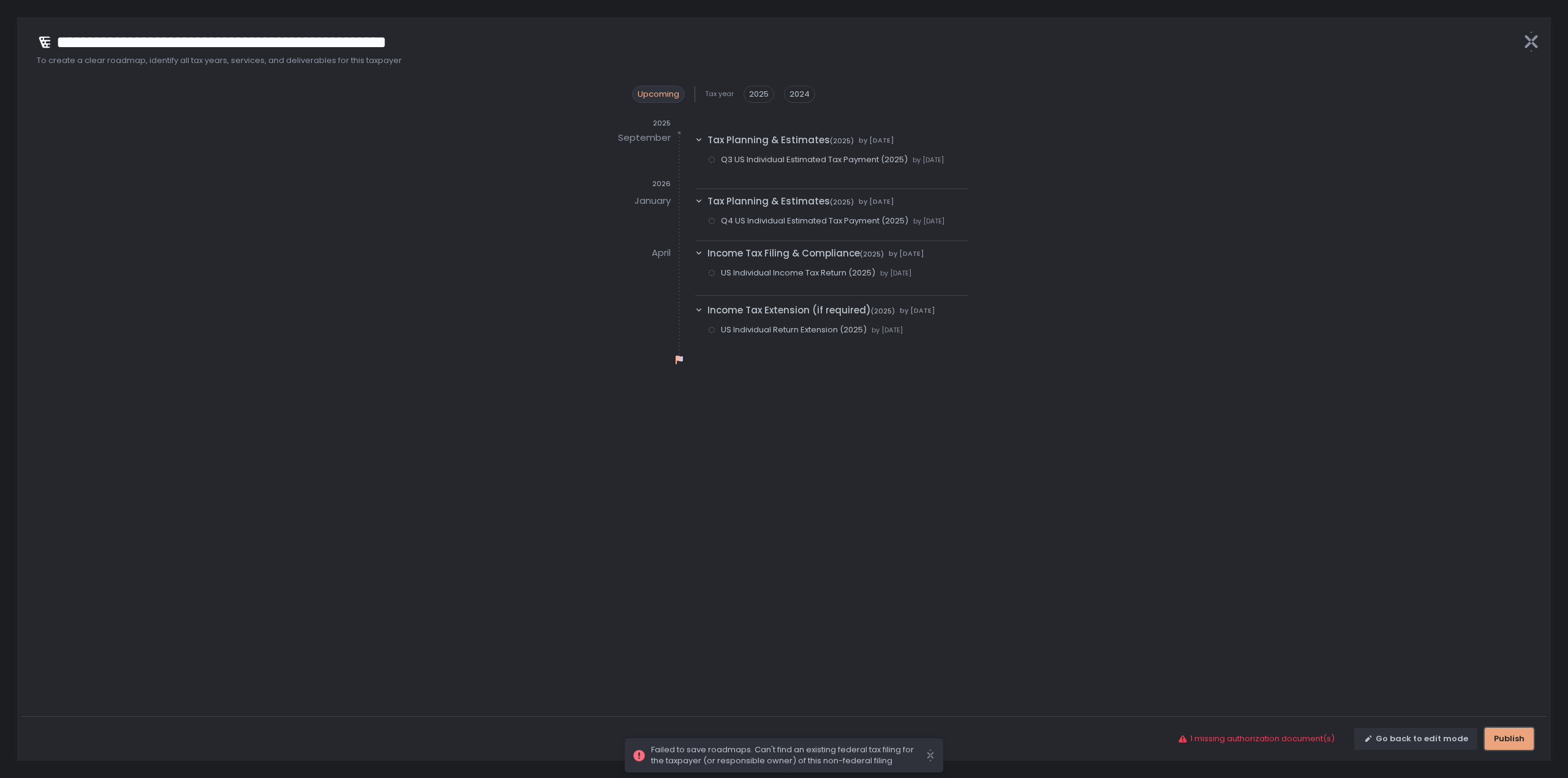 click on "Publish" at bounding box center (1509, 739) 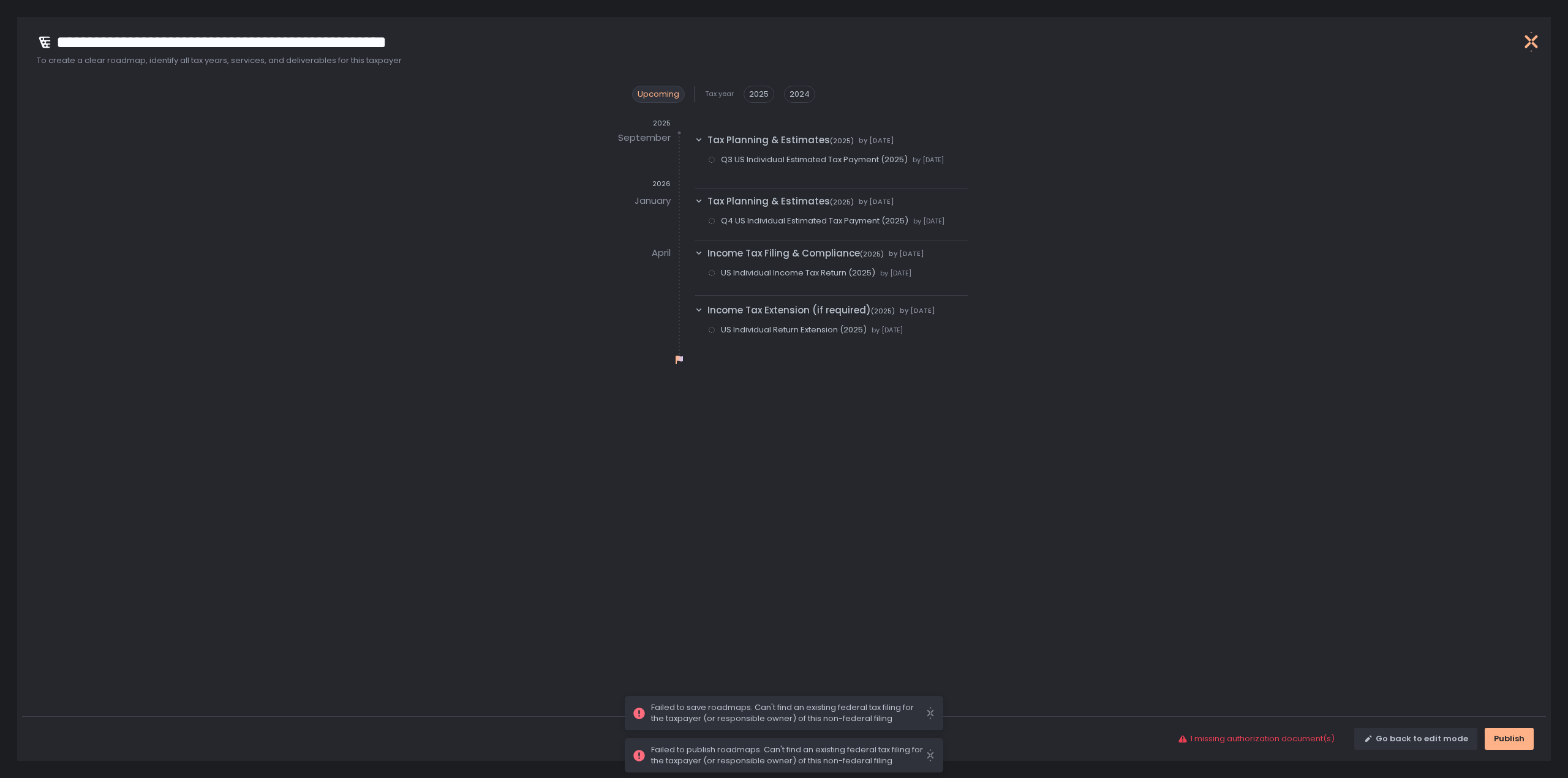 click 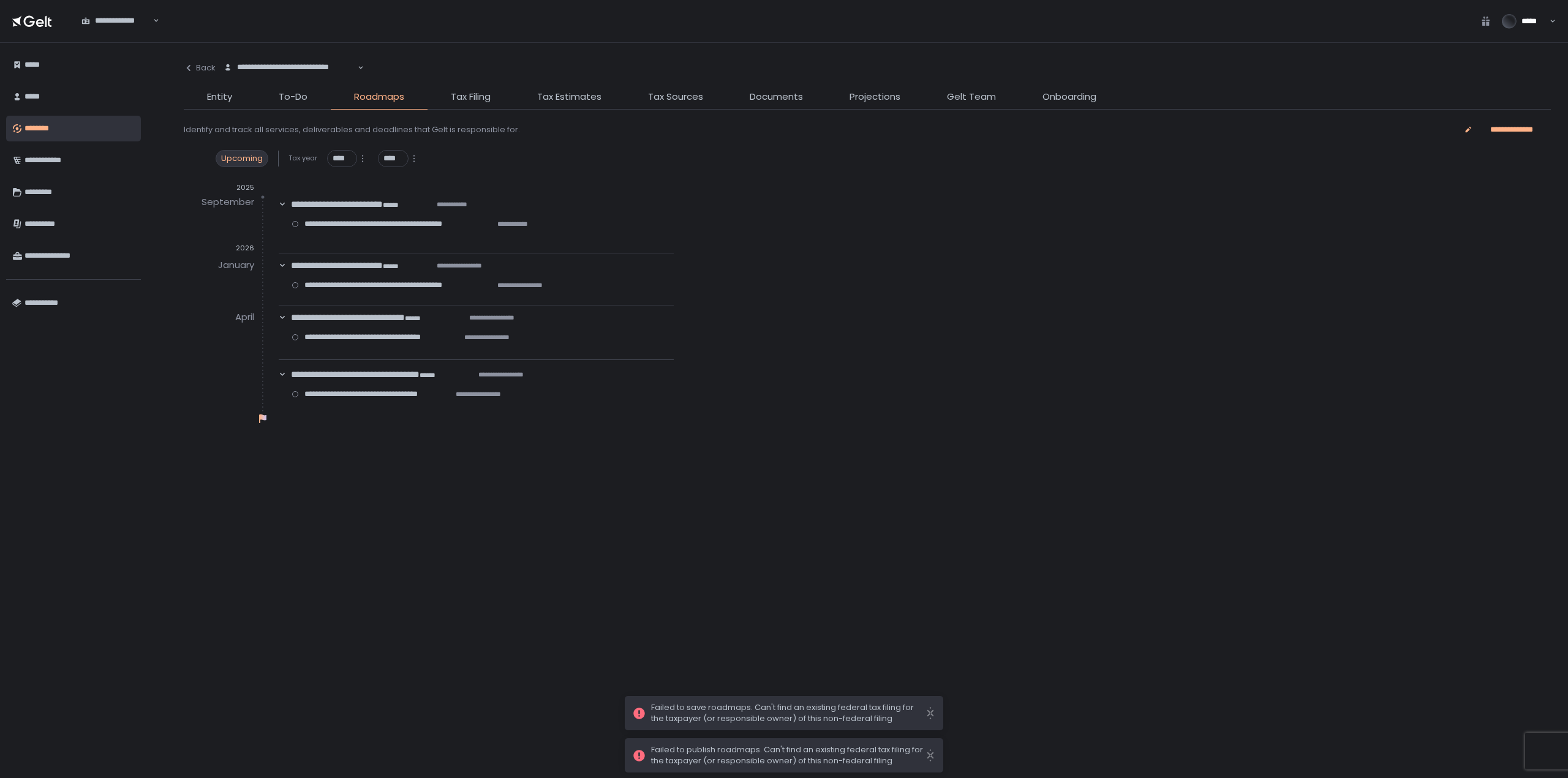 click on "**********" at bounding box center [867, 438] 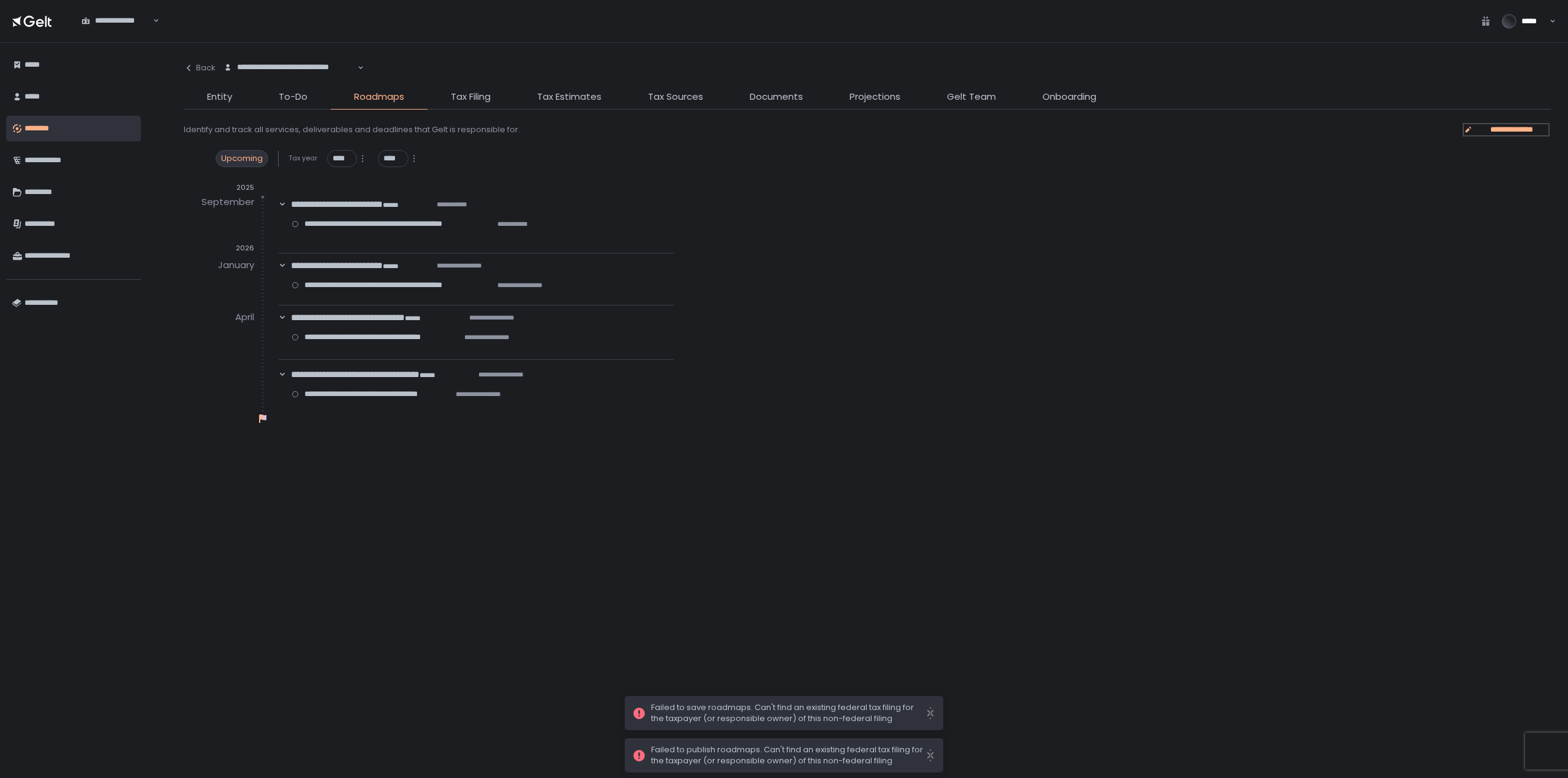 click on "**********" at bounding box center (1512, 130) 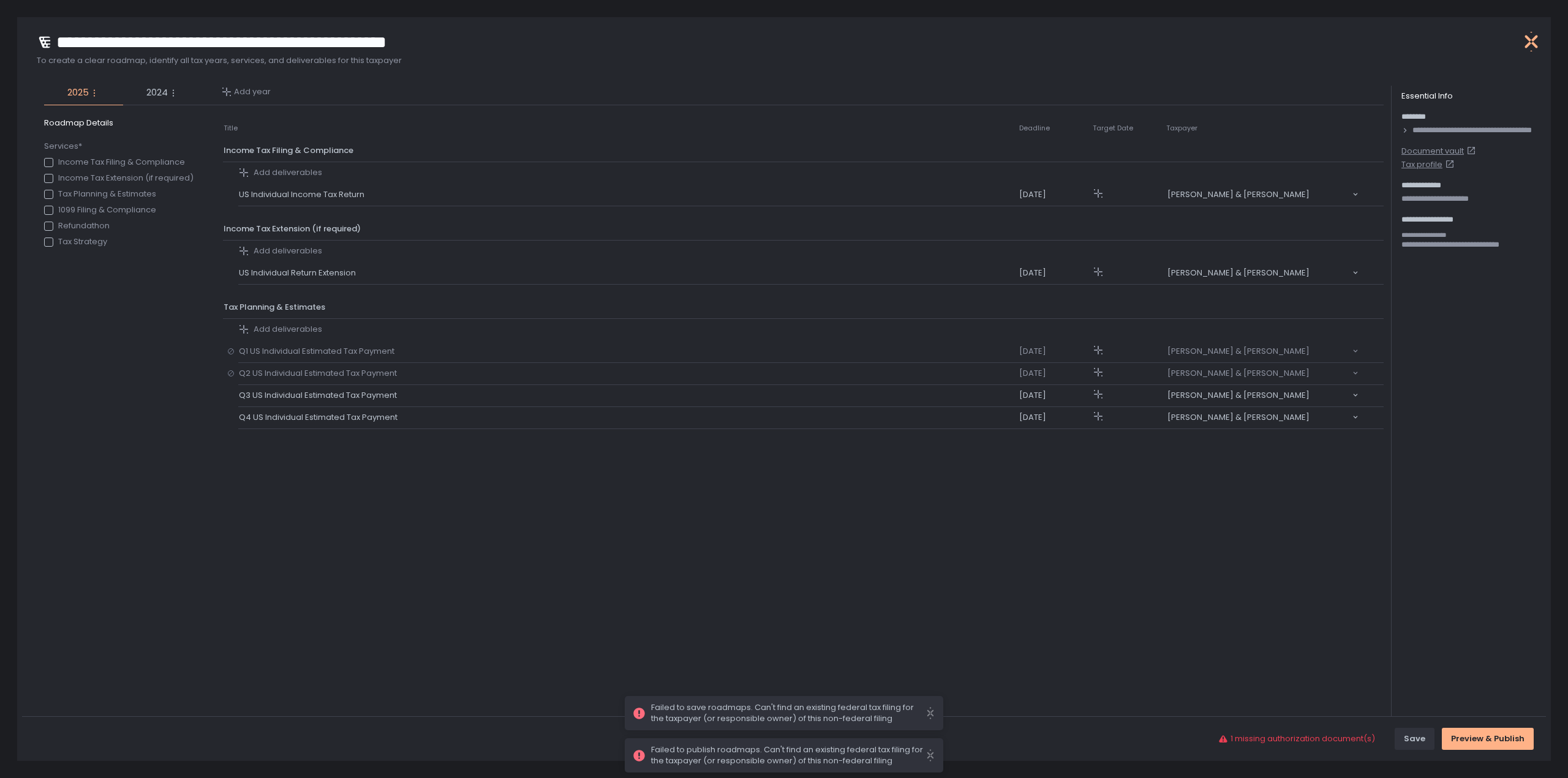 click 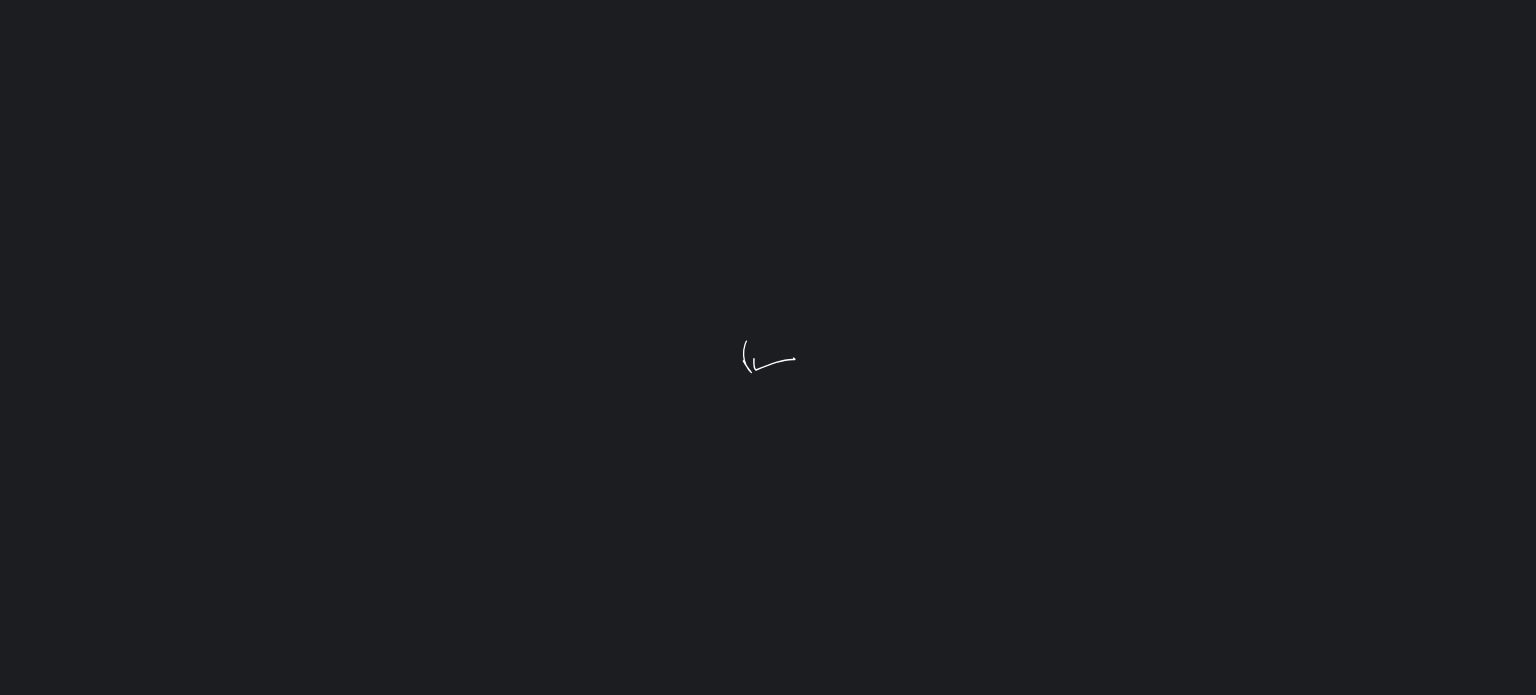 scroll, scrollTop: 0, scrollLeft: 0, axis: both 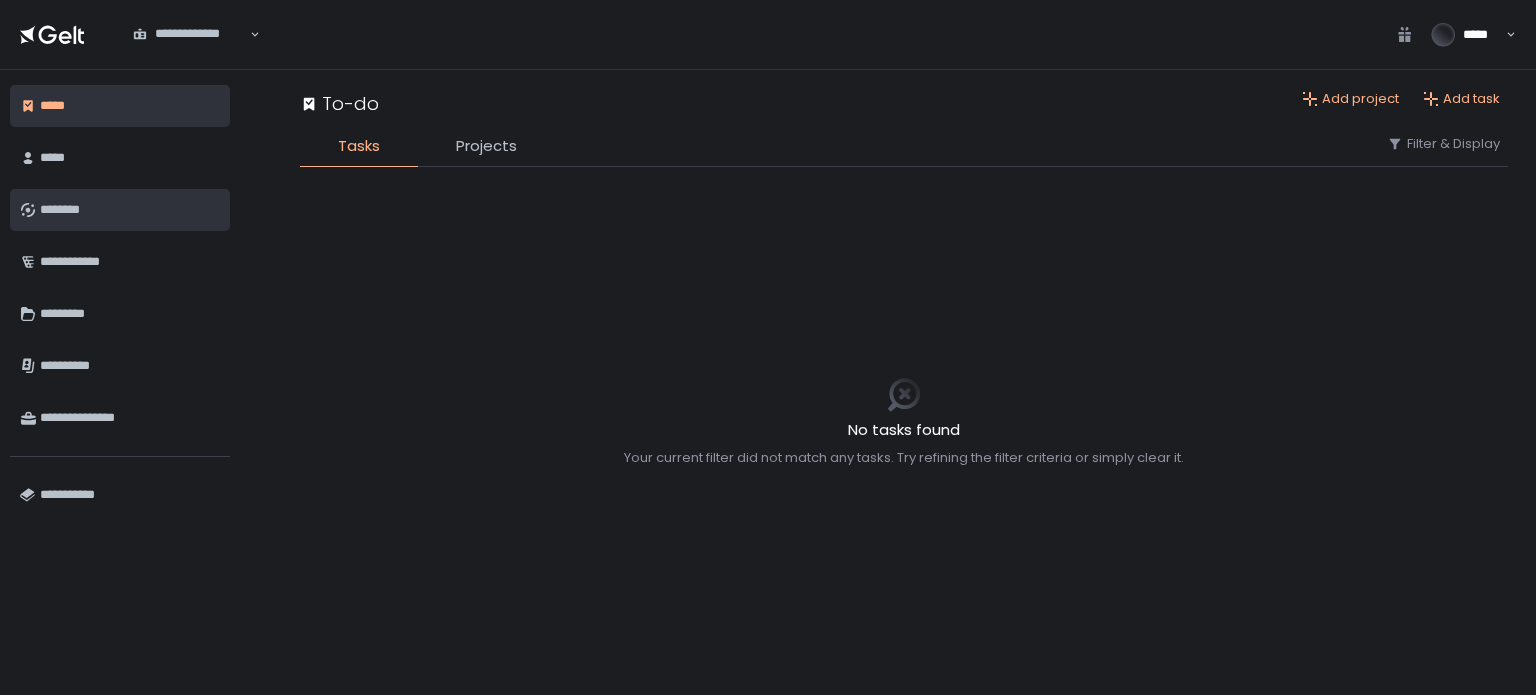click on "********" at bounding box center [130, 210] 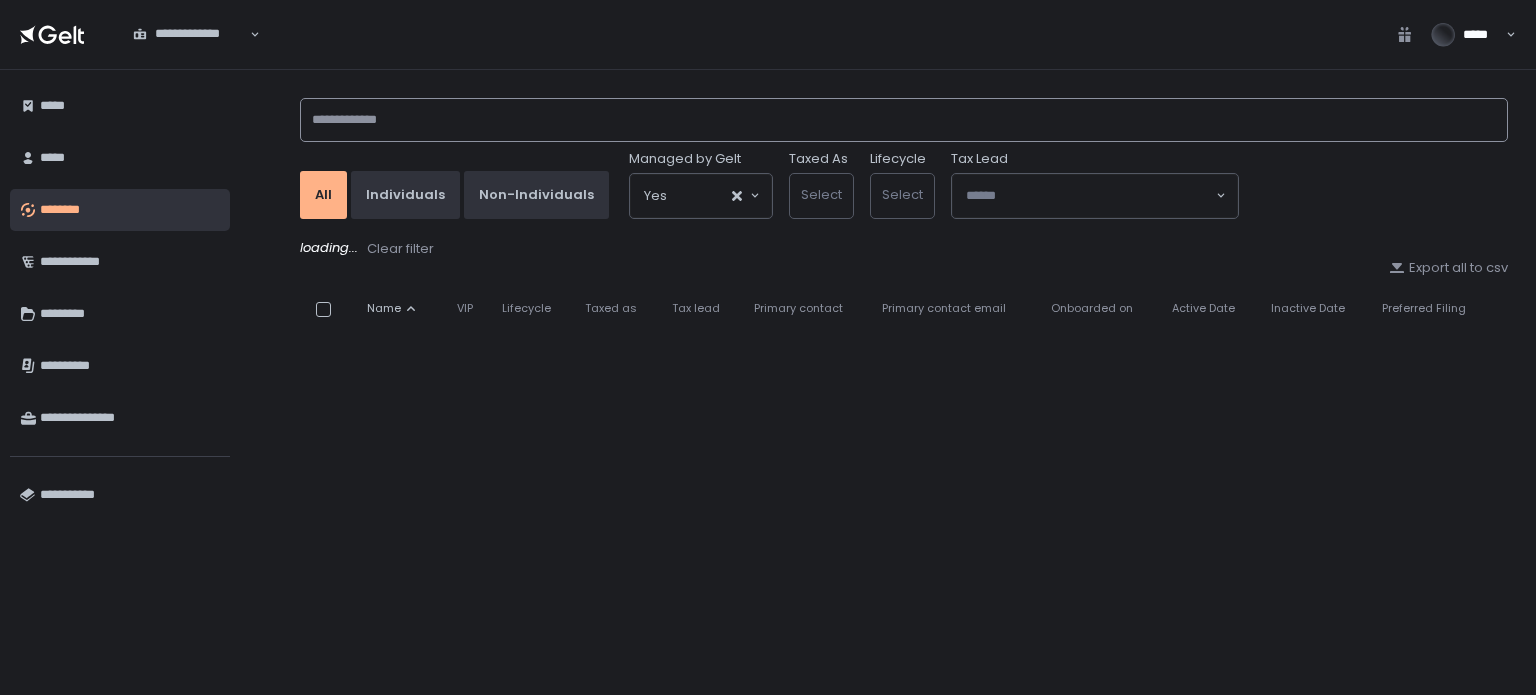 click 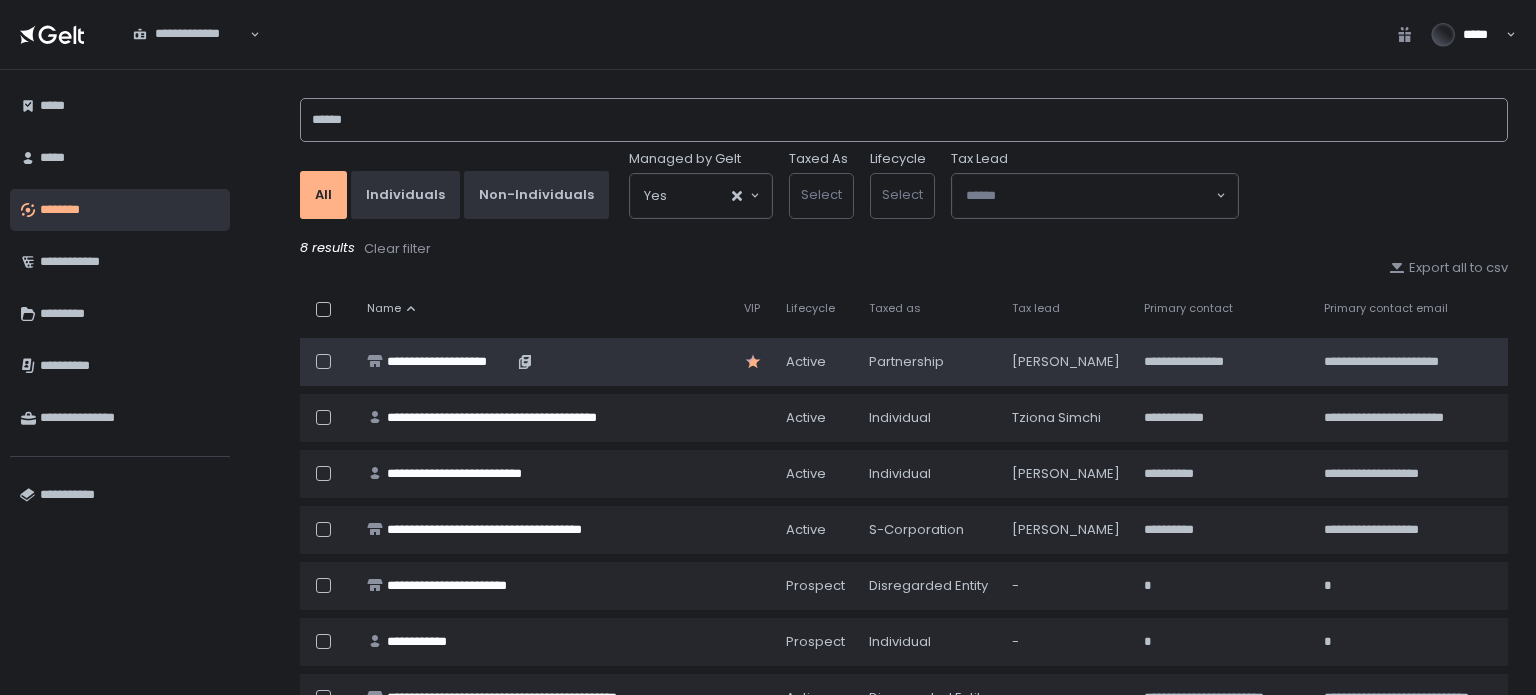 type on "******" 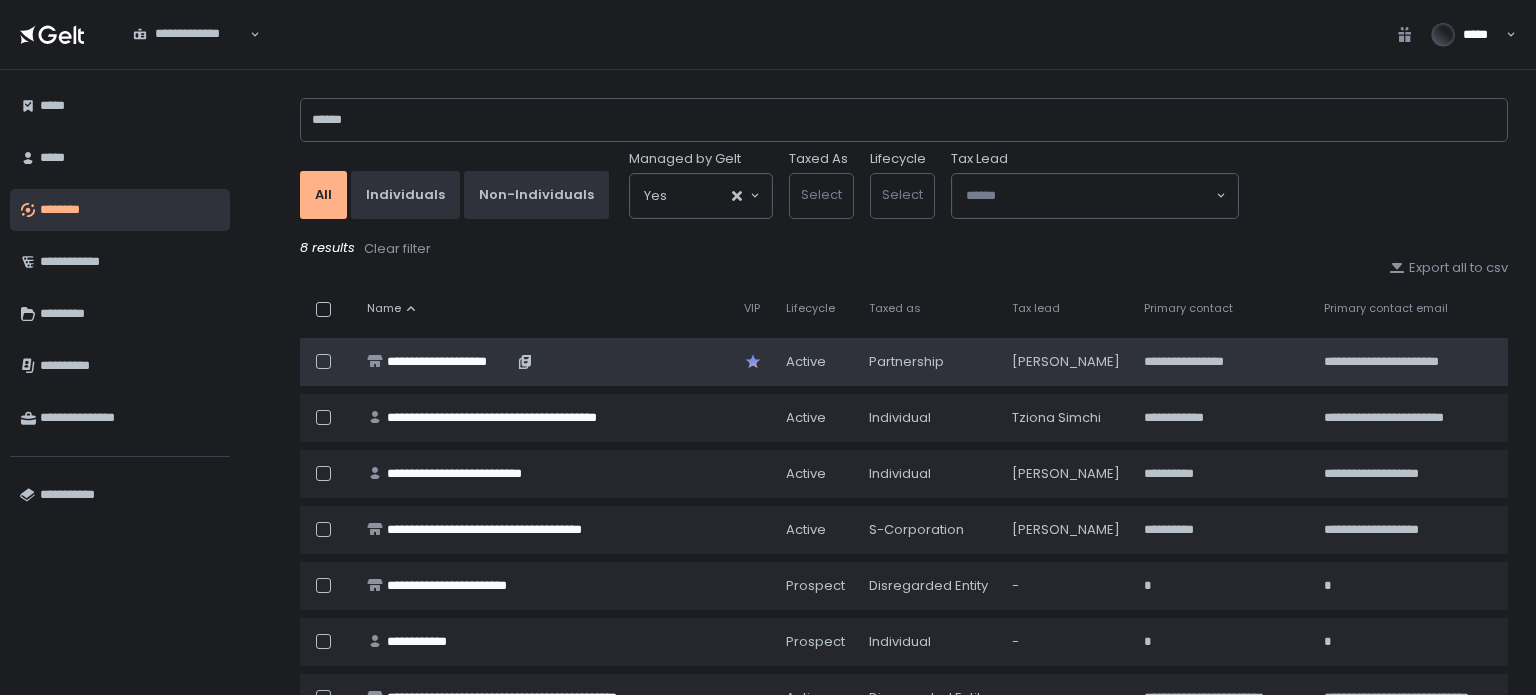 click on "**********" at bounding box center [450, 362] 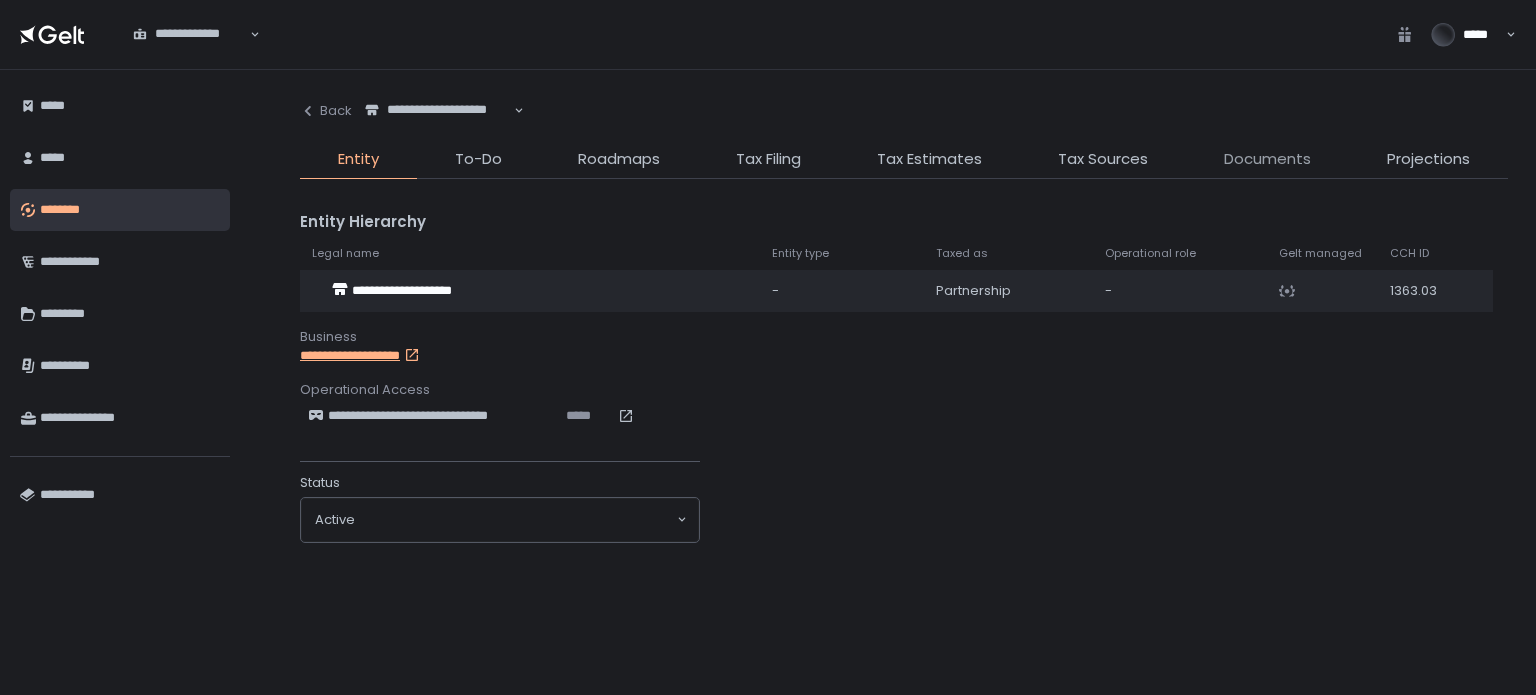 click on "Documents" at bounding box center (1267, 159) 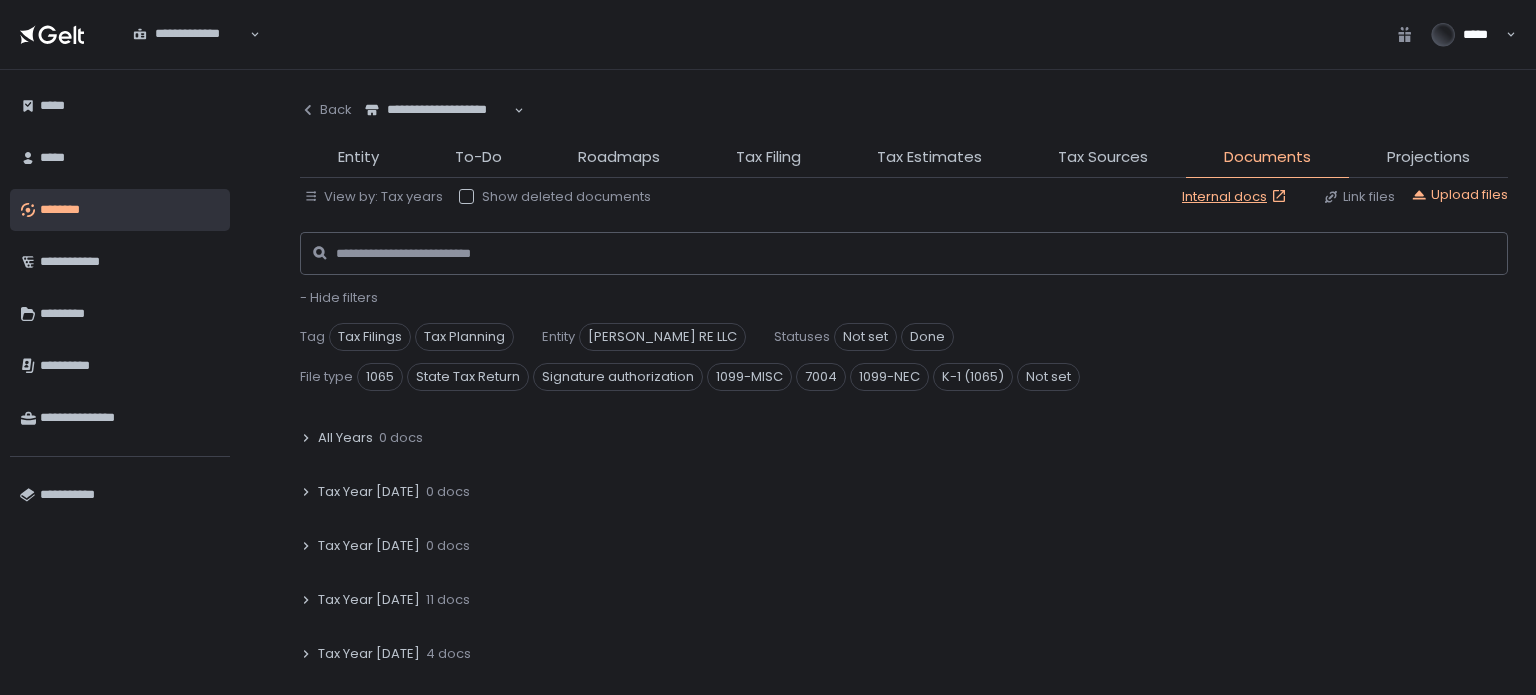 click on "- Hide filters" 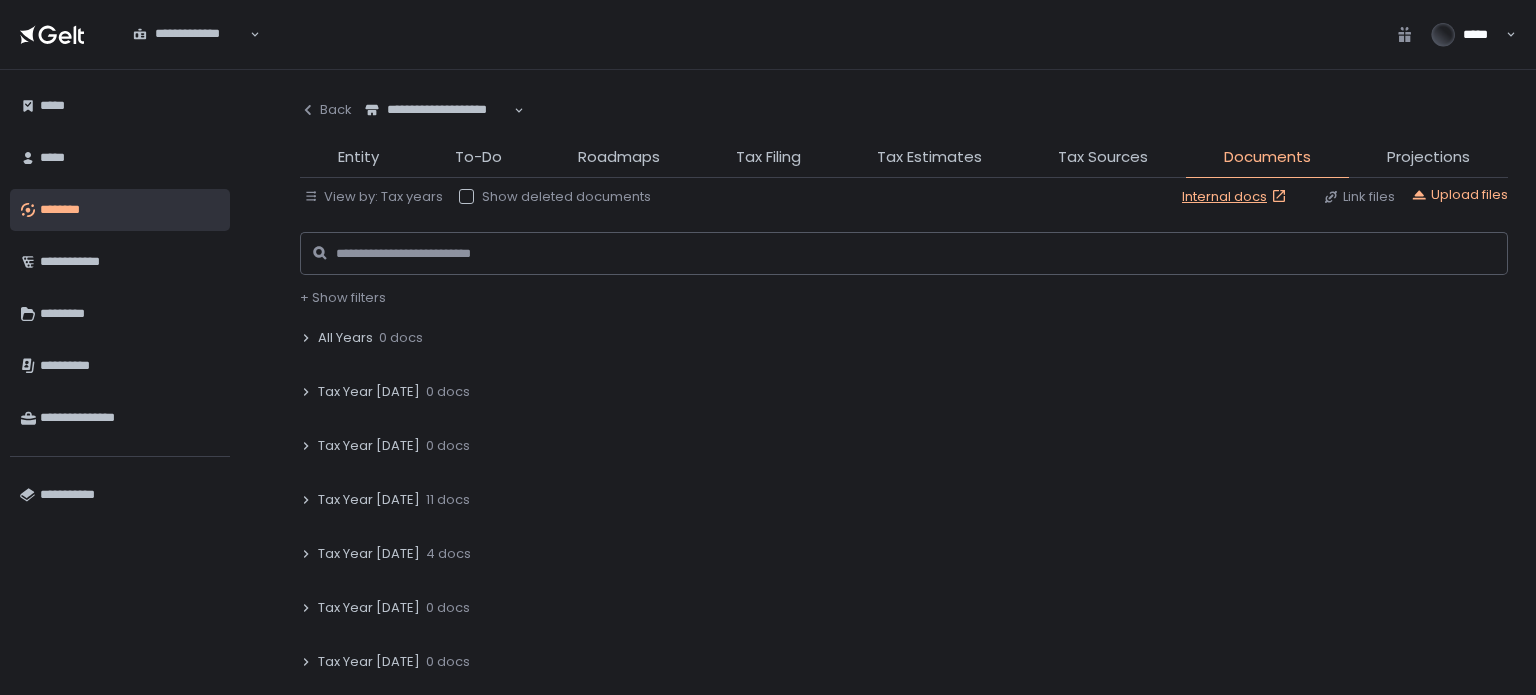 click on "Tax Year 2024 11 docs" 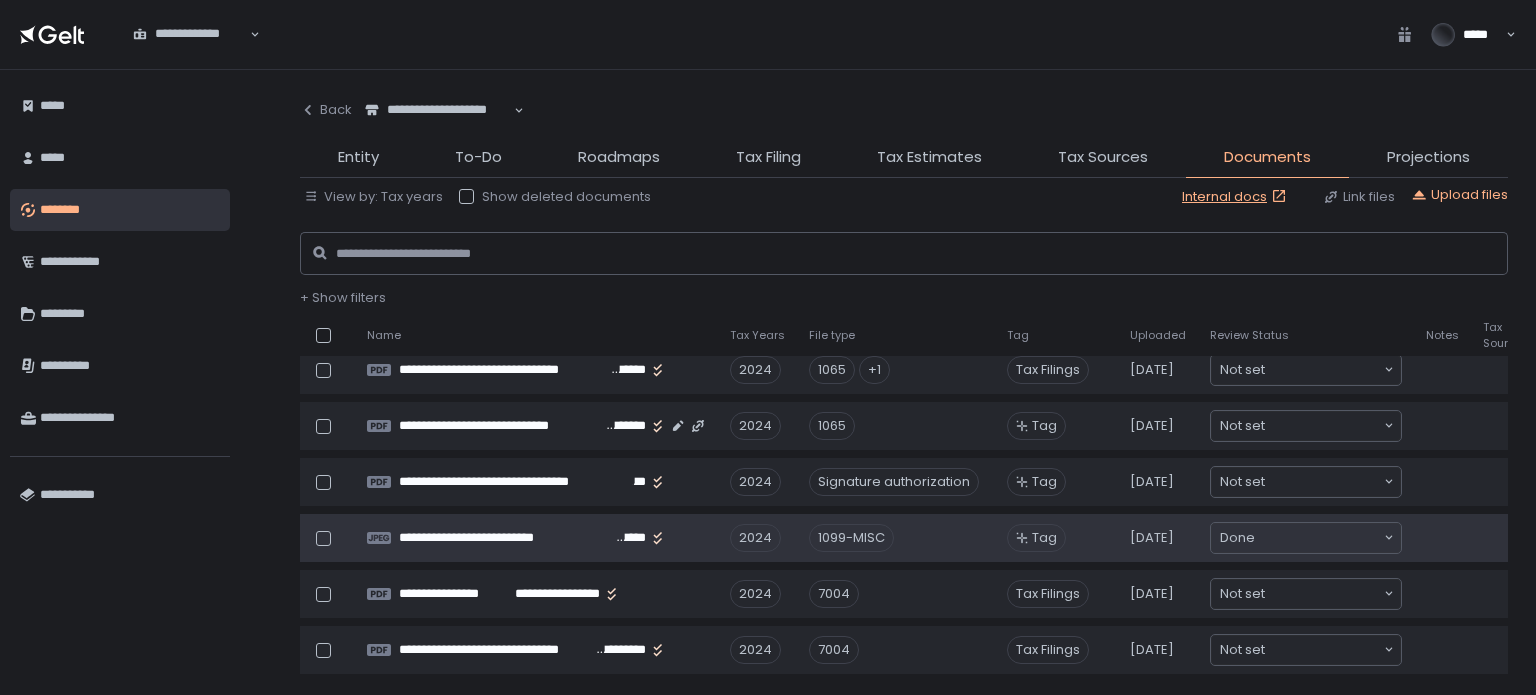 scroll, scrollTop: 200, scrollLeft: 0, axis: vertical 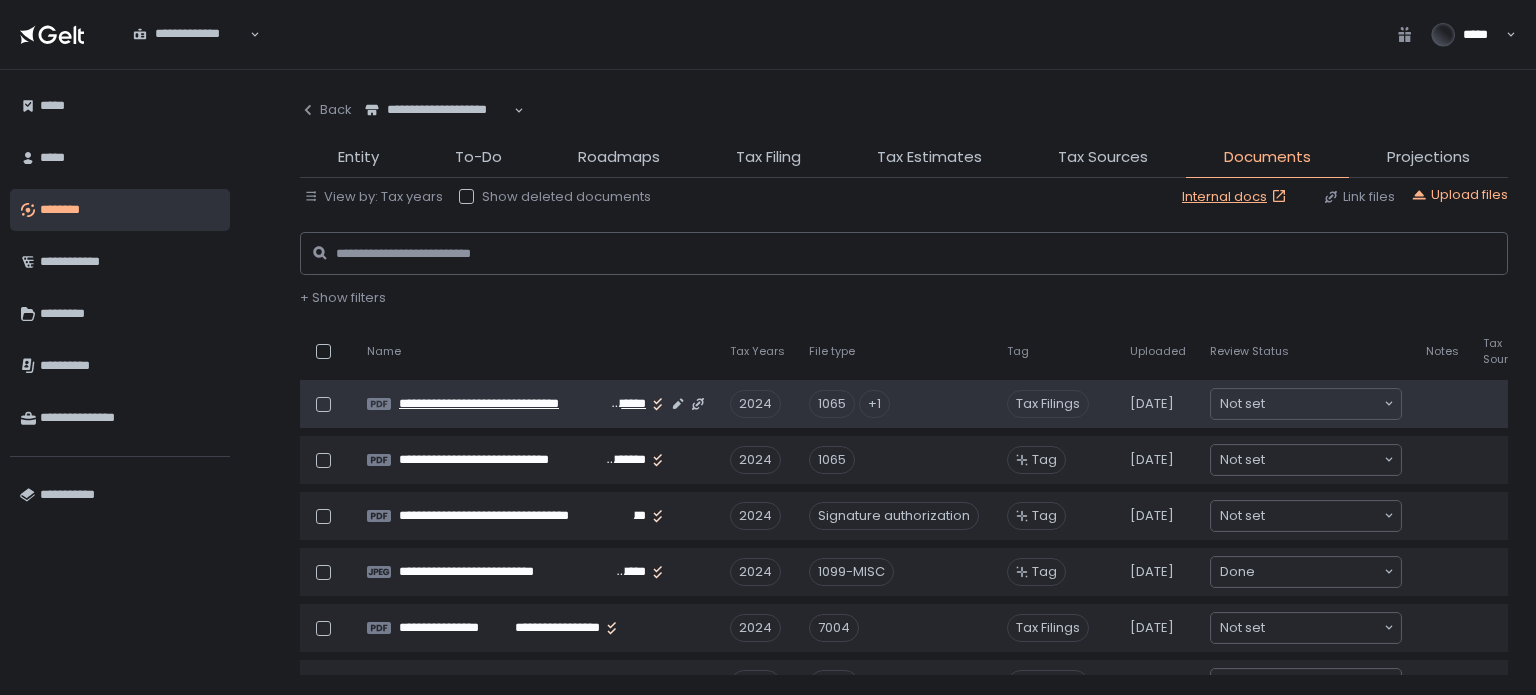 click on "**********" at bounding box center (504, 404) 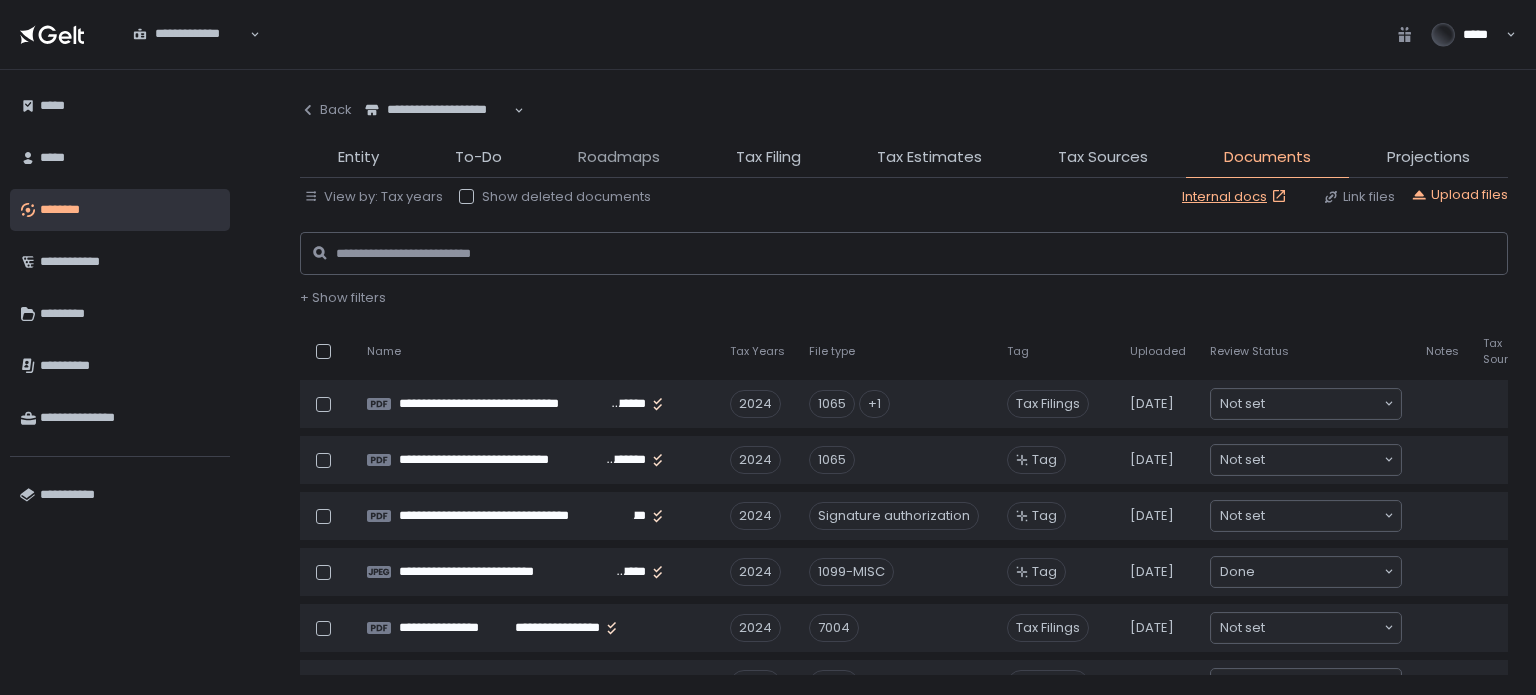 click on "Roadmaps" at bounding box center [619, 157] 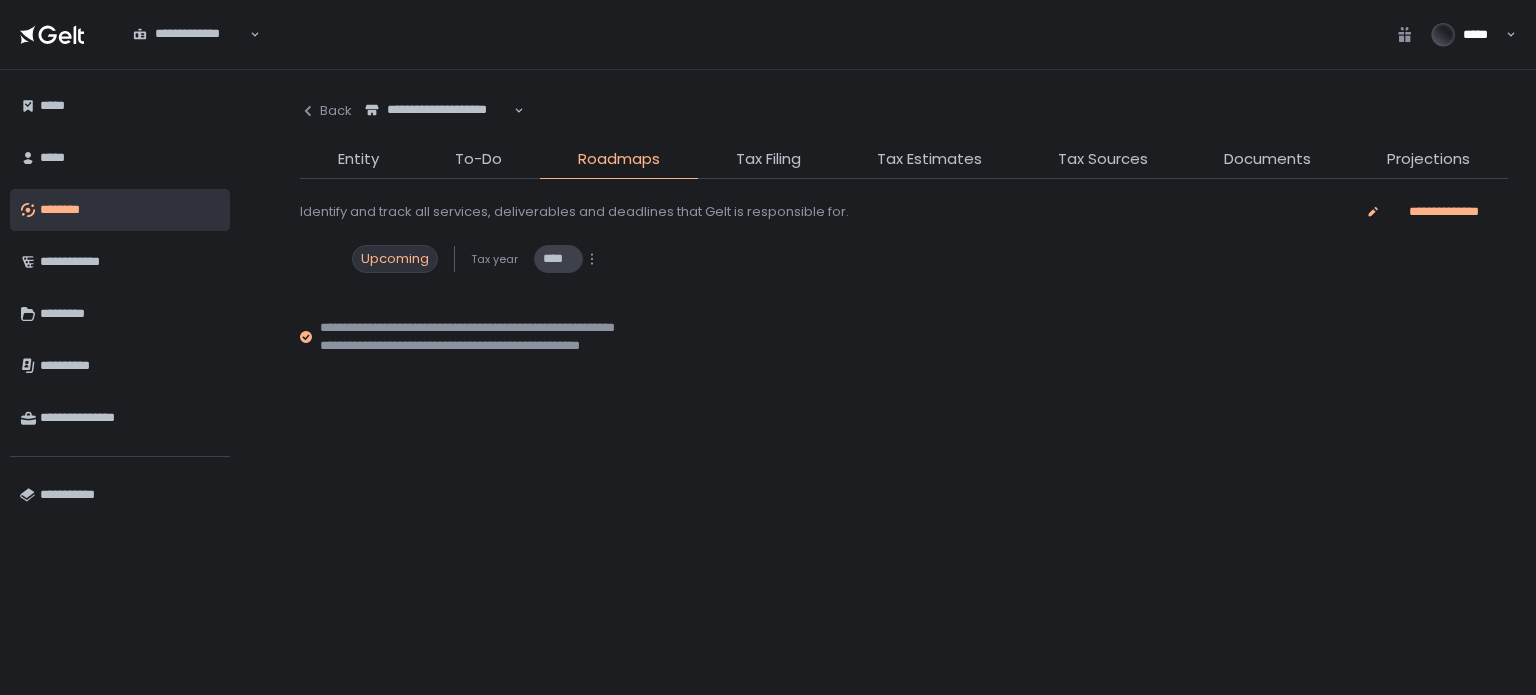 click on "****" at bounding box center (558, 259) 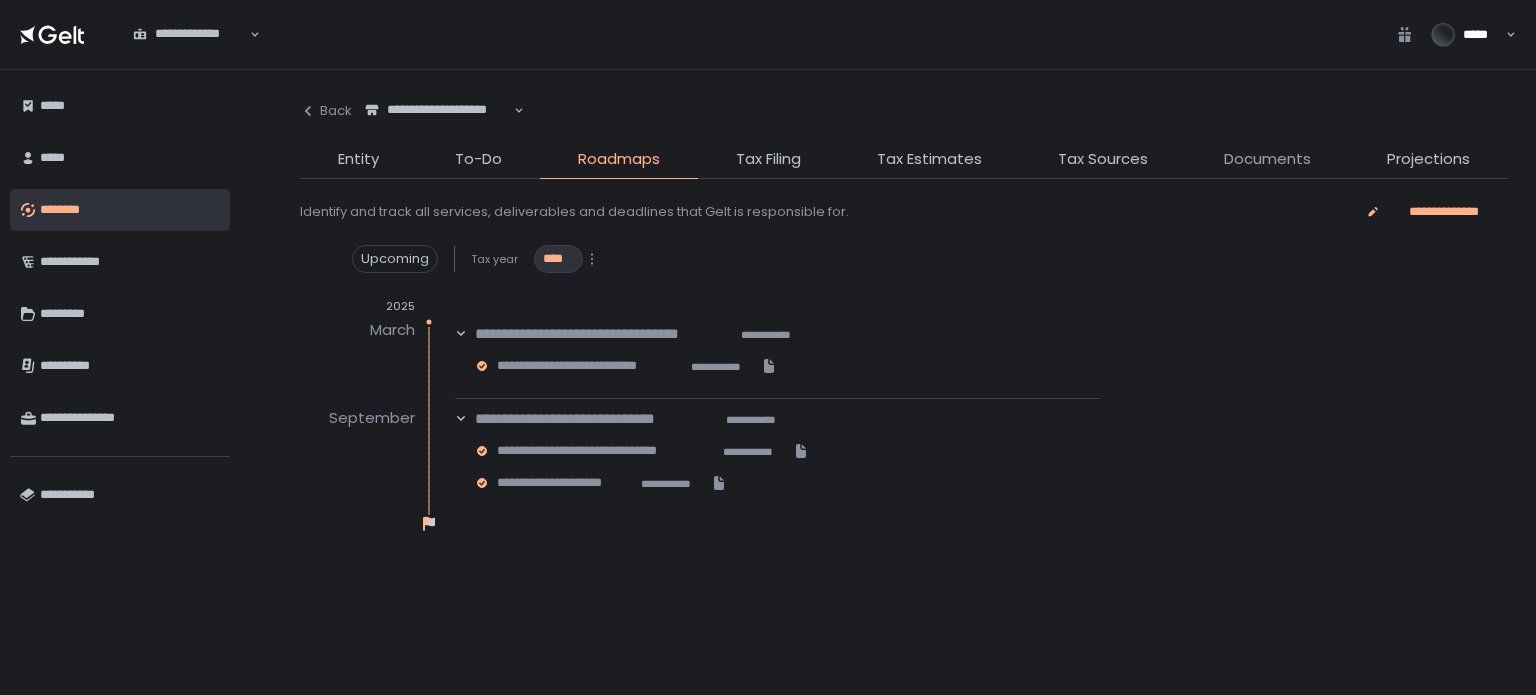 click on "Documents" at bounding box center (1267, 159) 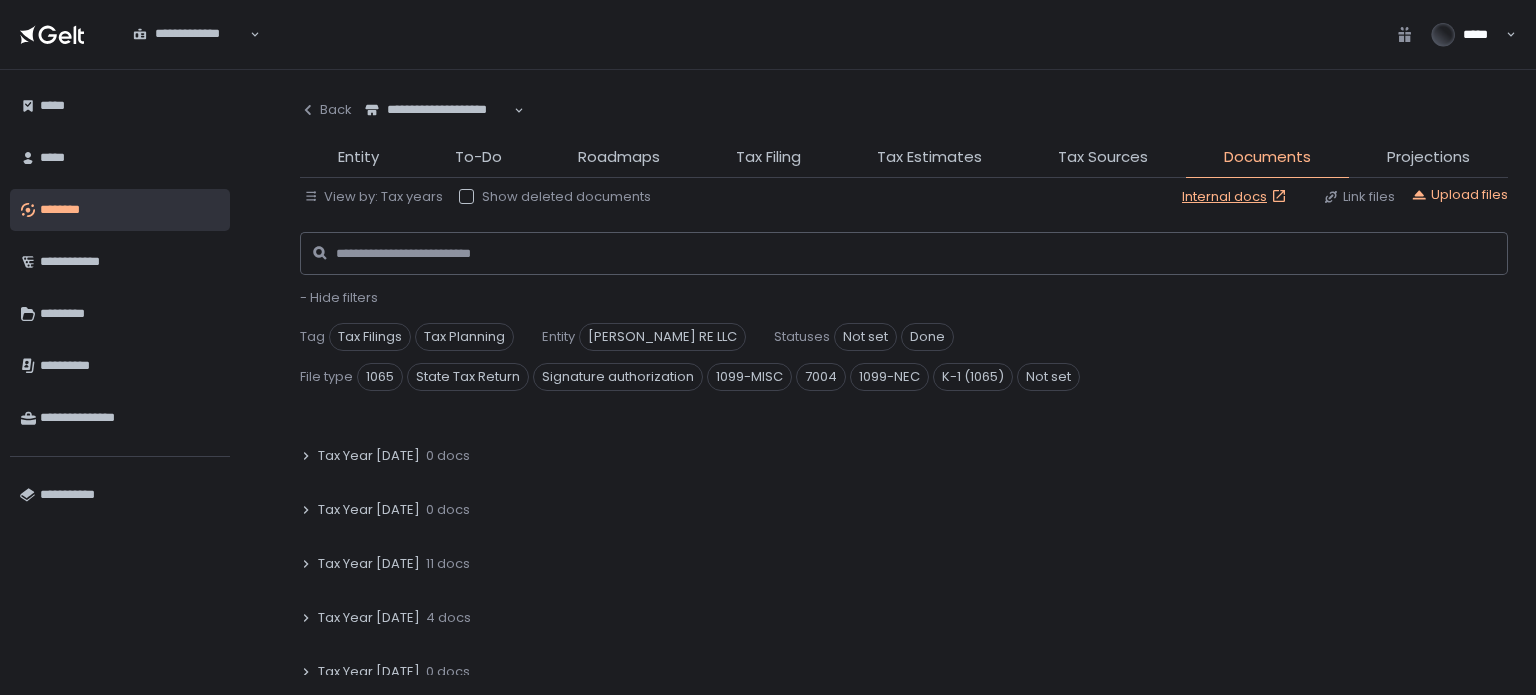 scroll, scrollTop: 0, scrollLeft: 0, axis: both 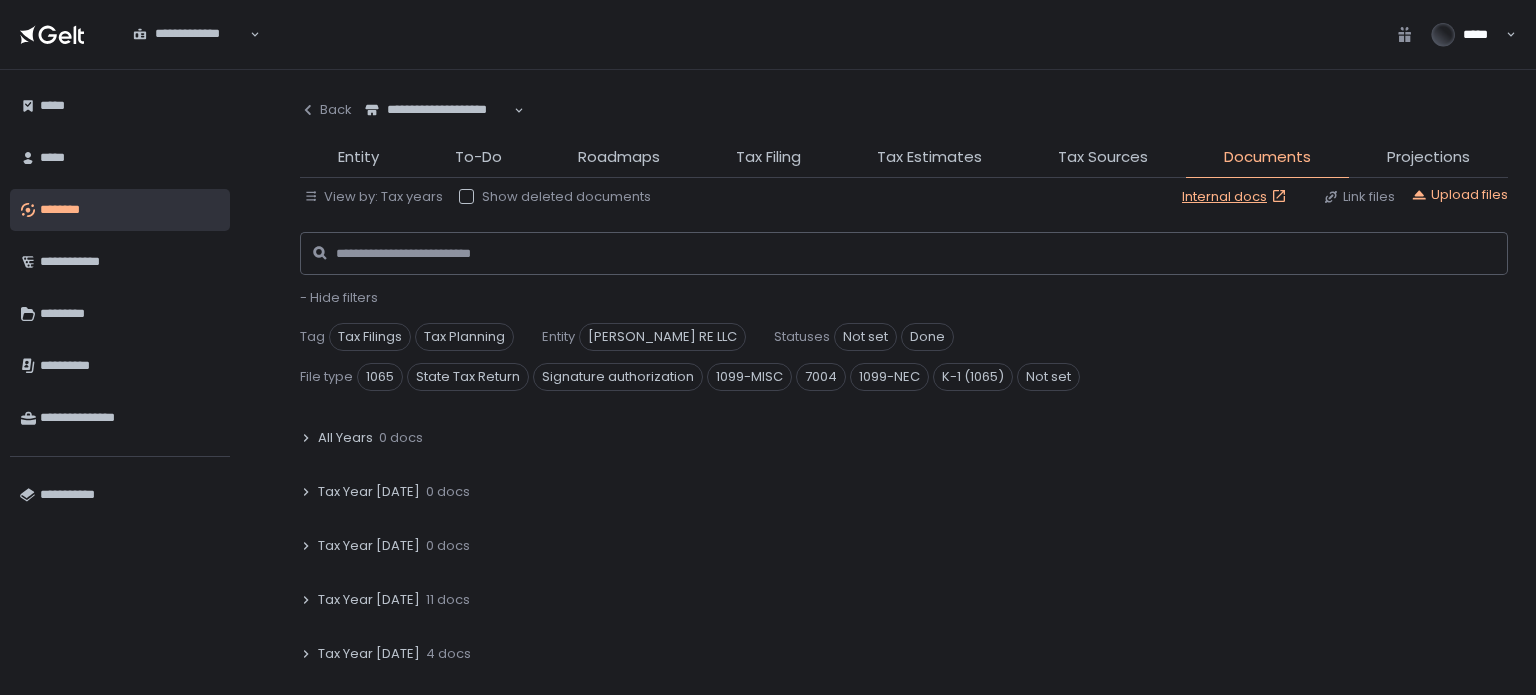 click on "Tax Year 2024" 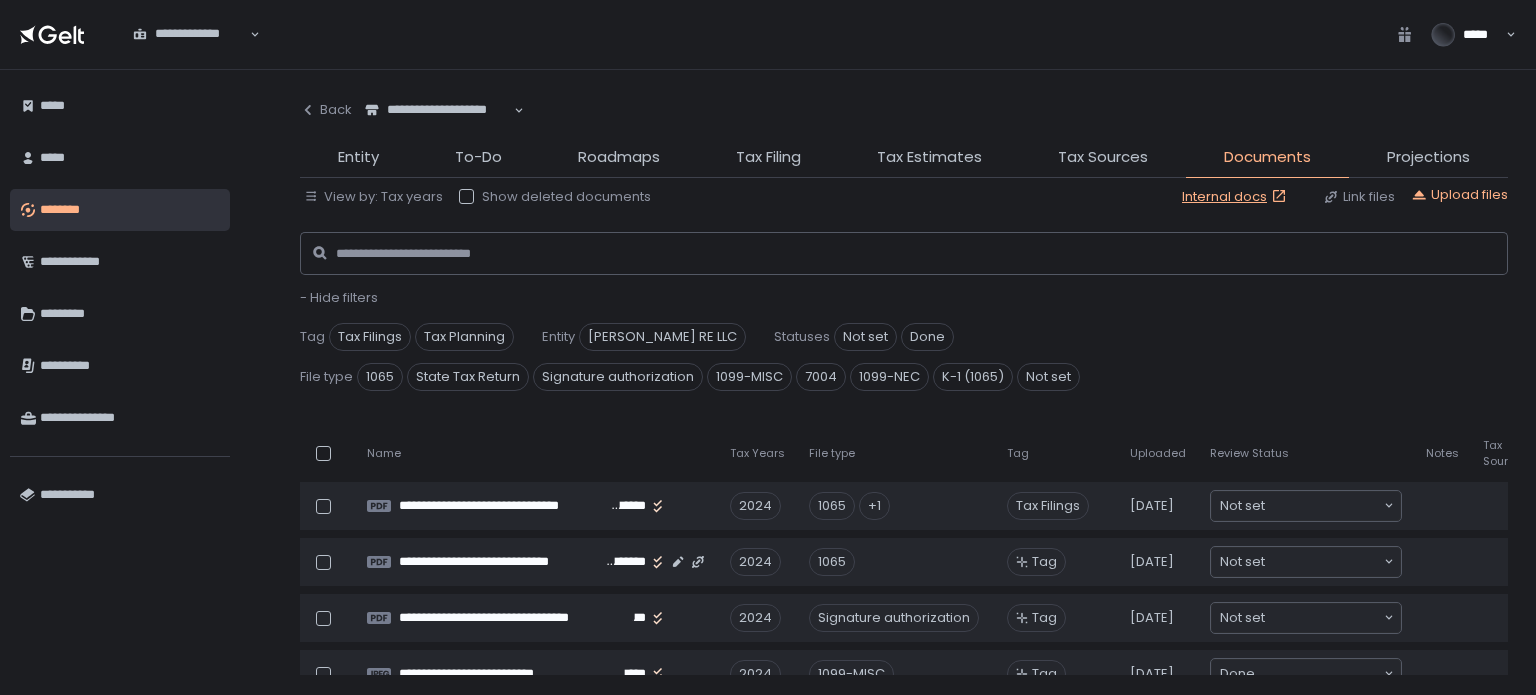 scroll, scrollTop: 200, scrollLeft: 0, axis: vertical 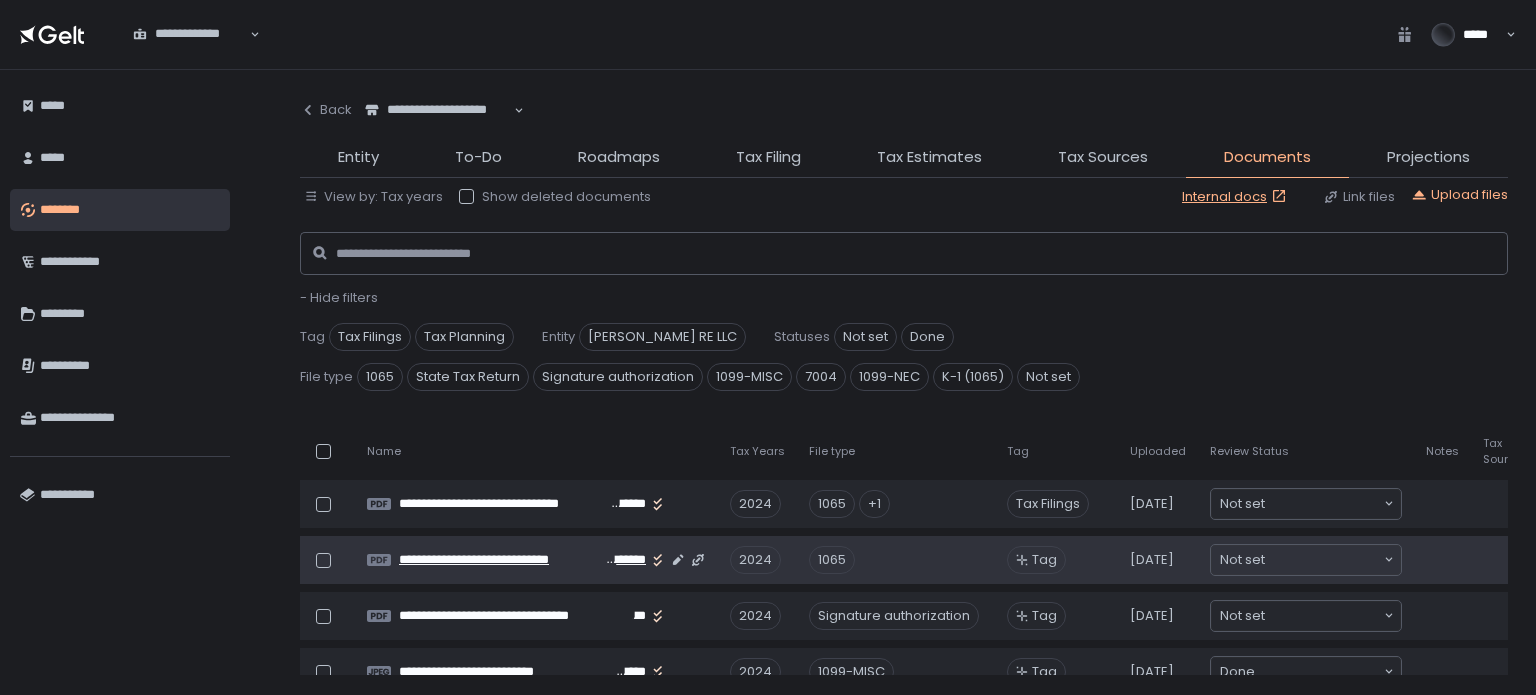 click on "**********" at bounding box center [502, 560] 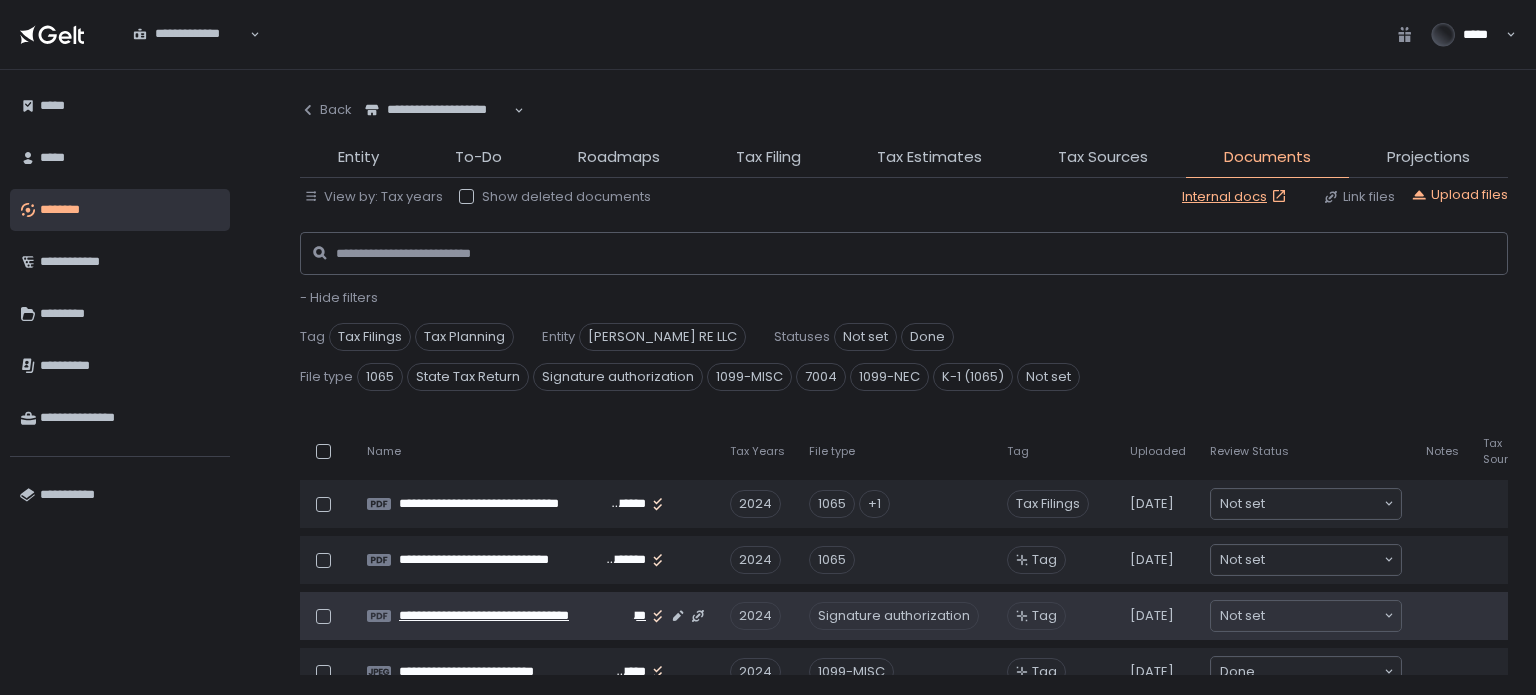 click on "**********" at bounding box center [515, 616] 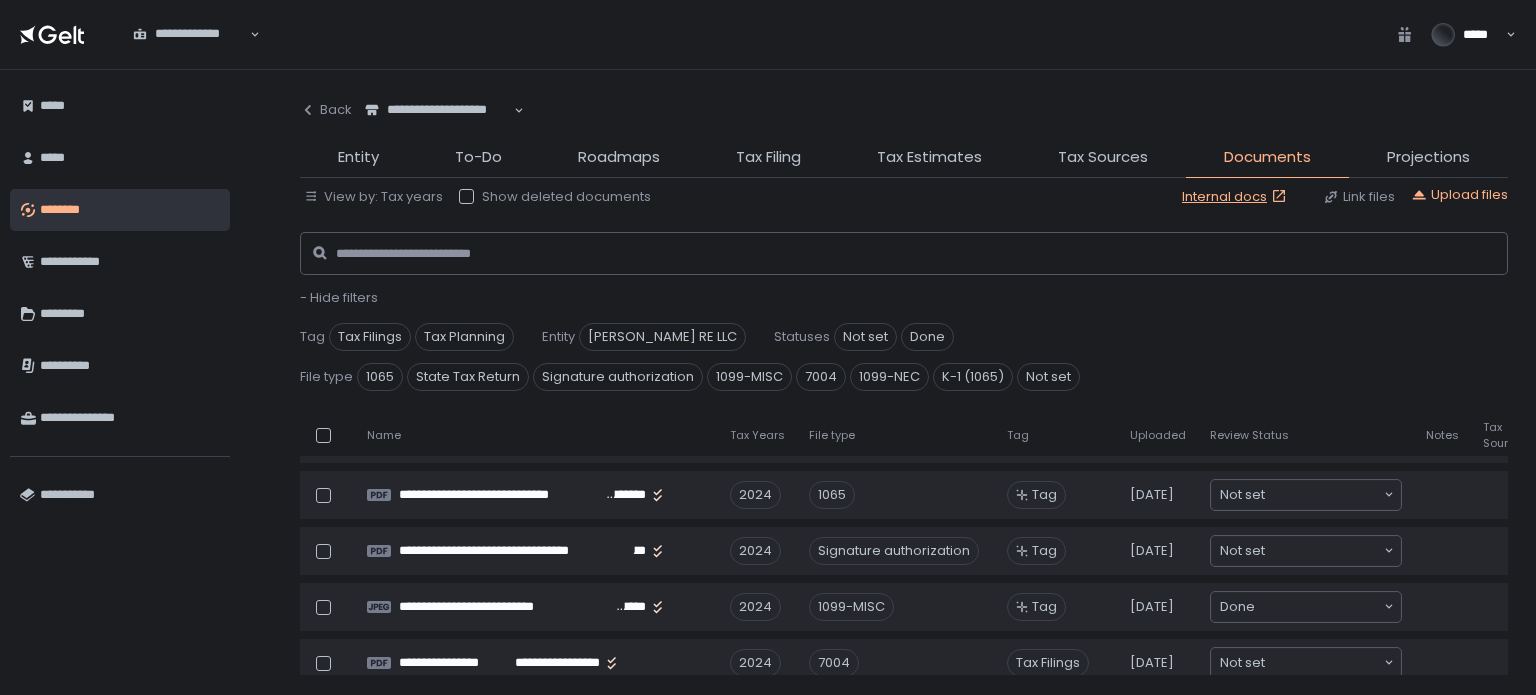 scroll, scrollTop: 300, scrollLeft: 0, axis: vertical 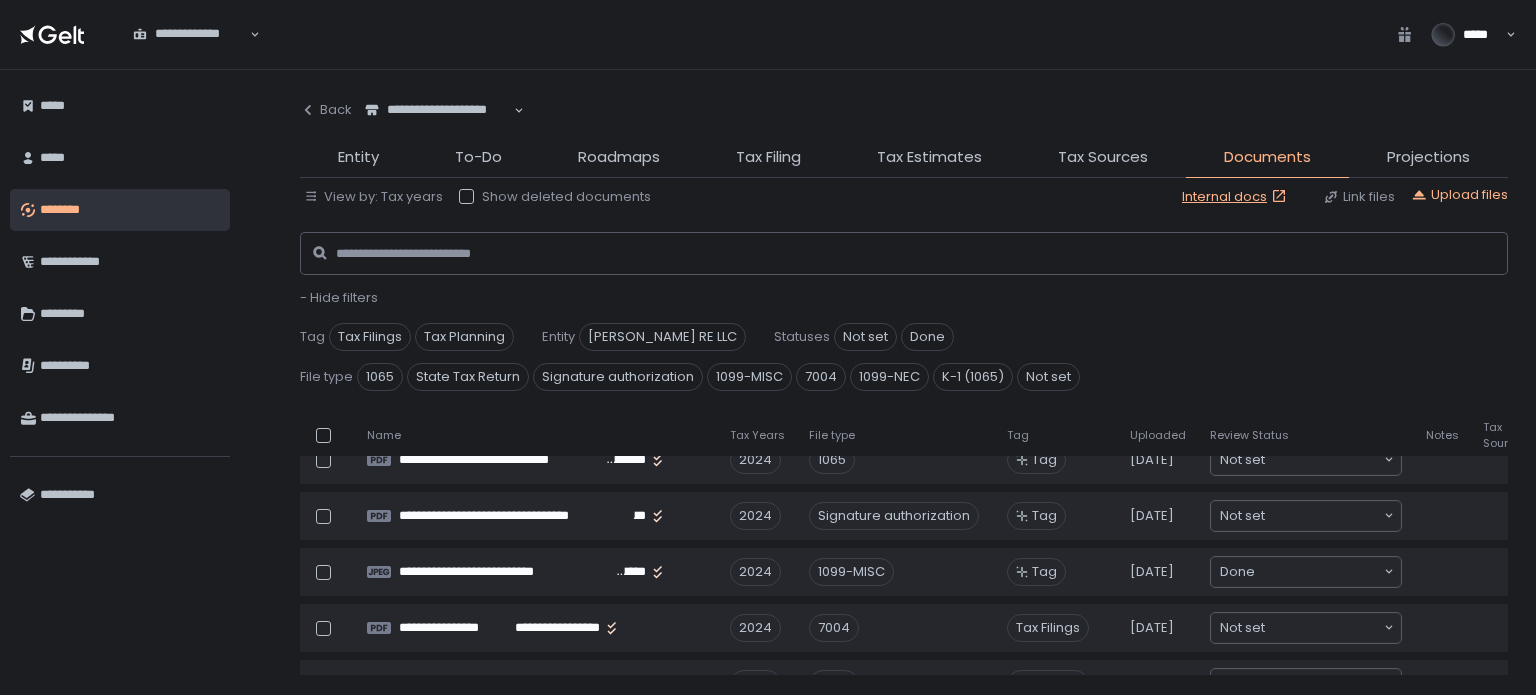 click on "- Hide filters  Tag Tax Filings Tax Planning Entity Asher Martin RE  LLC Statuses Not set Done File type 1065 State Tax Return Signature authorization 1099-MISC 7004 1099-NEC K-1 (1065) Not set" 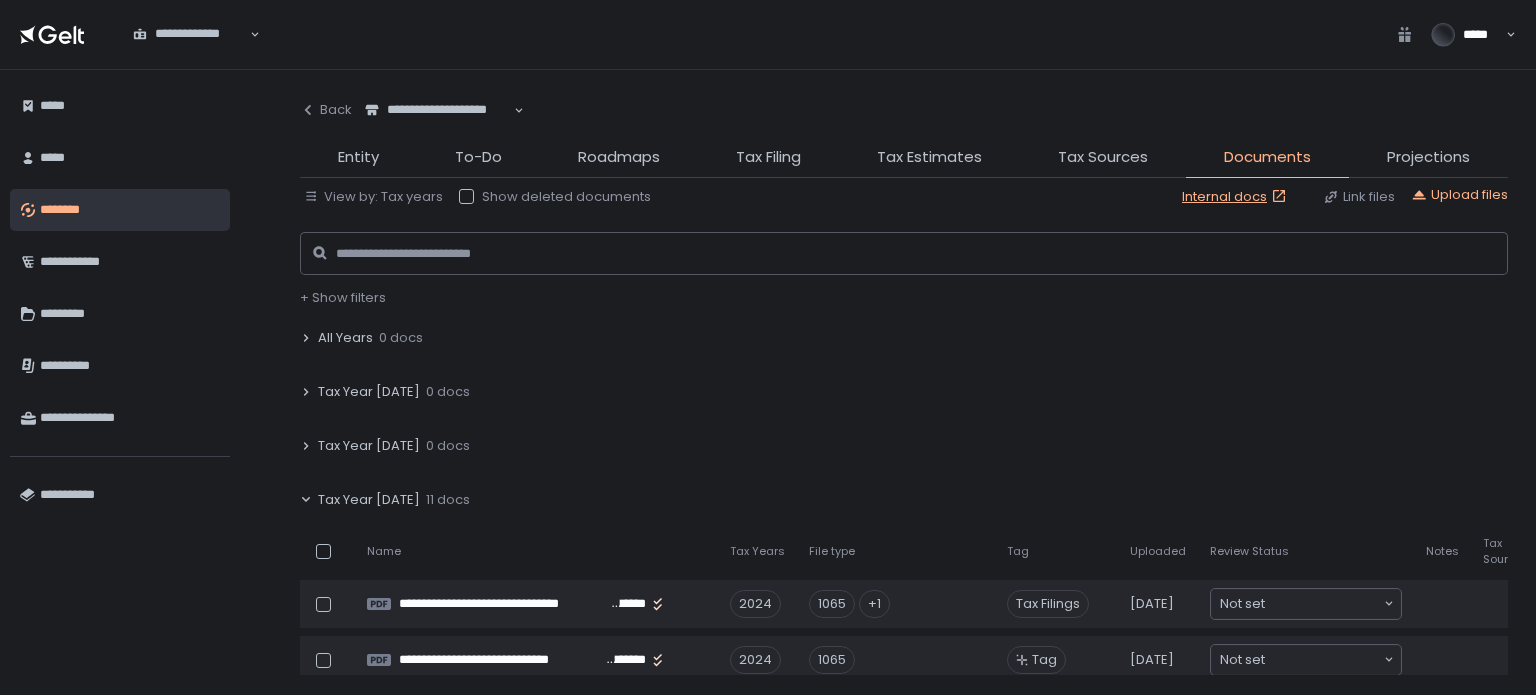 scroll, scrollTop: 100, scrollLeft: 0, axis: vertical 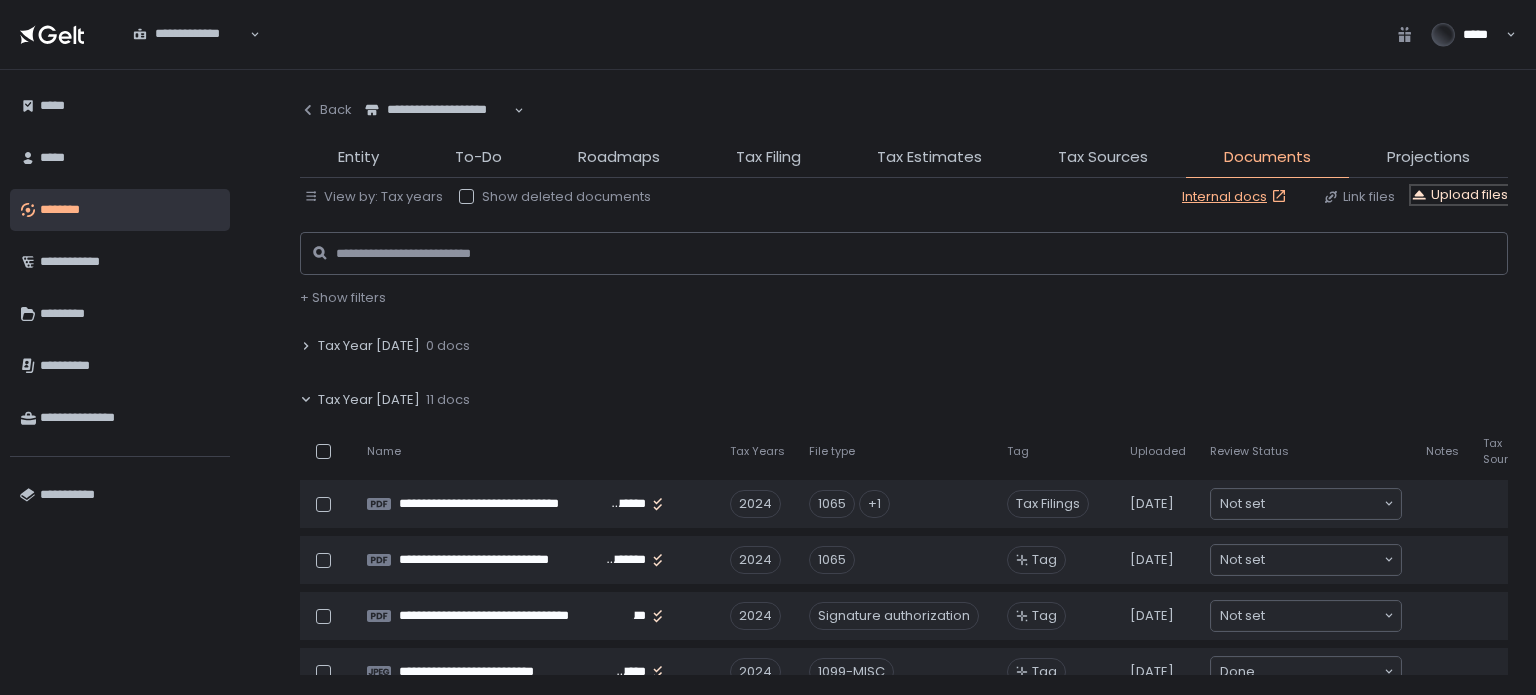 click on "Upload files" 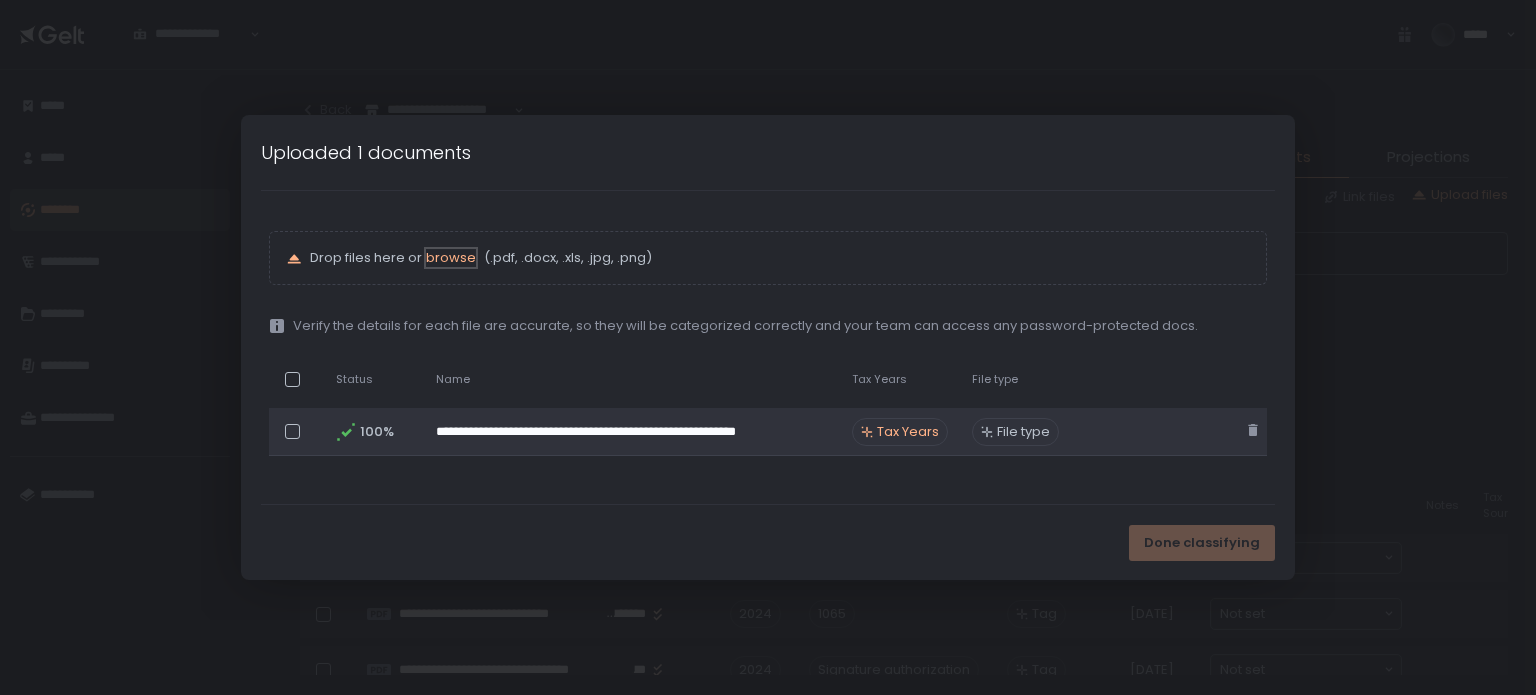 scroll, scrollTop: 154, scrollLeft: 0, axis: vertical 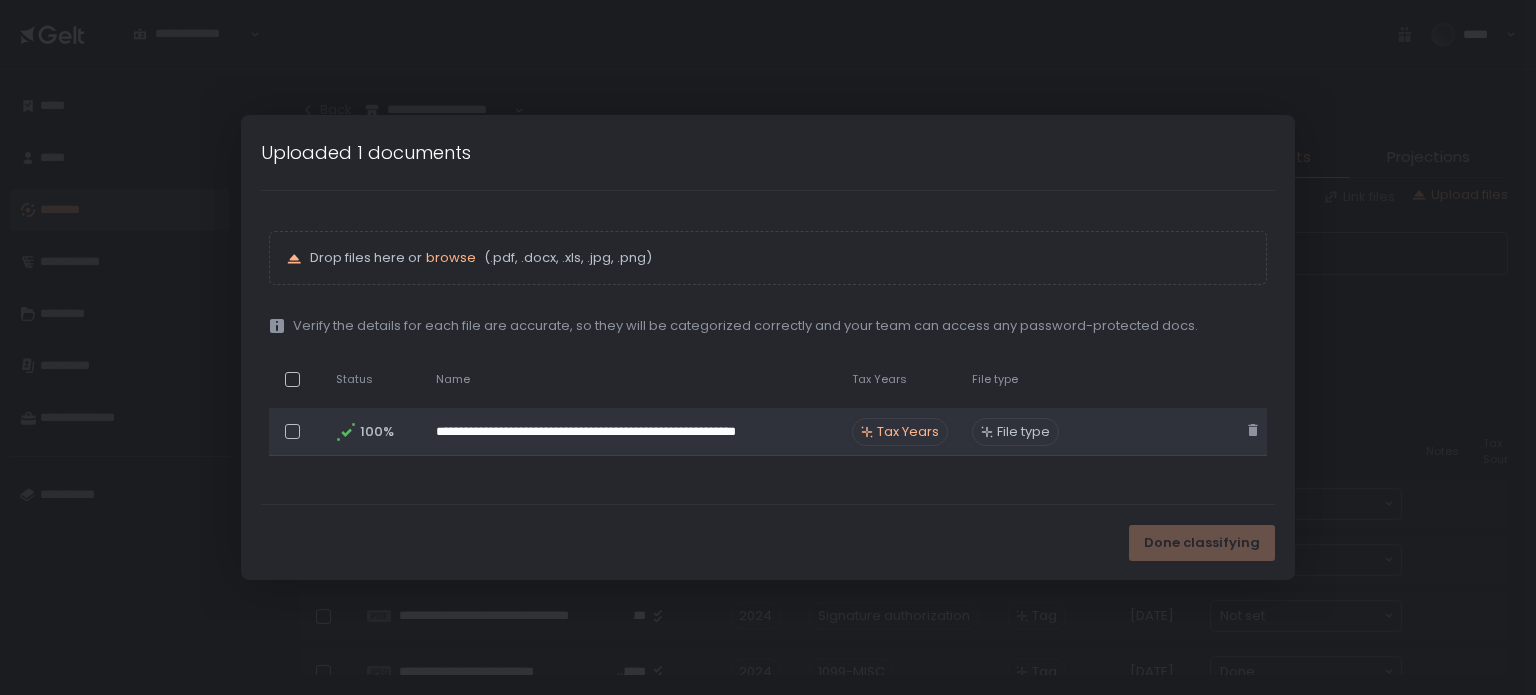 click on "Tax Years" at bounding box center (900, 432) 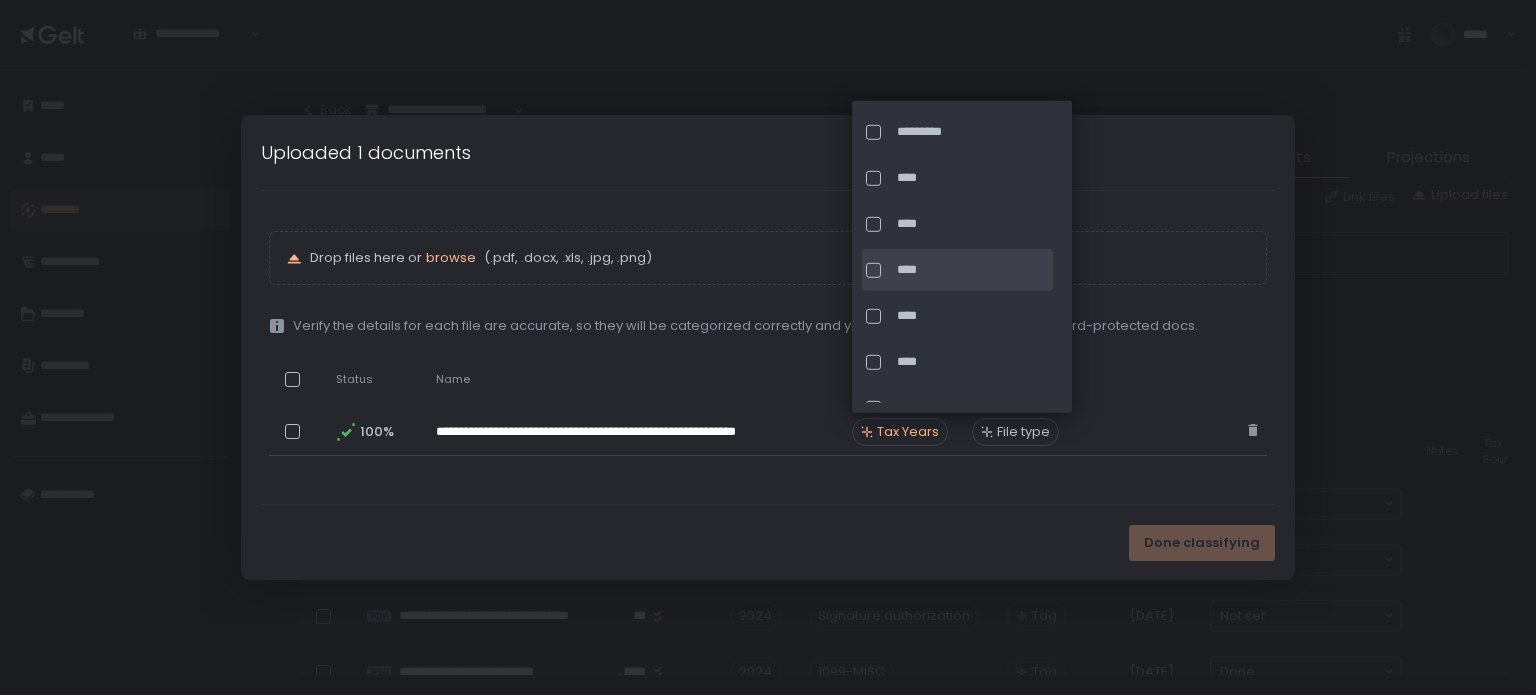 click on "****" 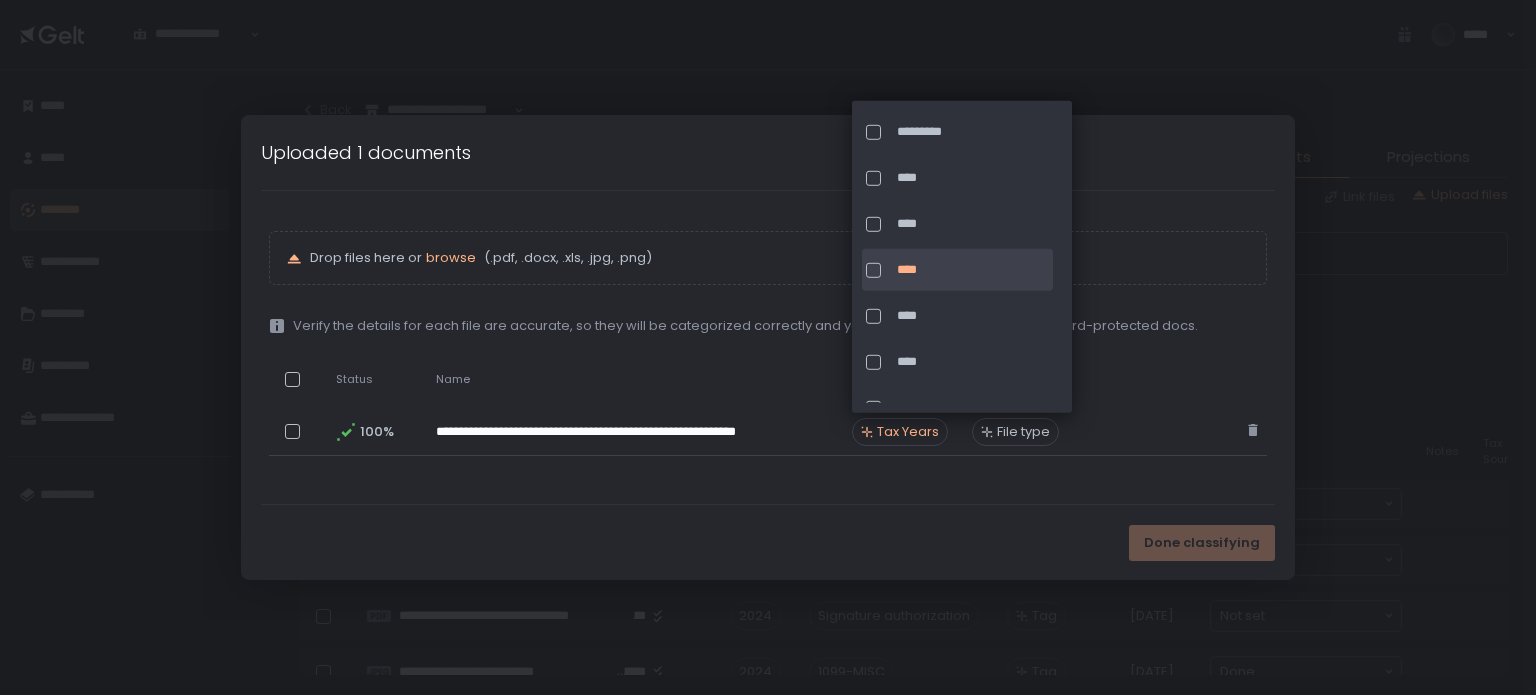 click on "Done classifying" at bounding box center [768, 542] 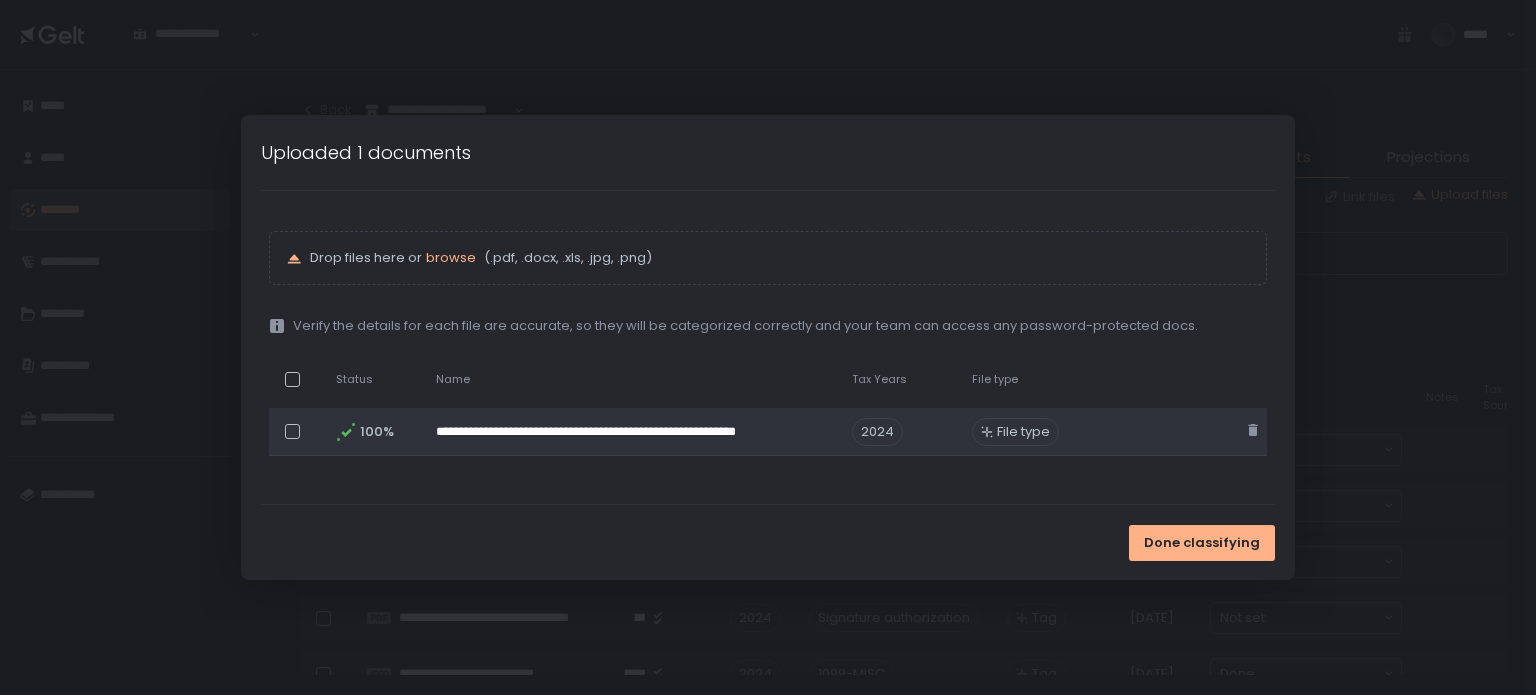 scroll, scrollTop: 100, scrollLeft: 0, axis: vertical 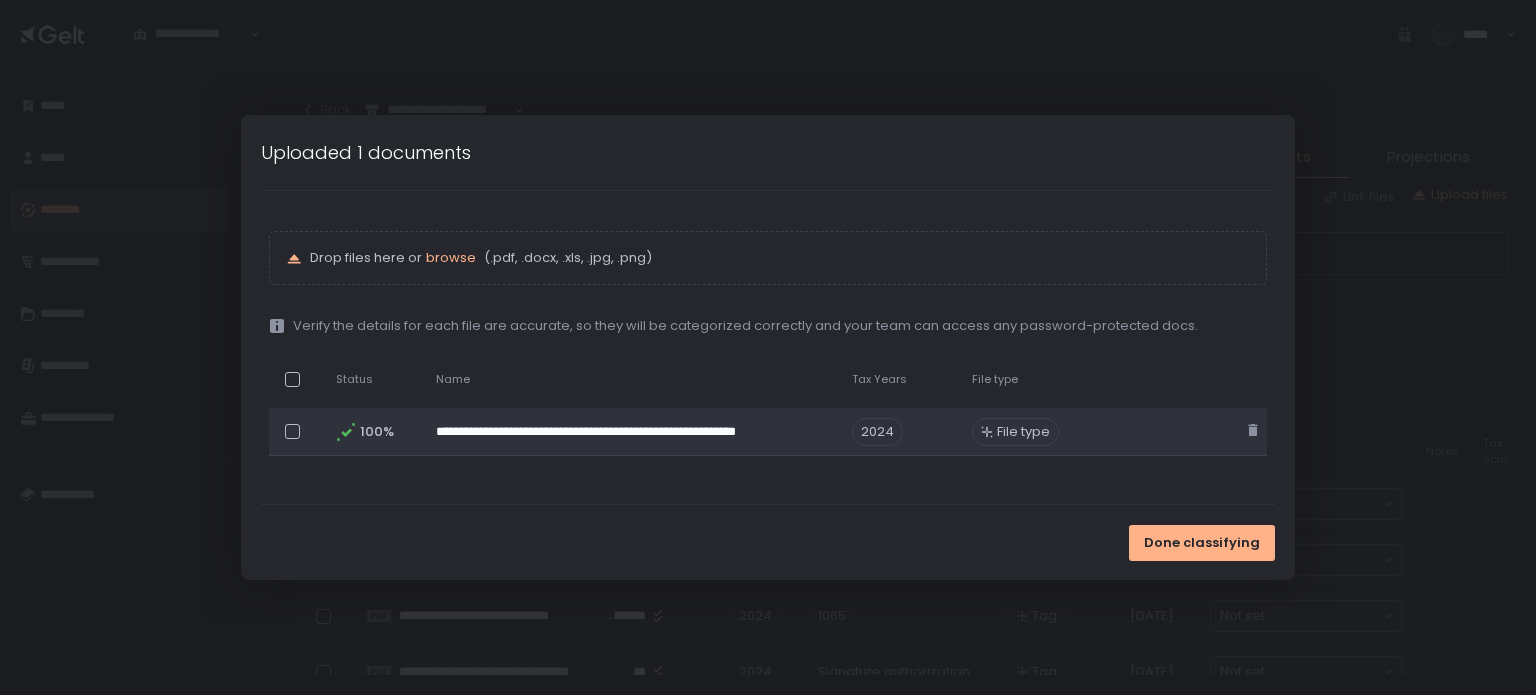 click on "File type" at bounding box center [1023, 432] 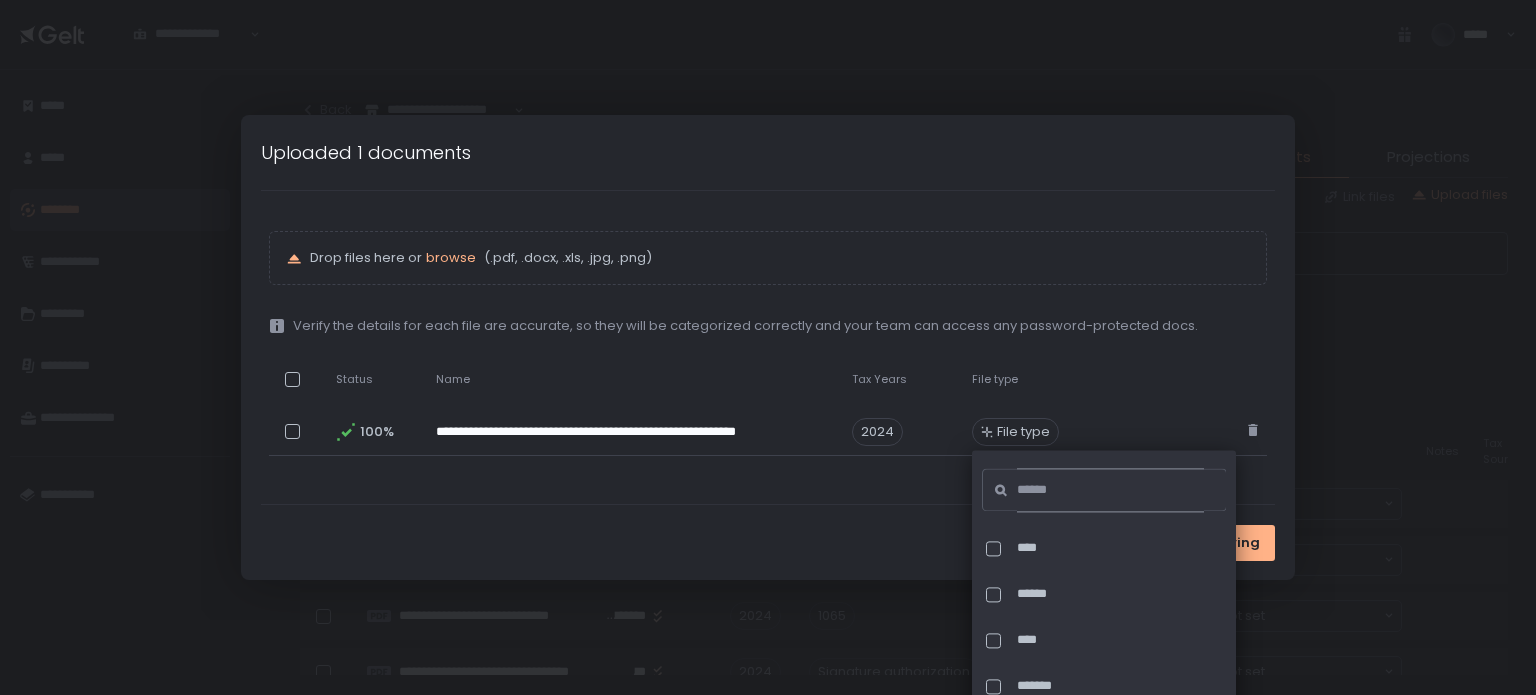 click 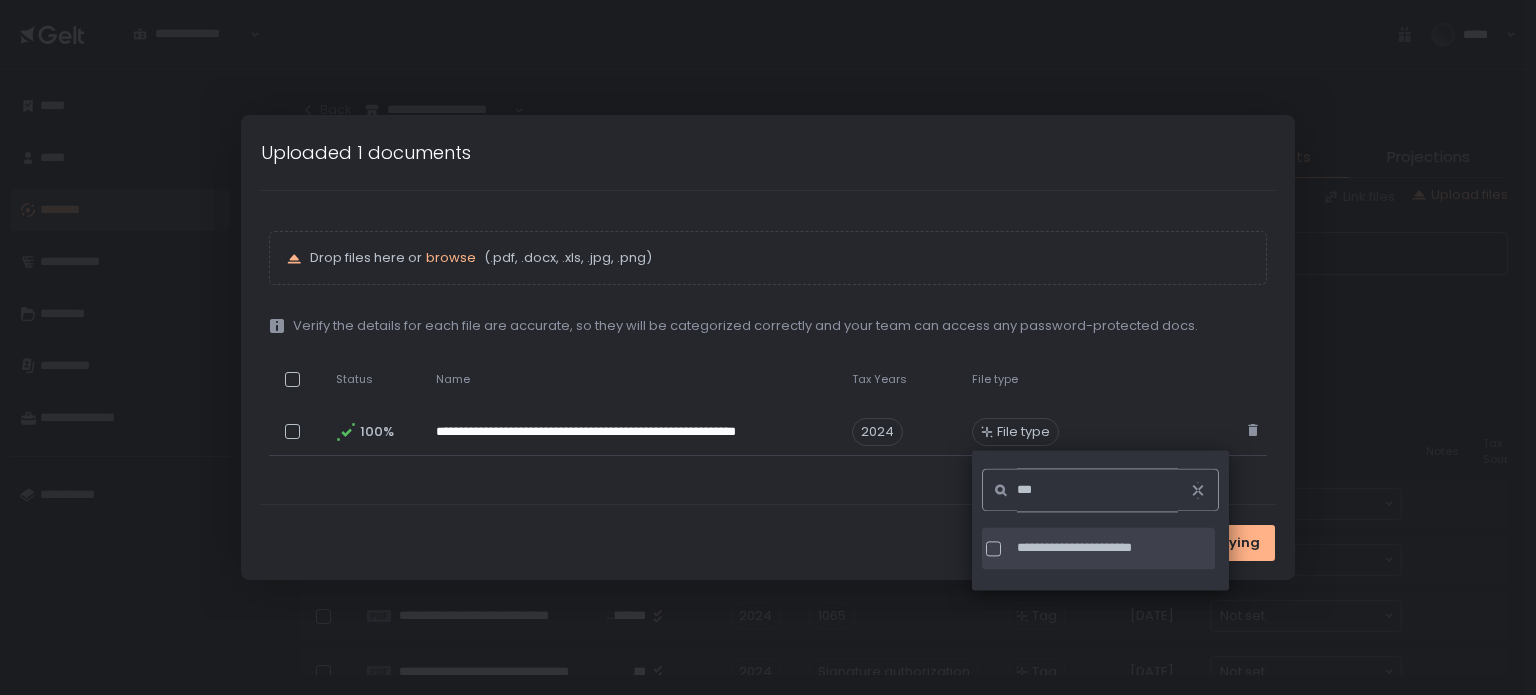 type on "***" 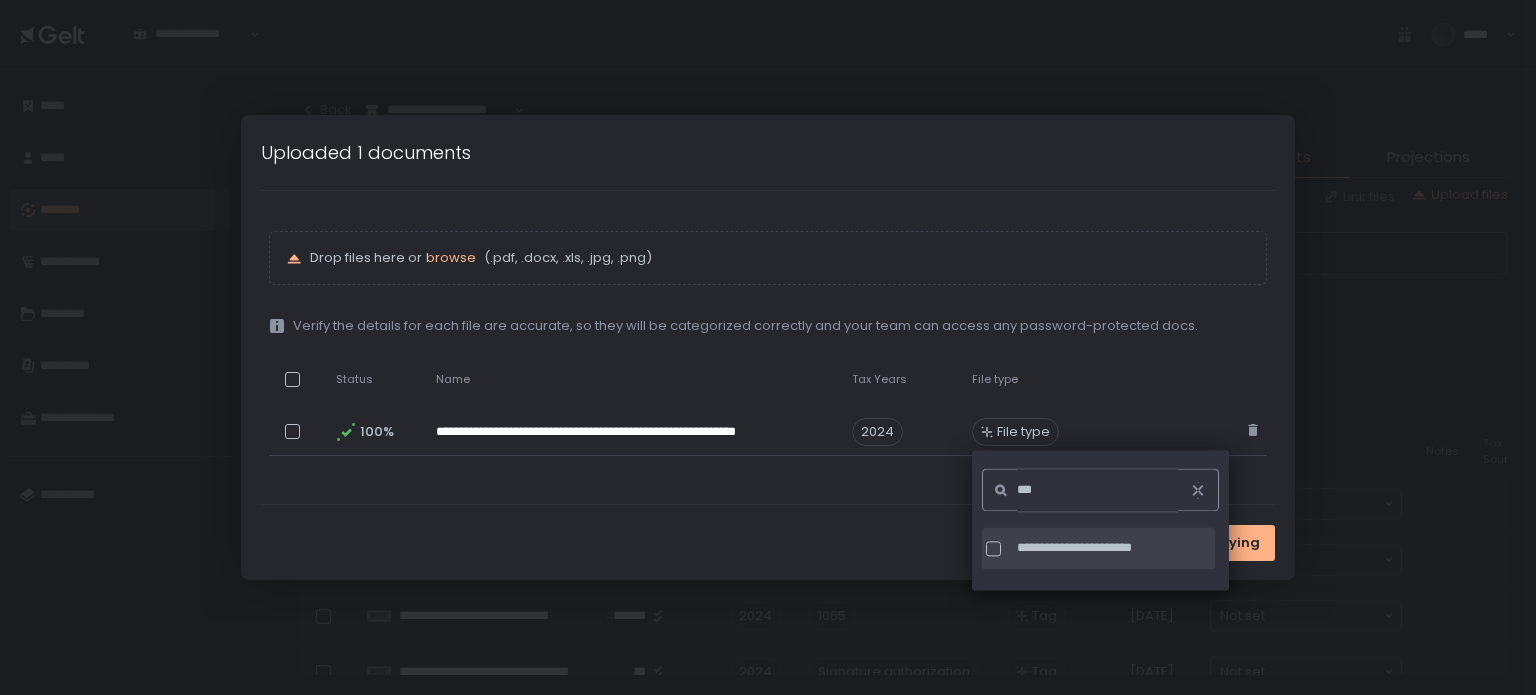 click on "**********" 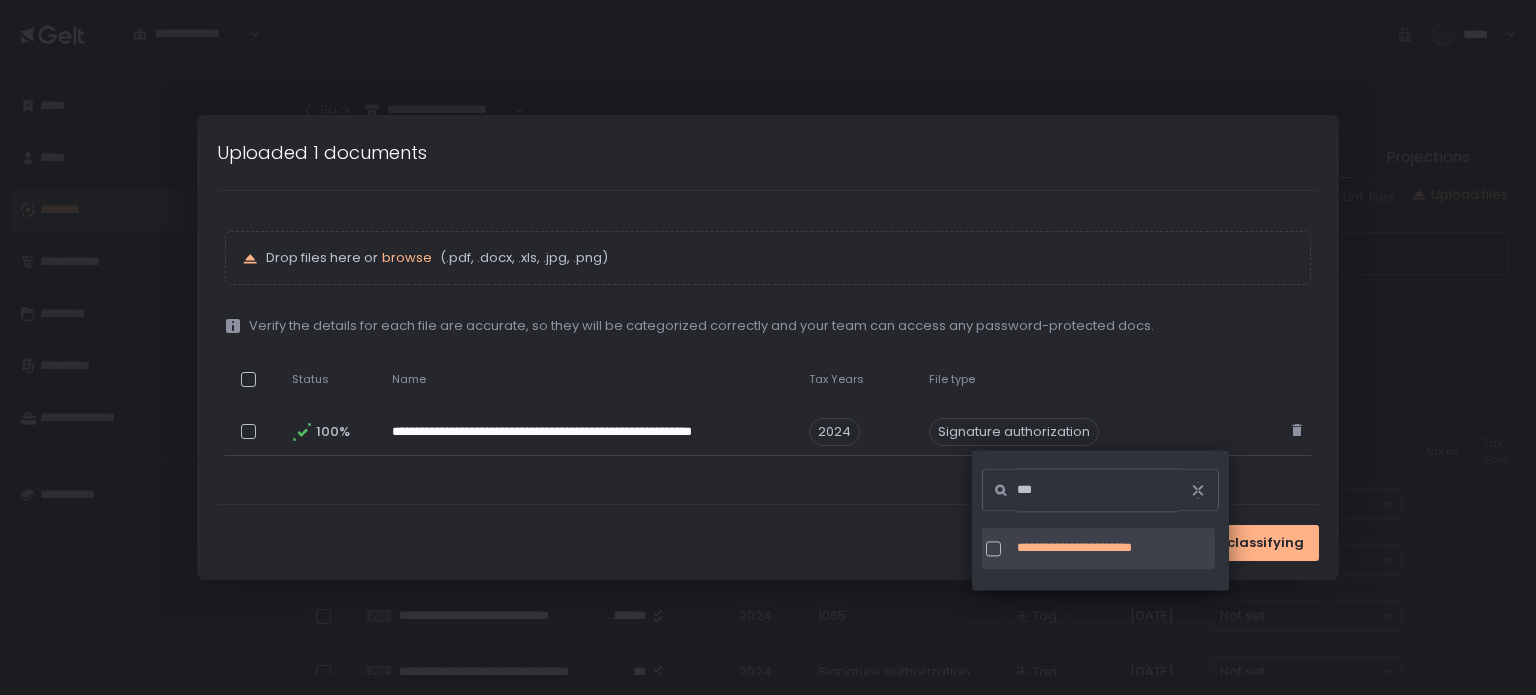 click on "Done classifying" at bounding box center (767, 542) 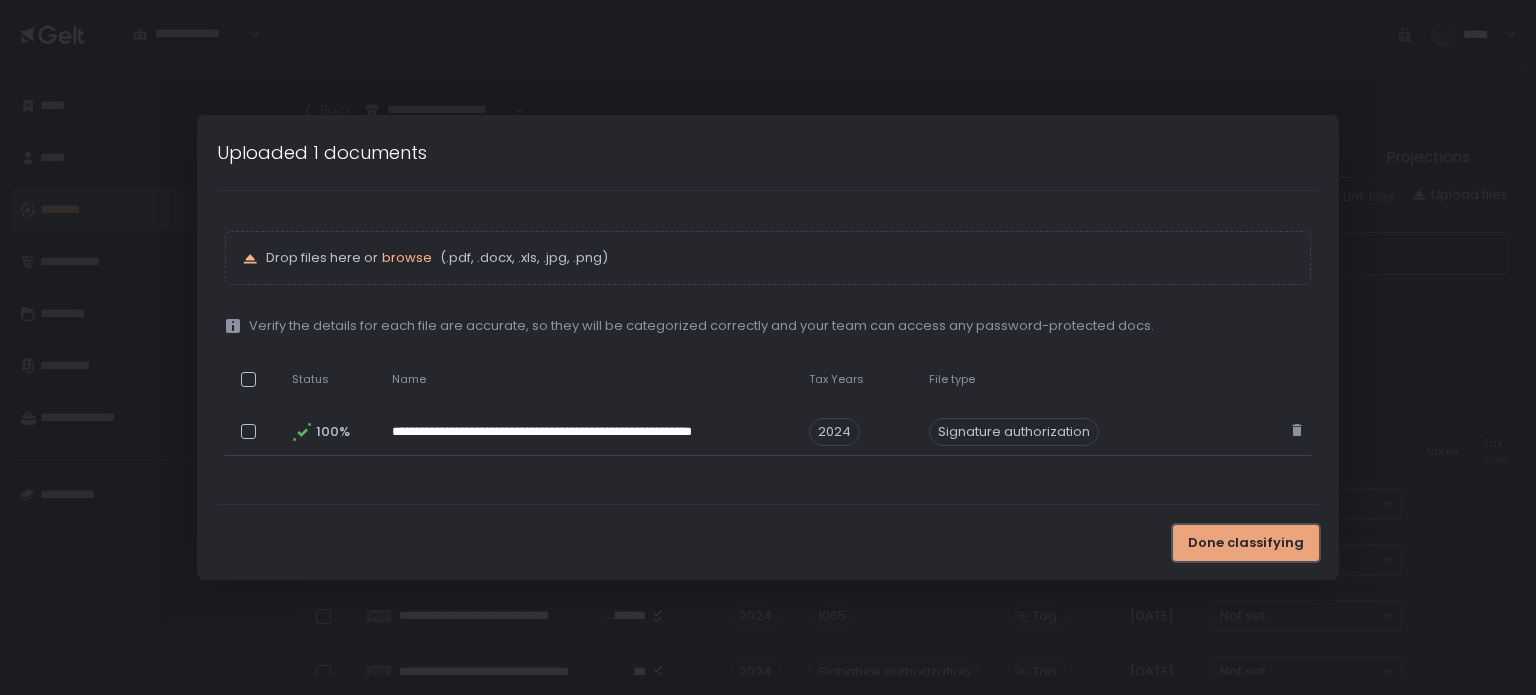 click on "Done classifying" at bounding box center [1246, 543] 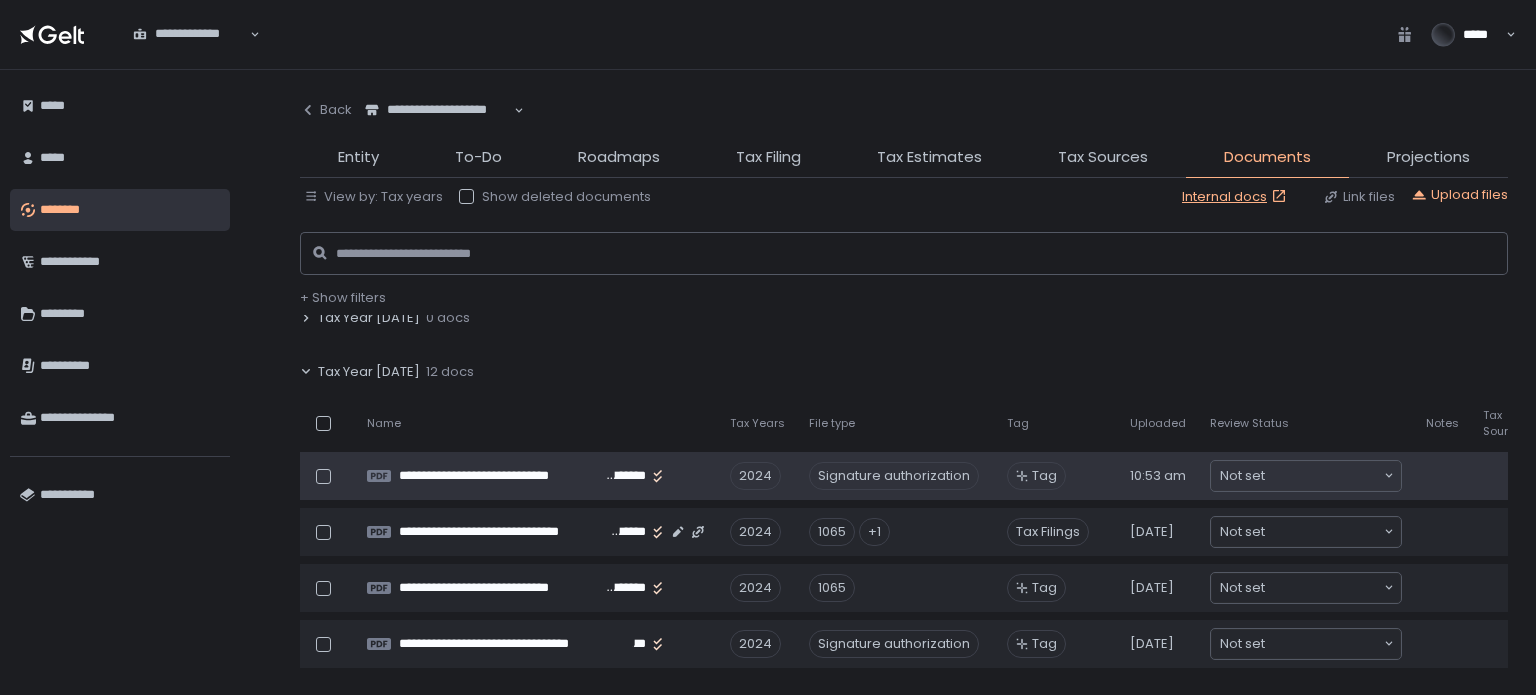 scroll, scrollTop: 100, scrollLeft: 0, axis: vertical 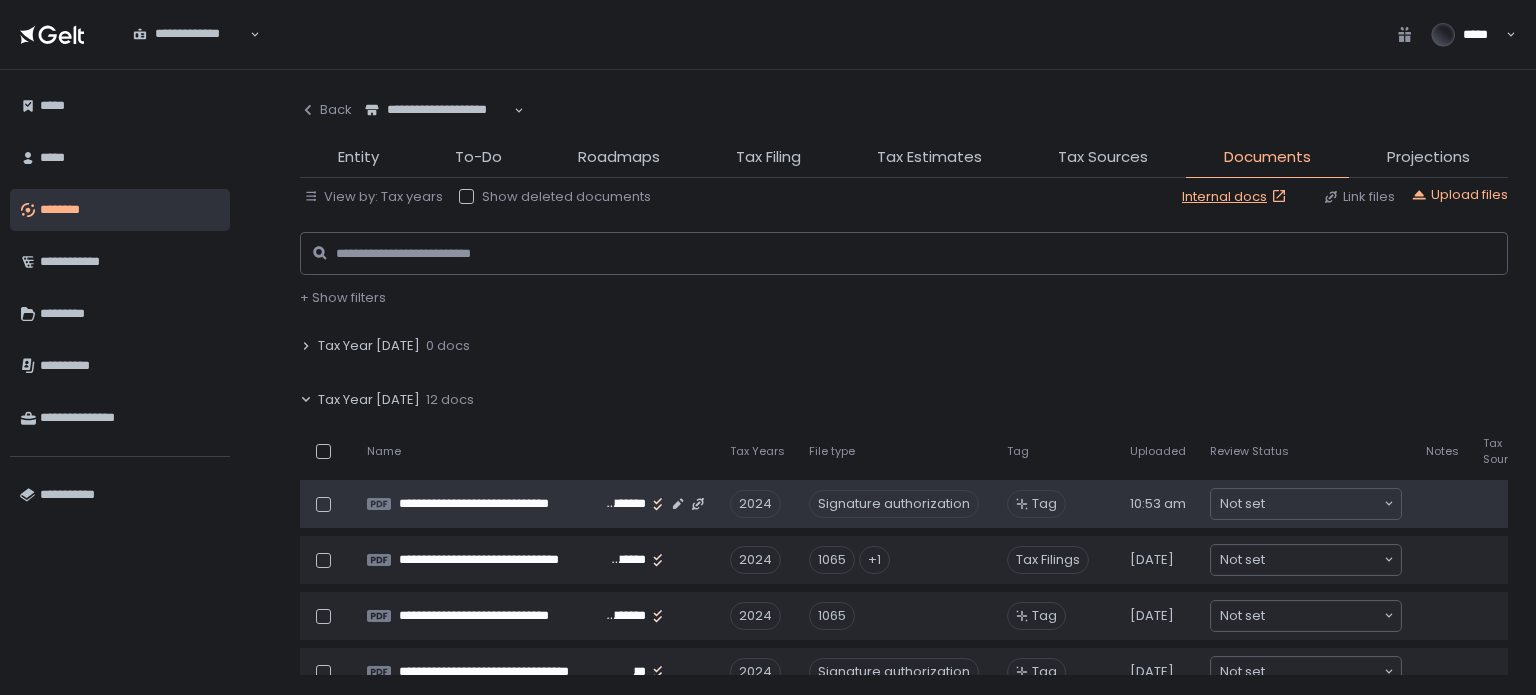 click on "Tag" at bounding box center [1036, 504] 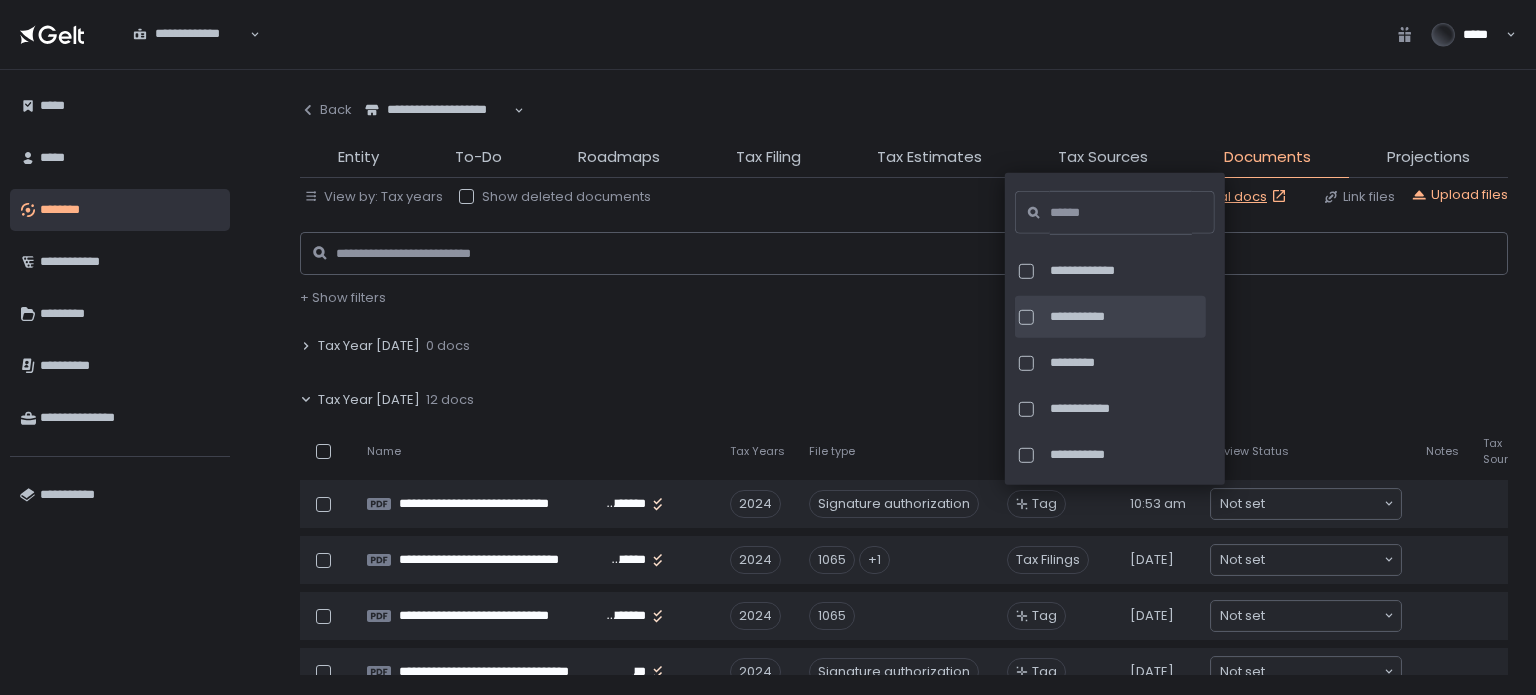 click on "**********" 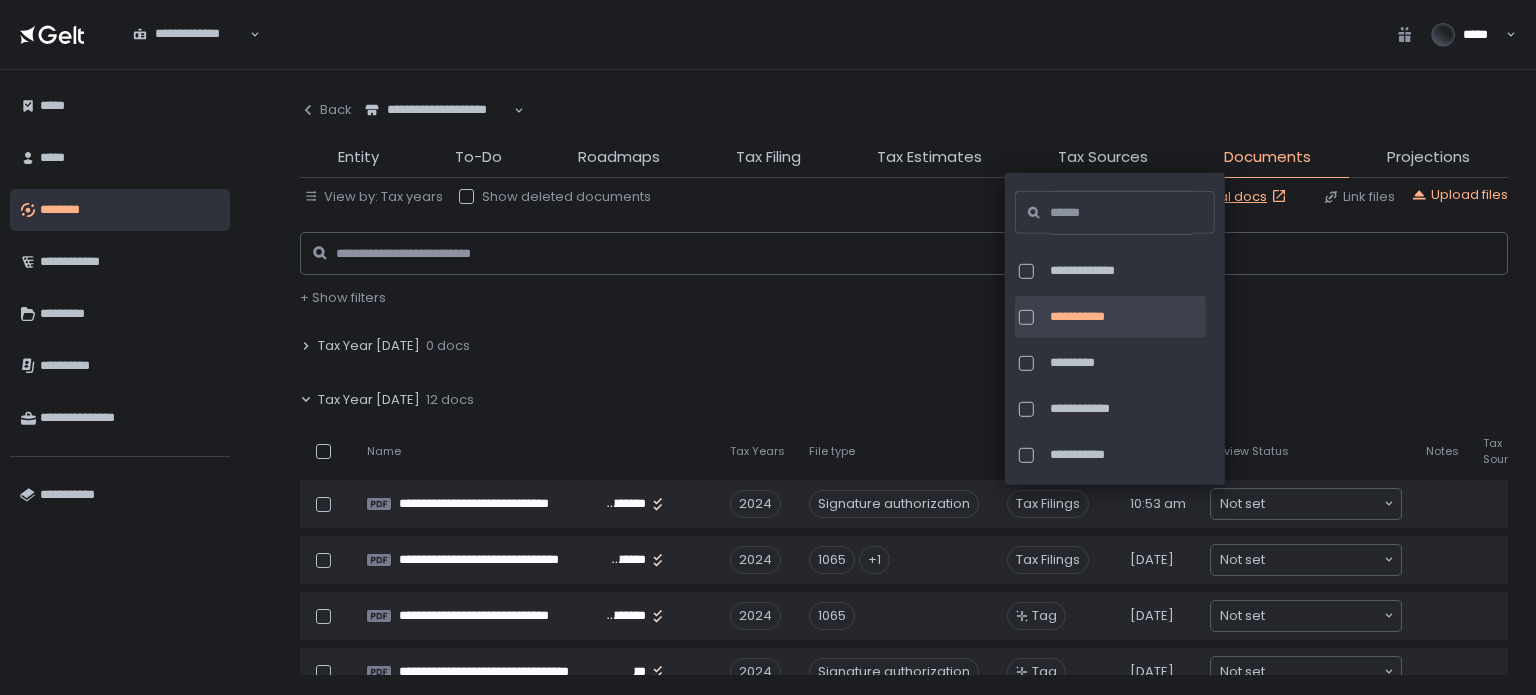 click on "Tax Year 2025 0 docs" 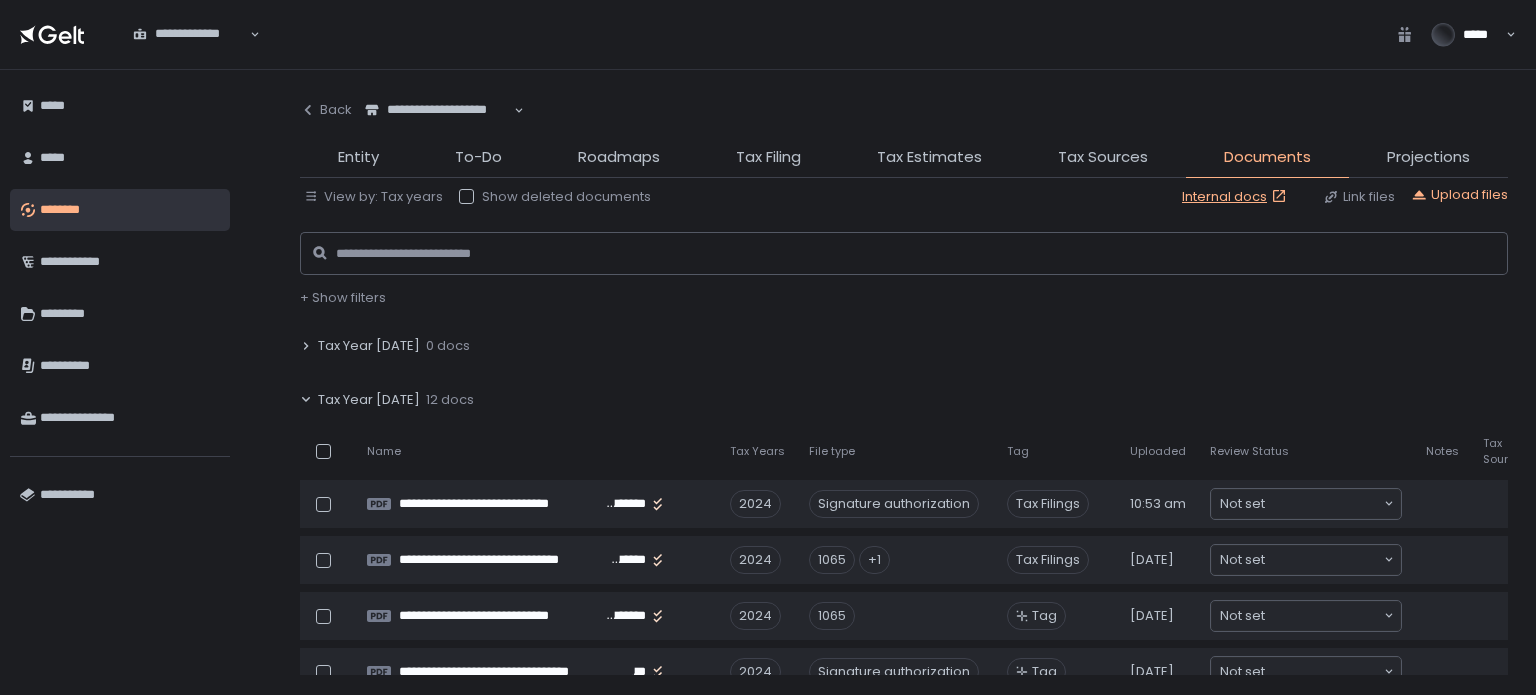 click 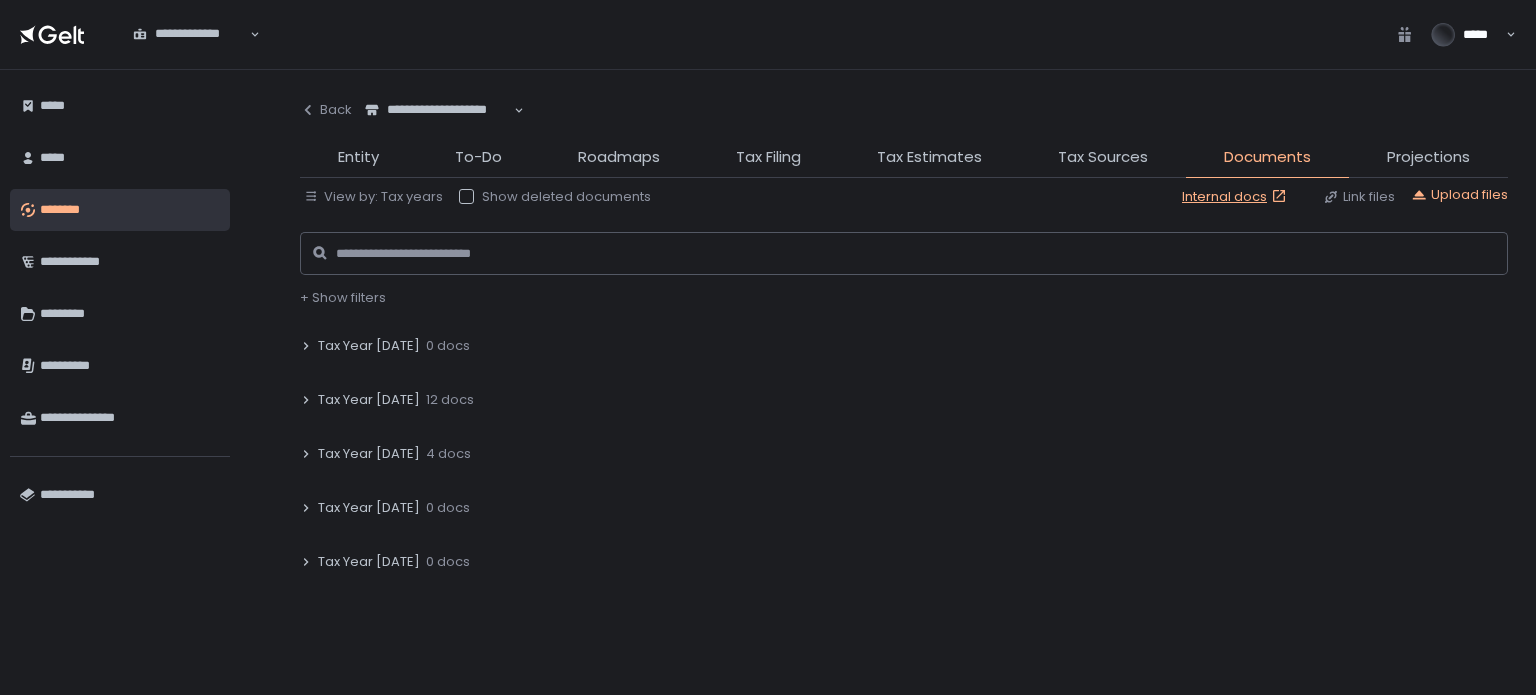 click on "To-Do" 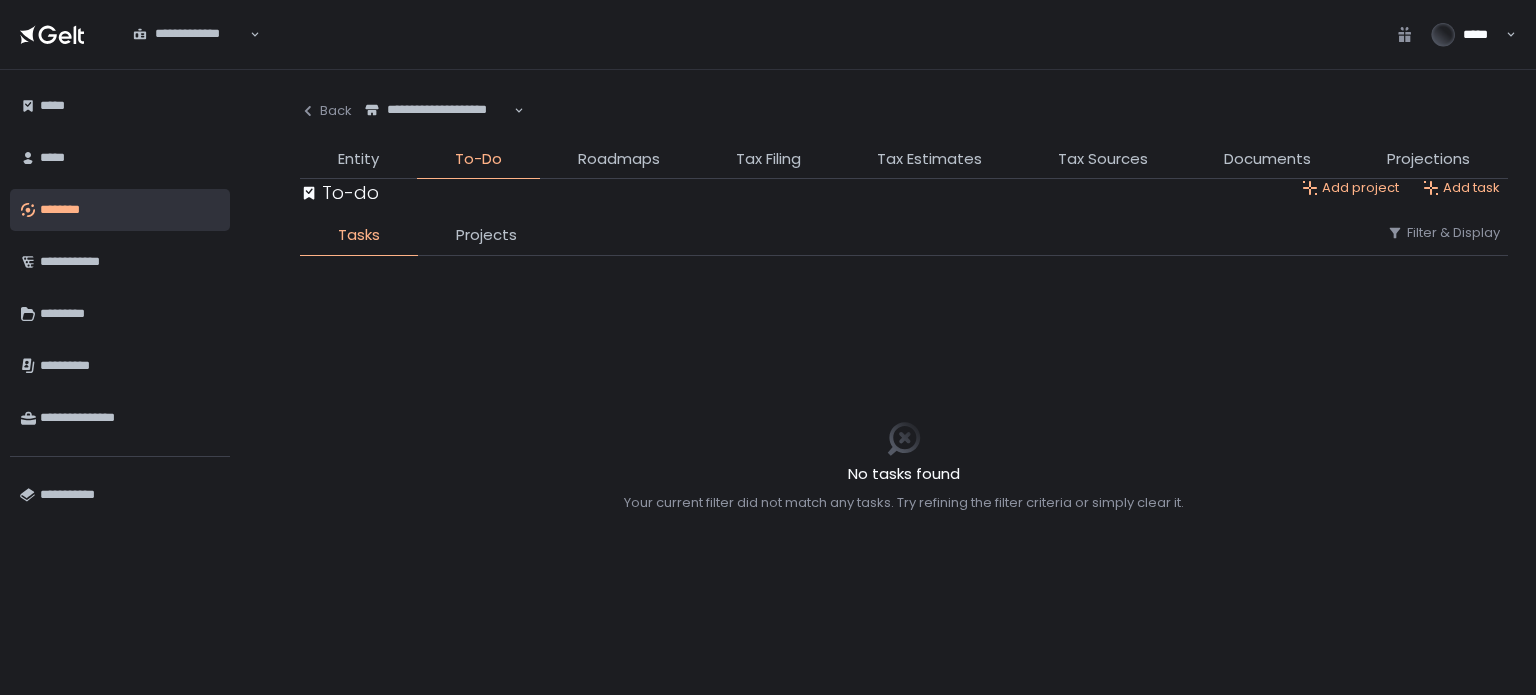 click on "Entity" 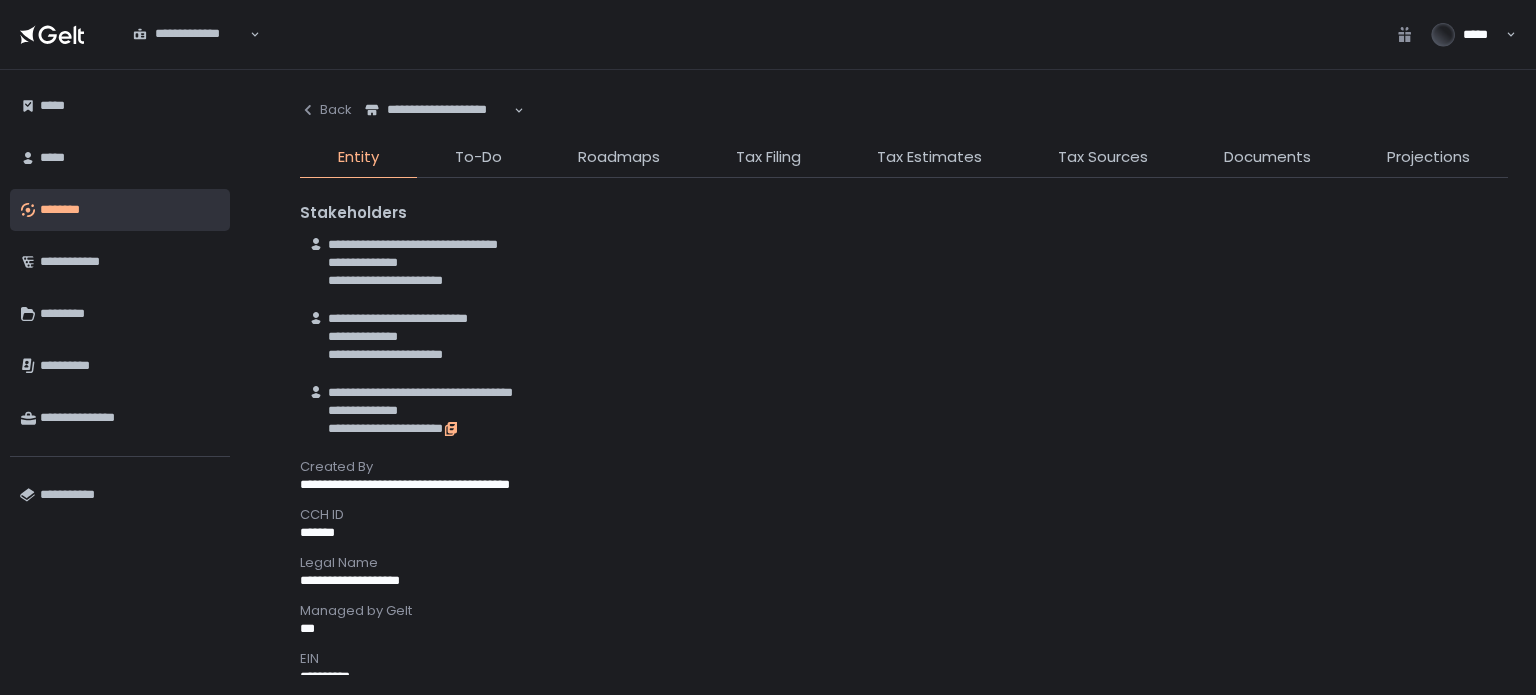 click 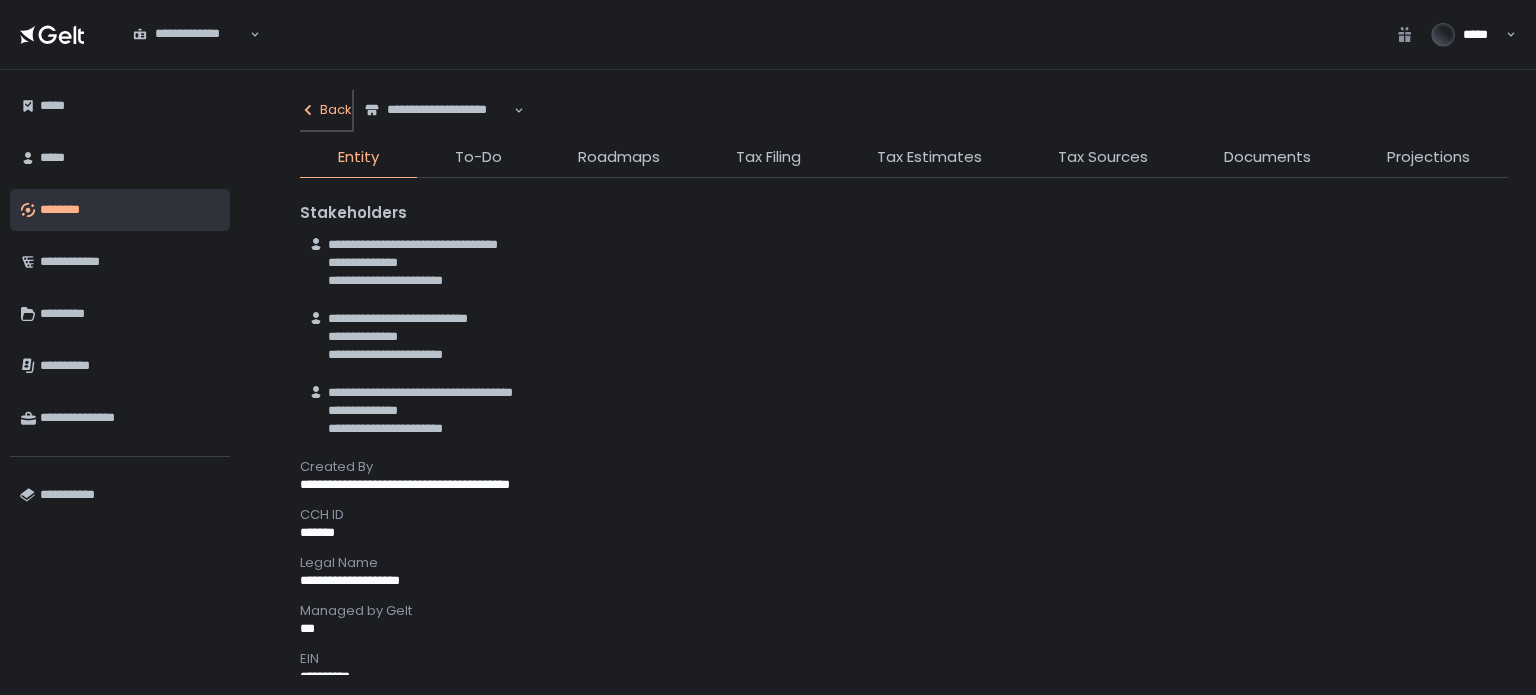 click on "Back" 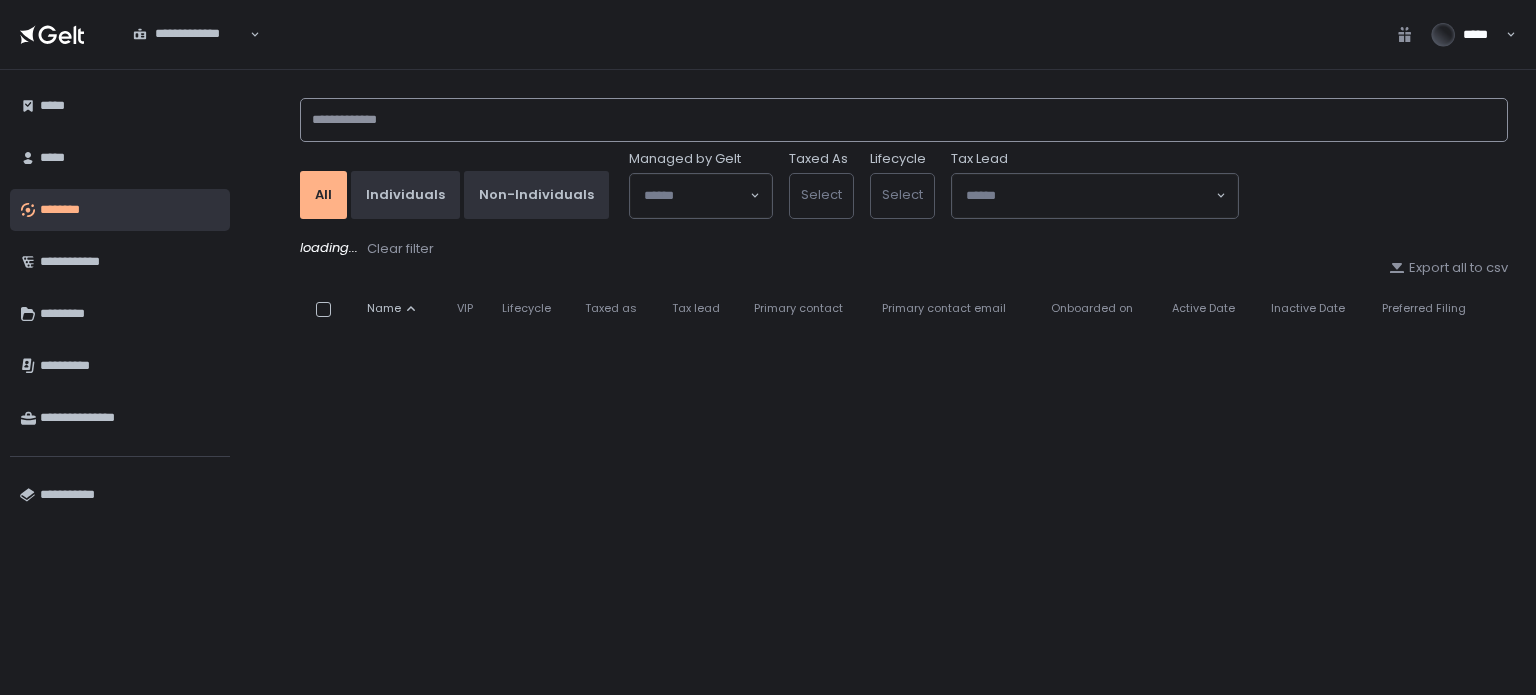 click 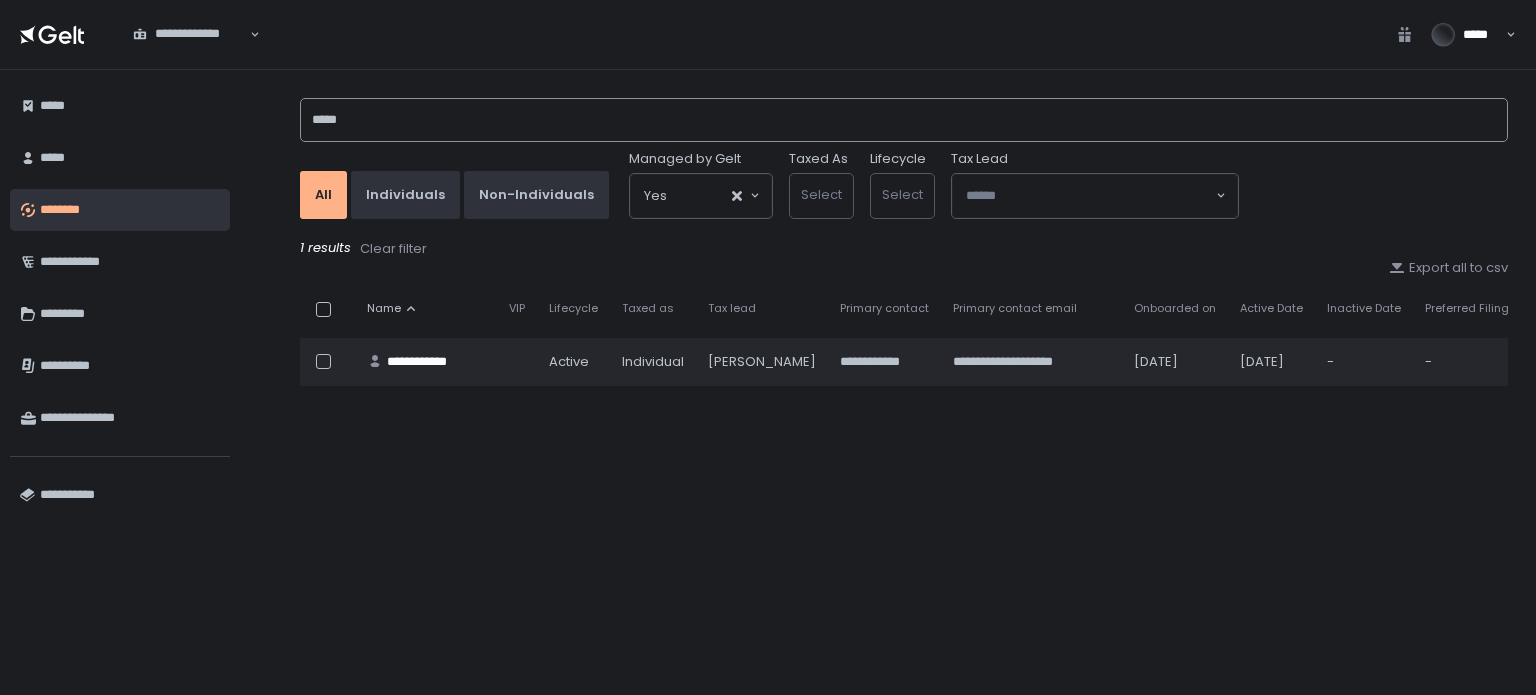 drag, startPoint x: 395, startPoint y: 122, endPoint x: 282, endPoint y: 113, distance: 113.35784 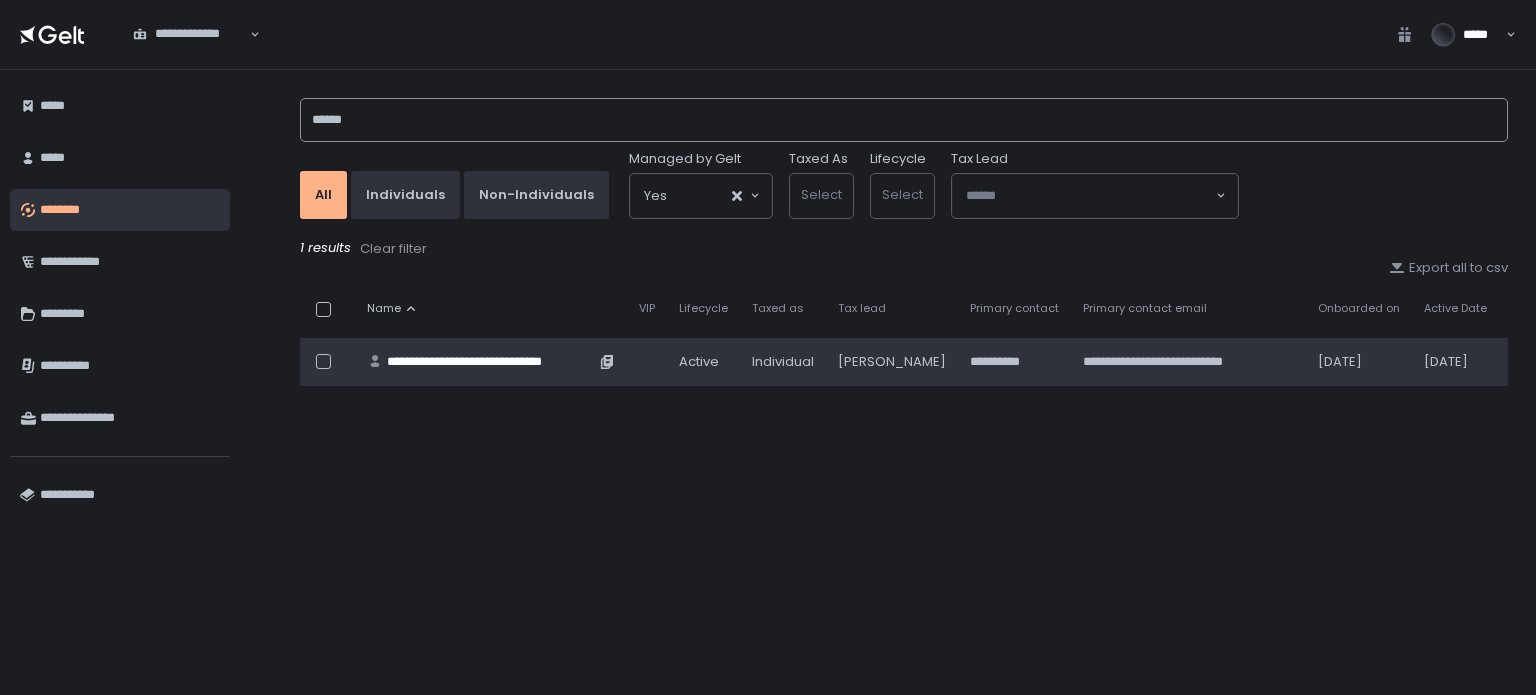 type on "******" 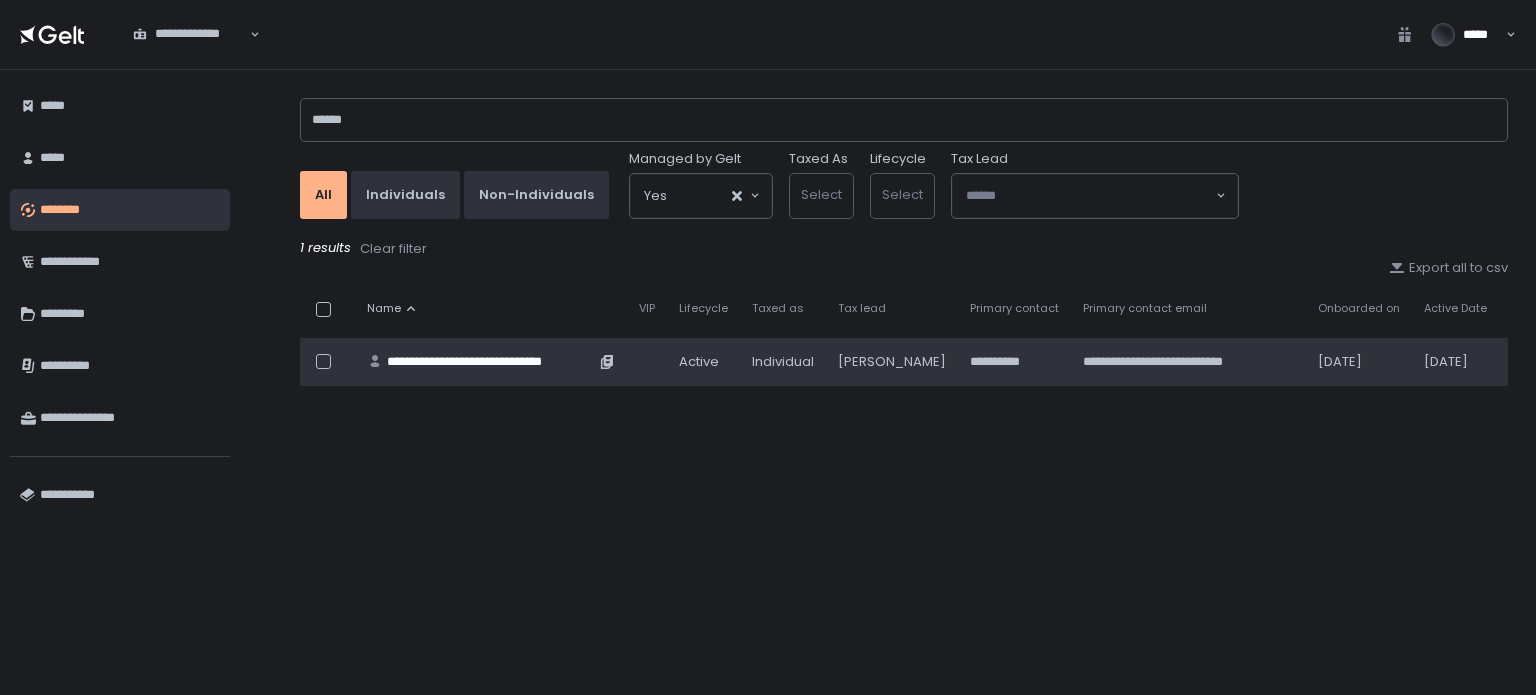 click on "**********" at bounding box center (491, 362) 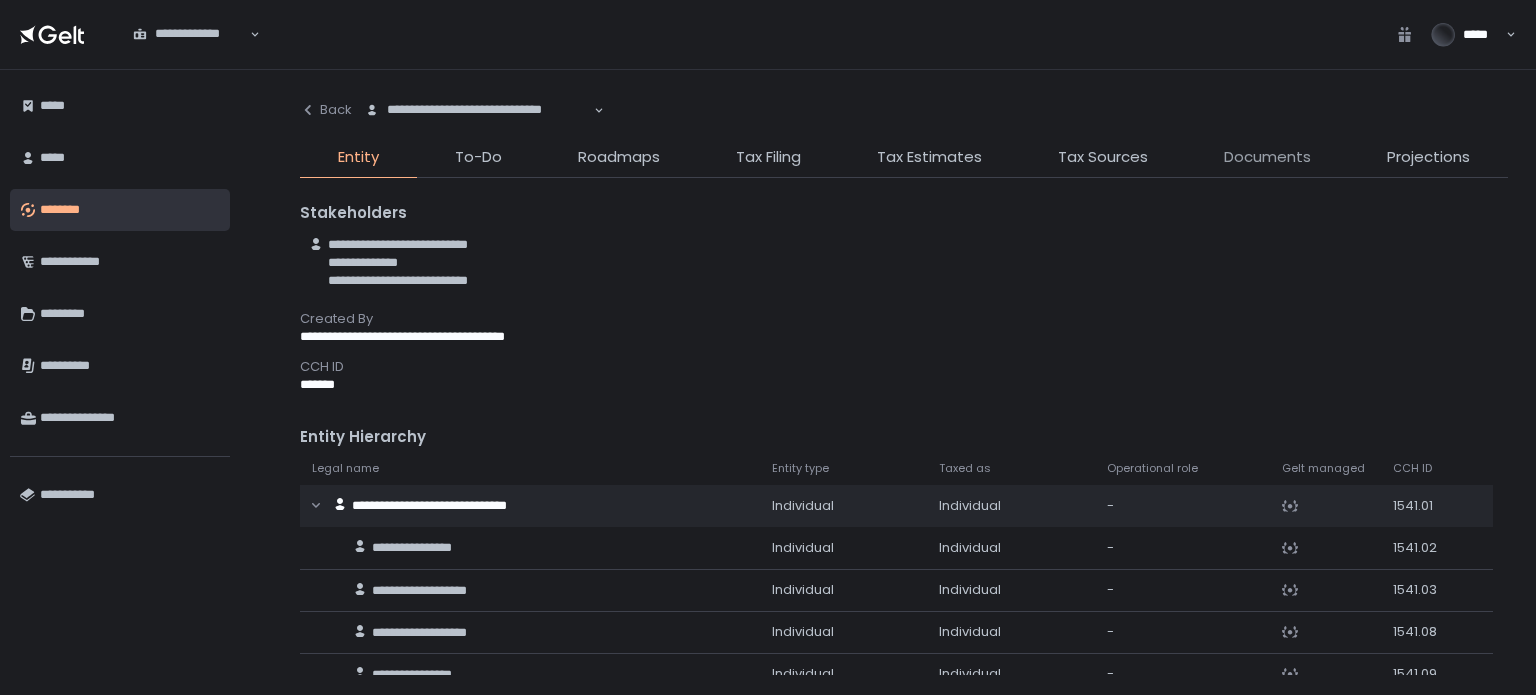 click on "Documents" at bounding box center [1267, 157] 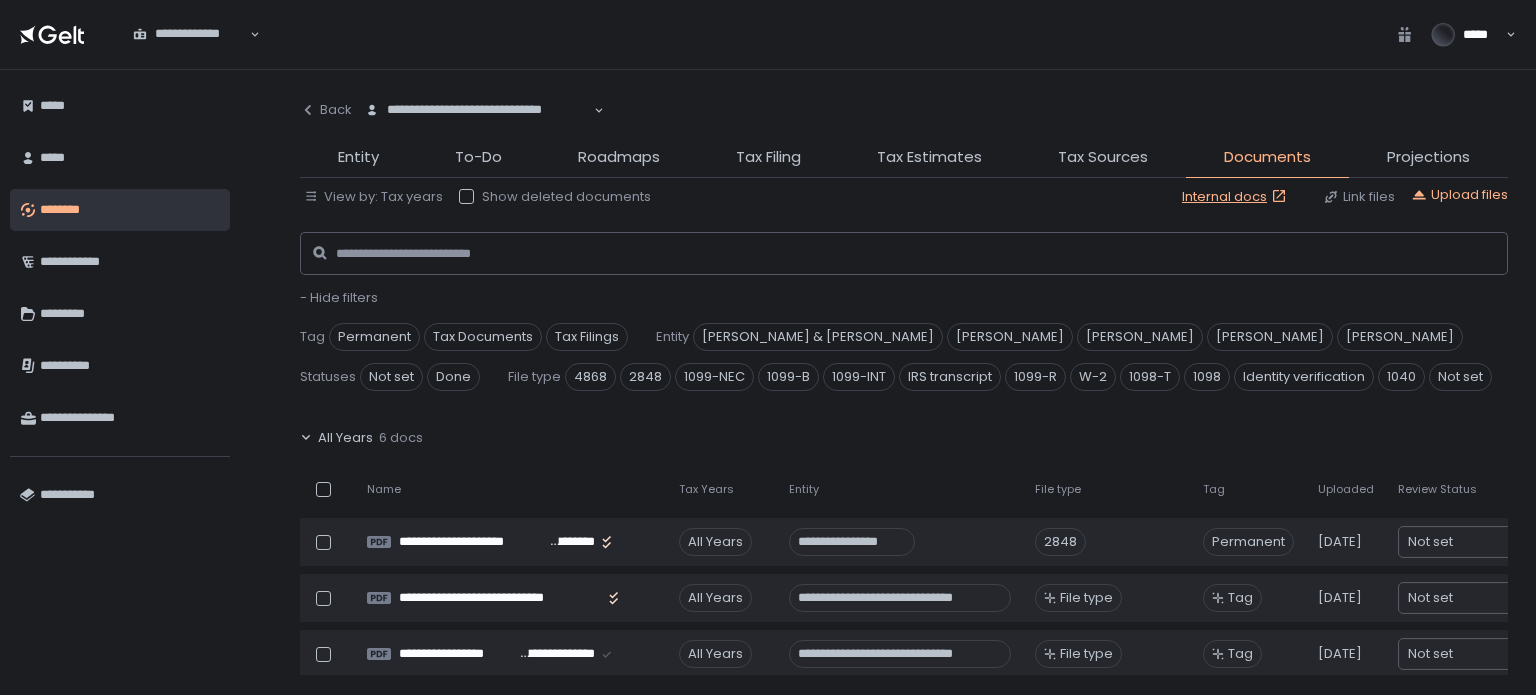 click on "- Hide filters" 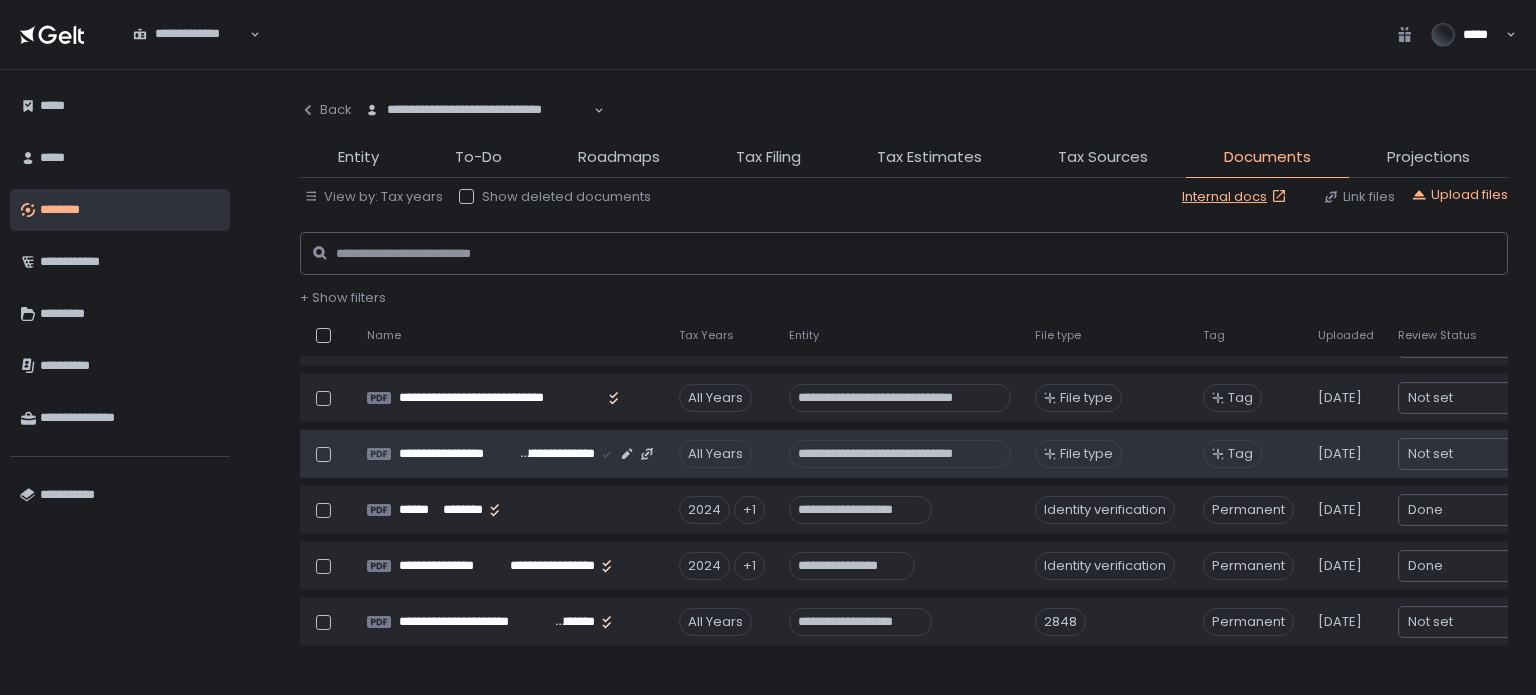 scroll, scrollTop: 0, scrollLeft: 0, axis: both 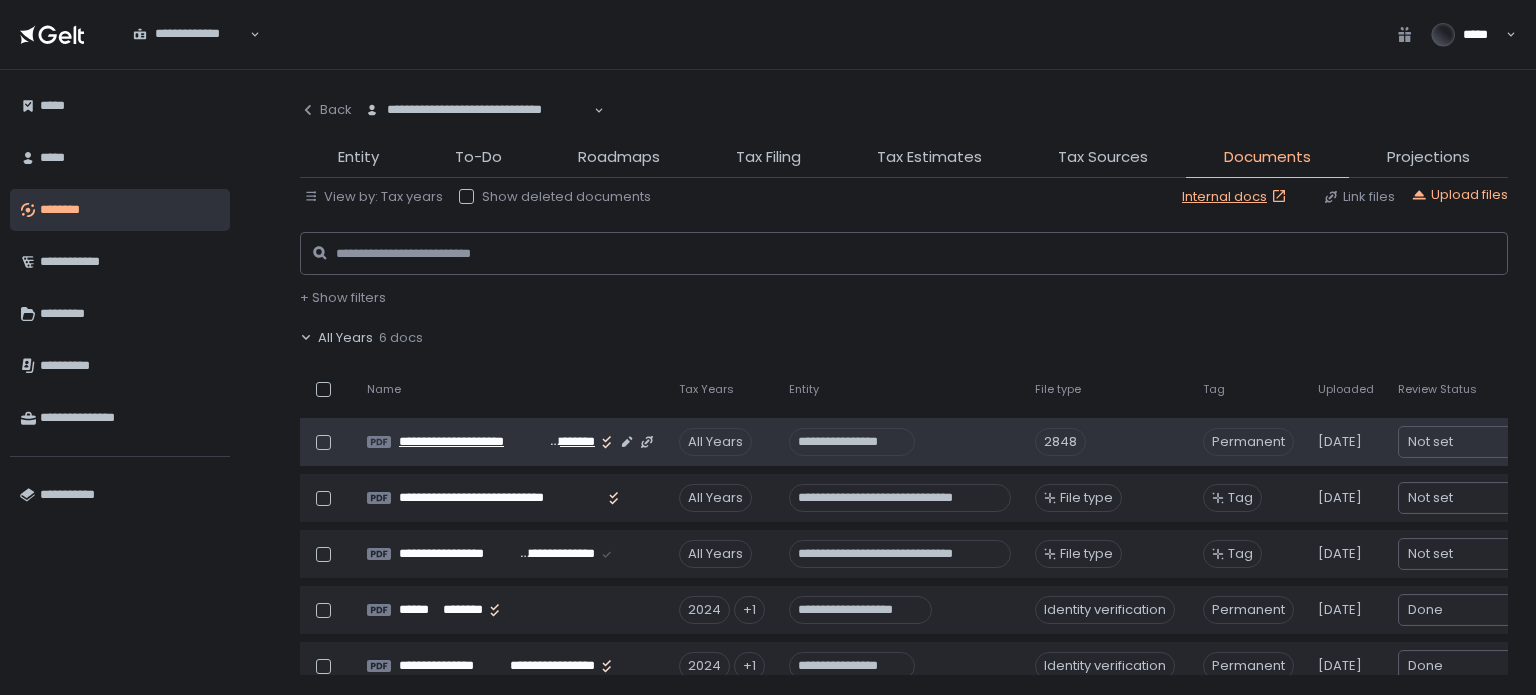 click on "**********" at bounding box center (473, 442) 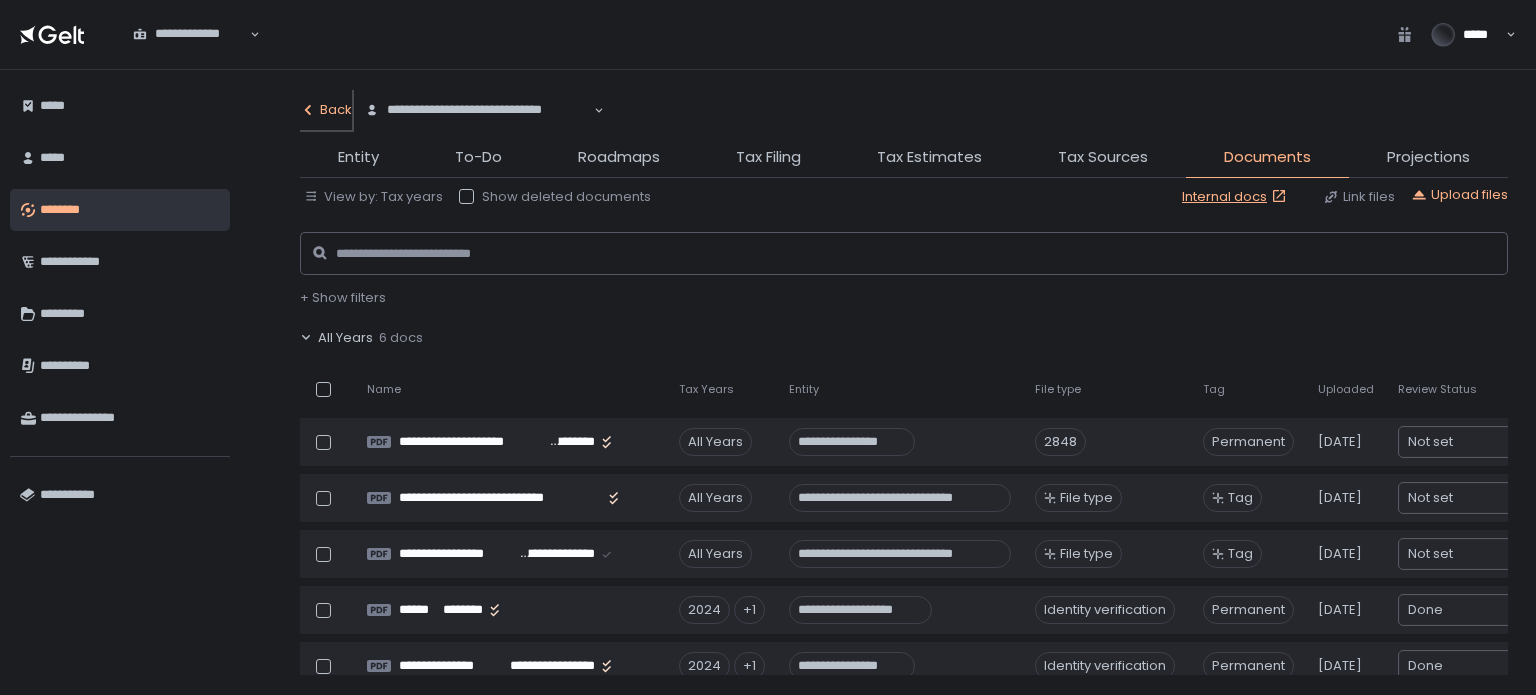 click on "Back" 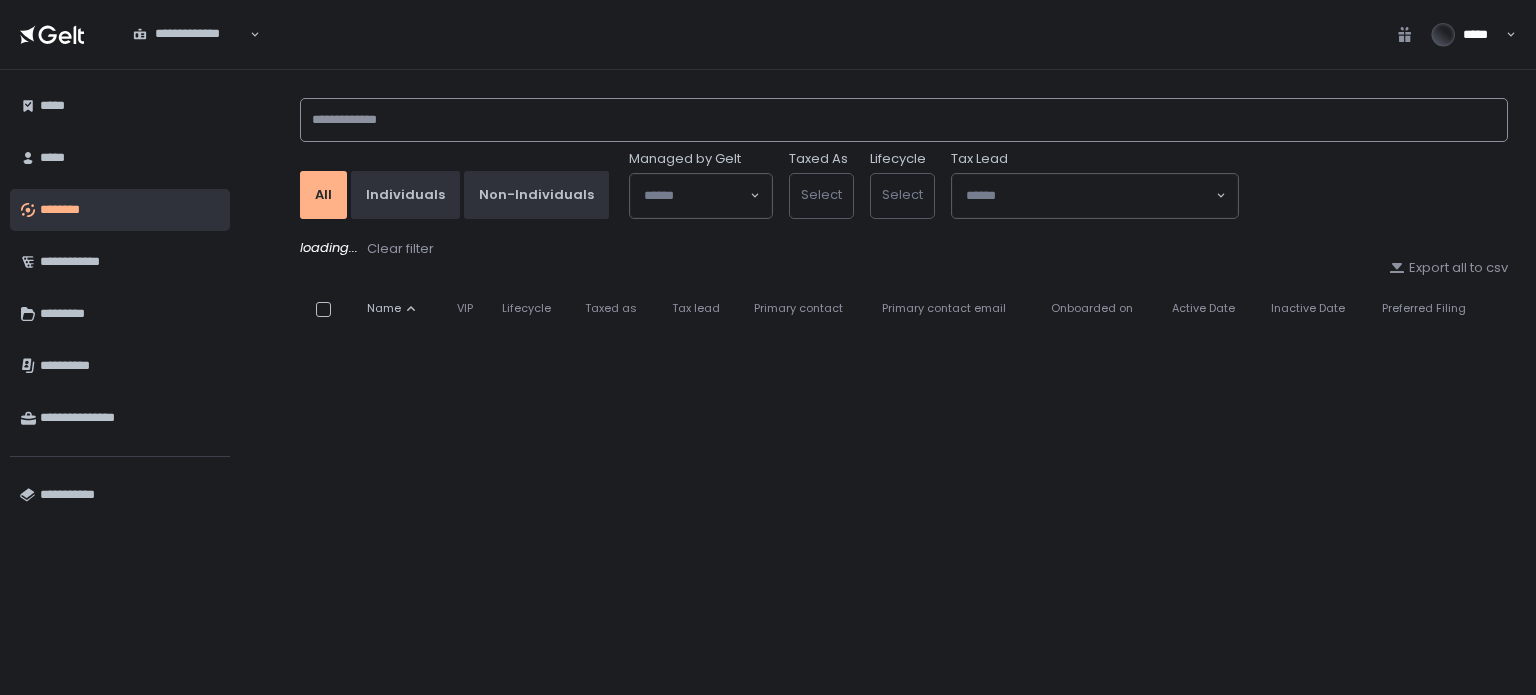 click 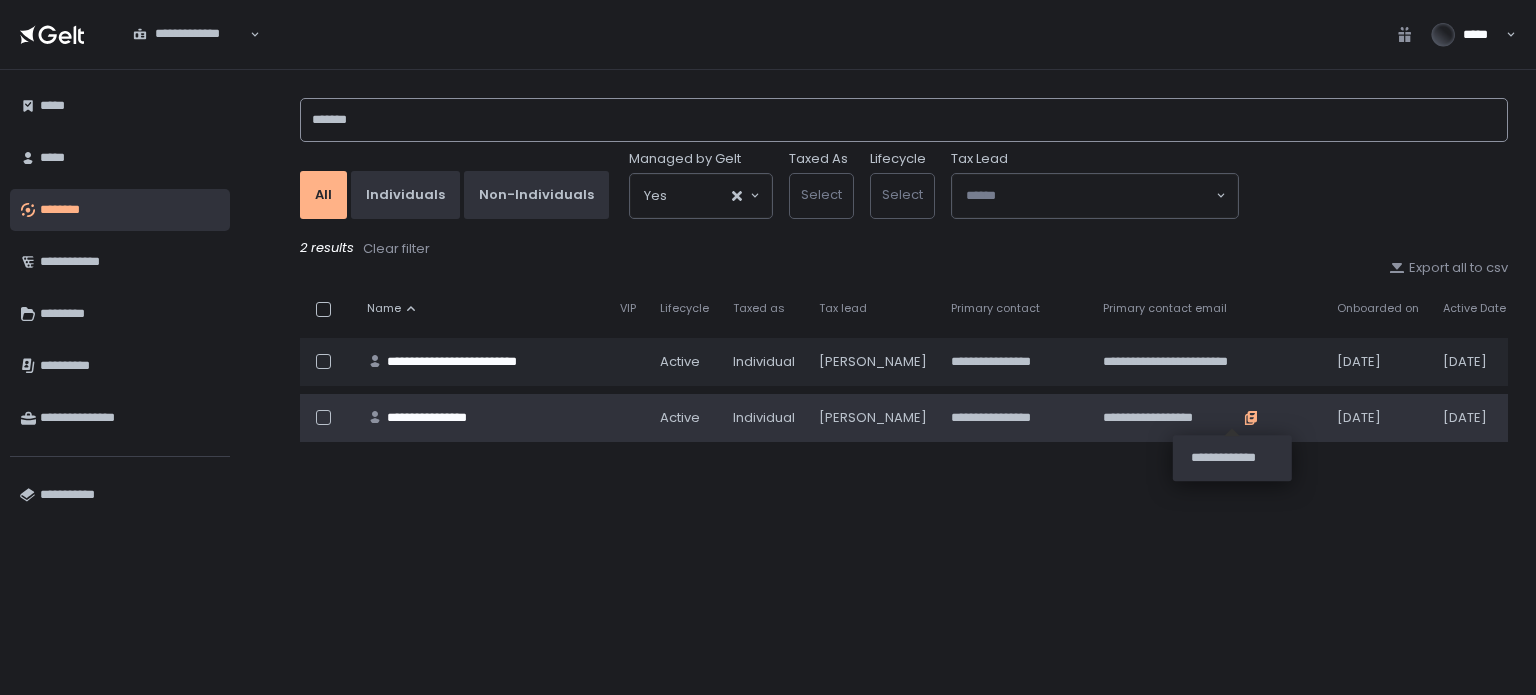 type on "*******" 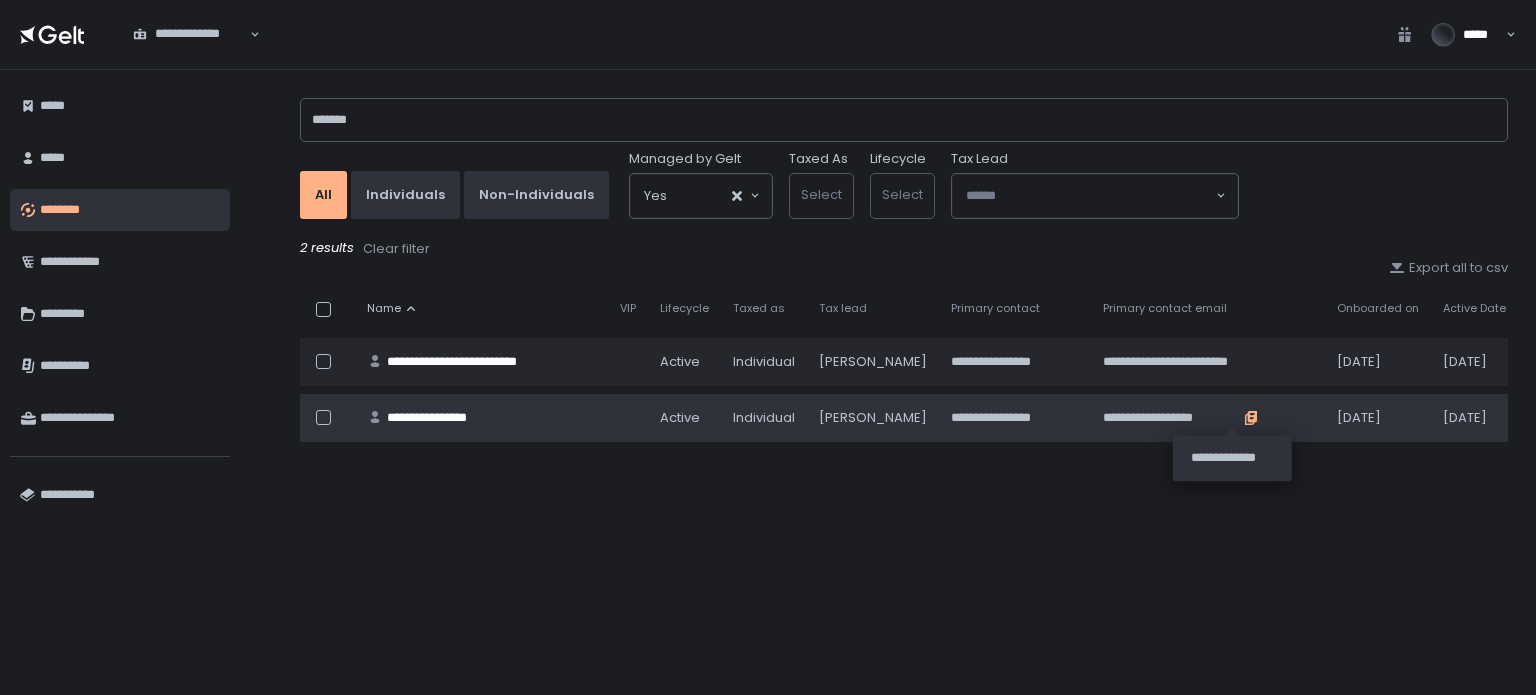 click 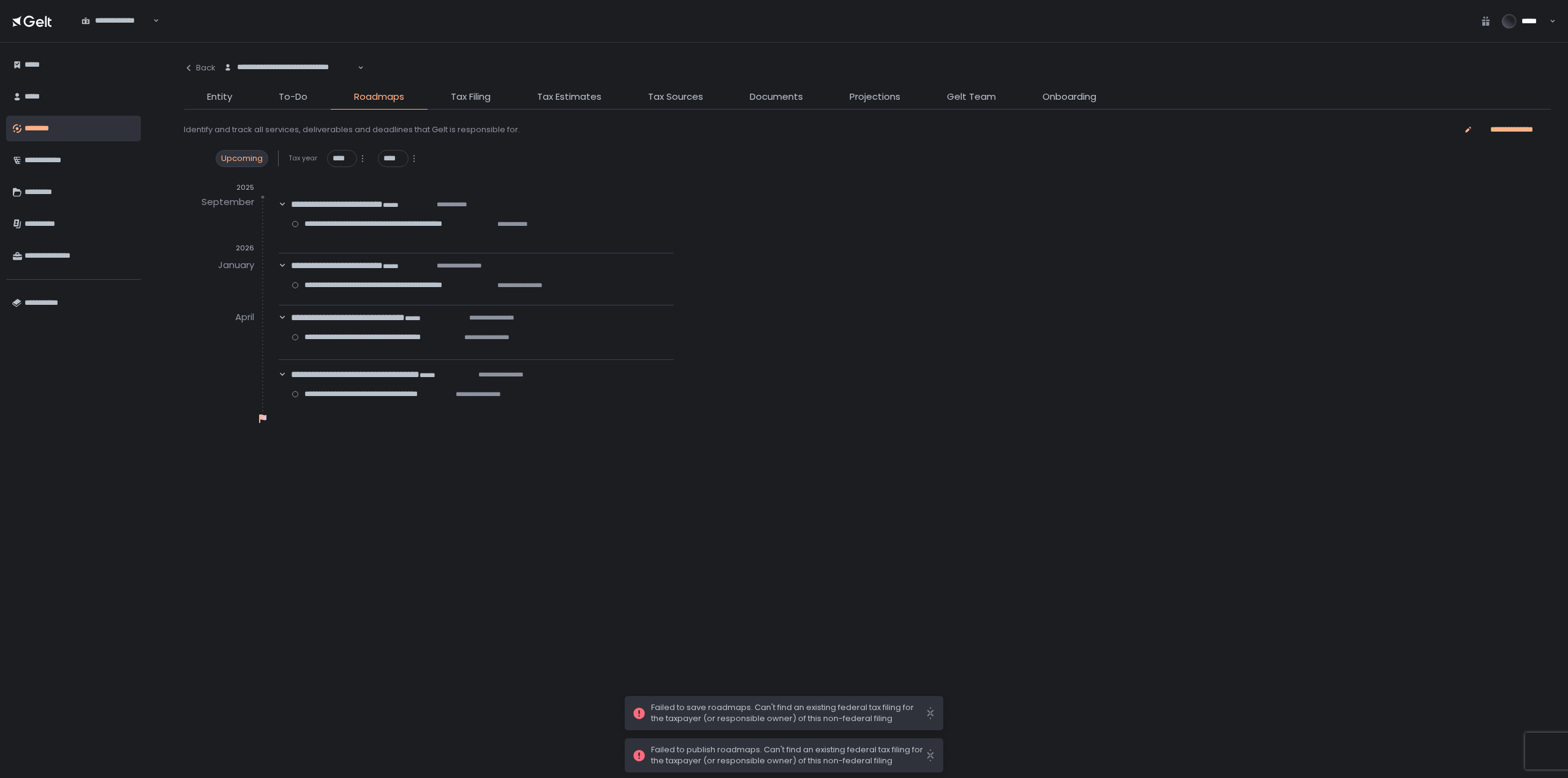 scroll, scrollTop: 0, scrollLeft: 0, axis: both 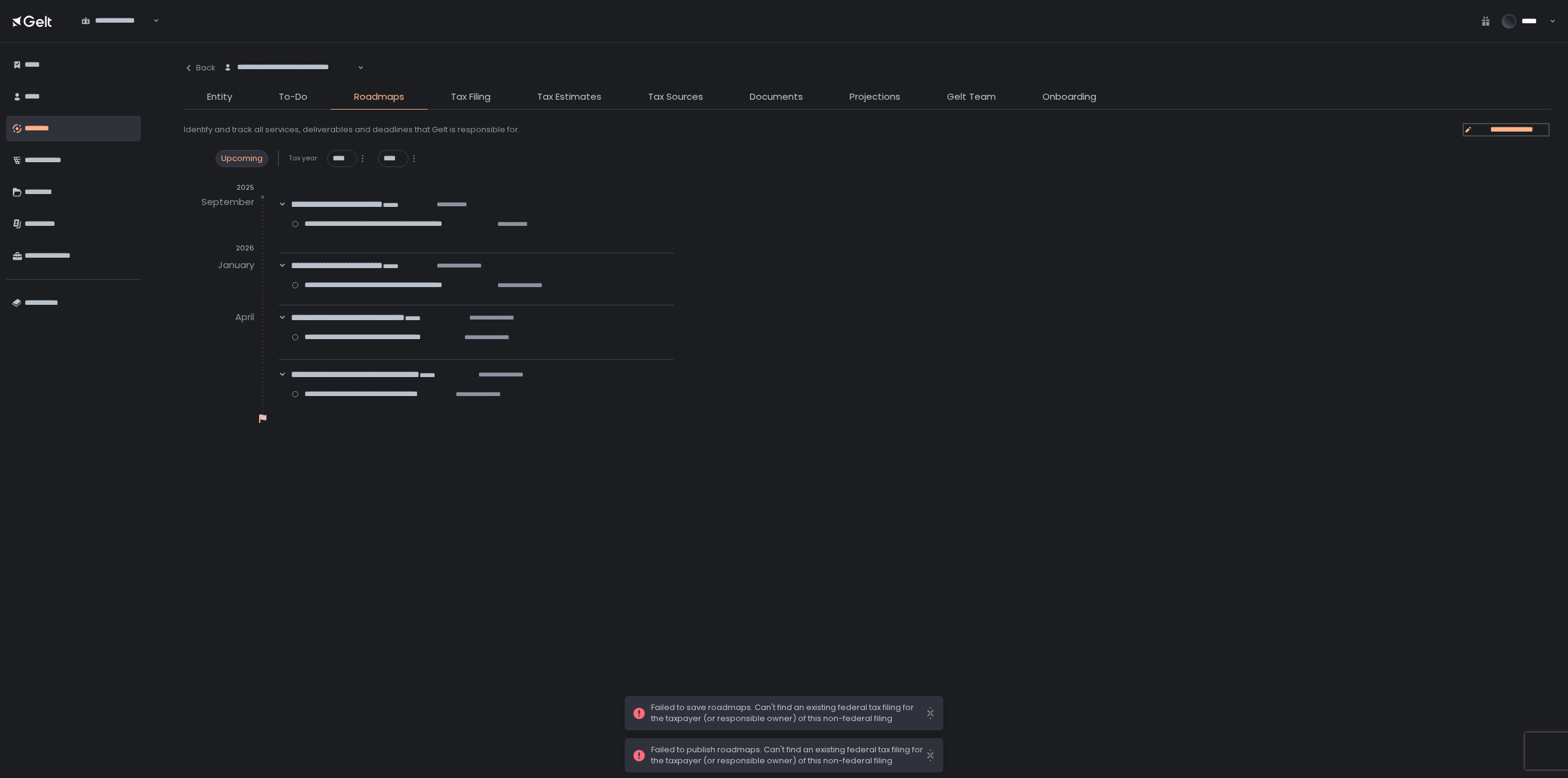 click on "**********" at bounding box center (1512, 130) 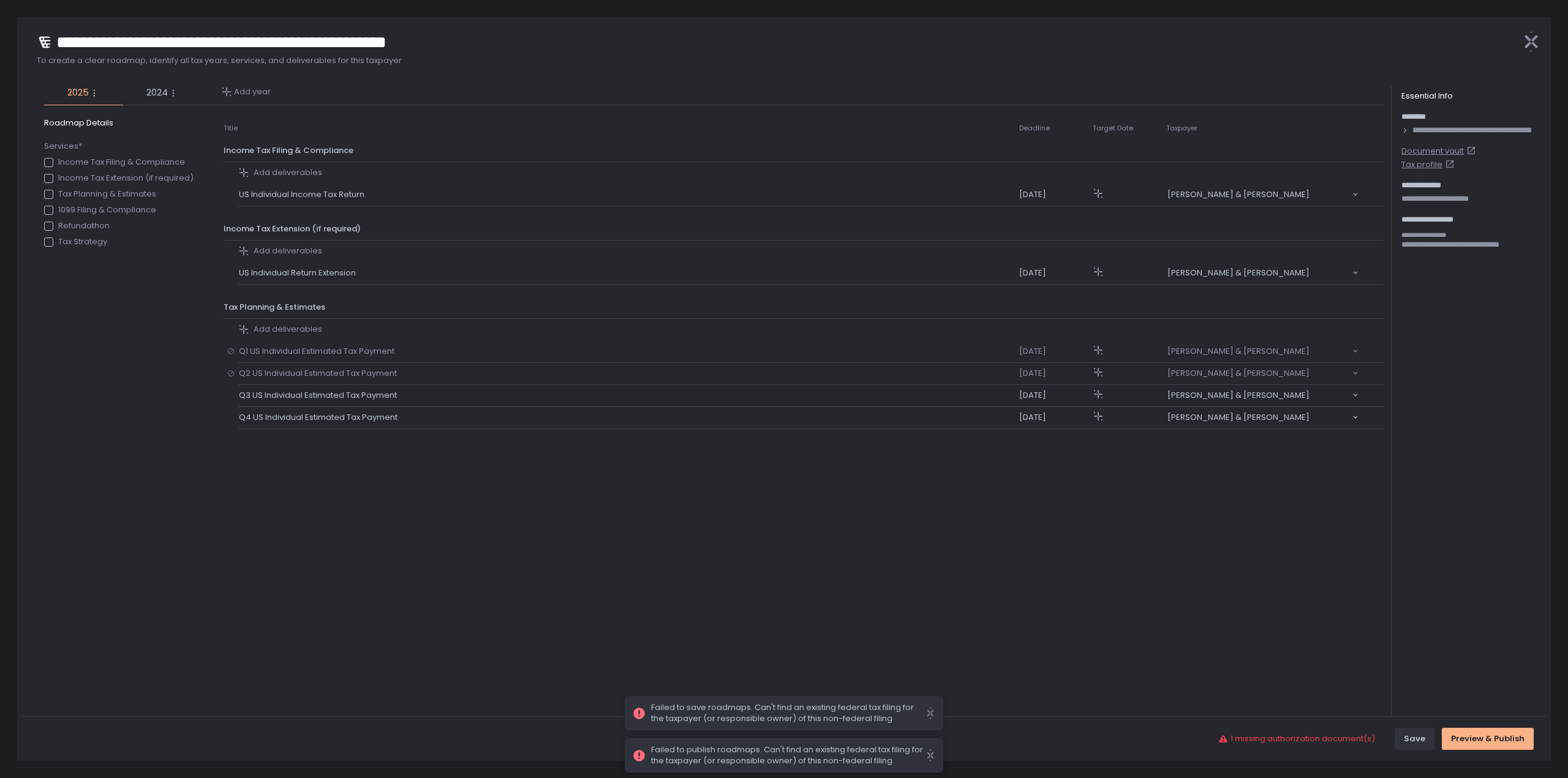 click 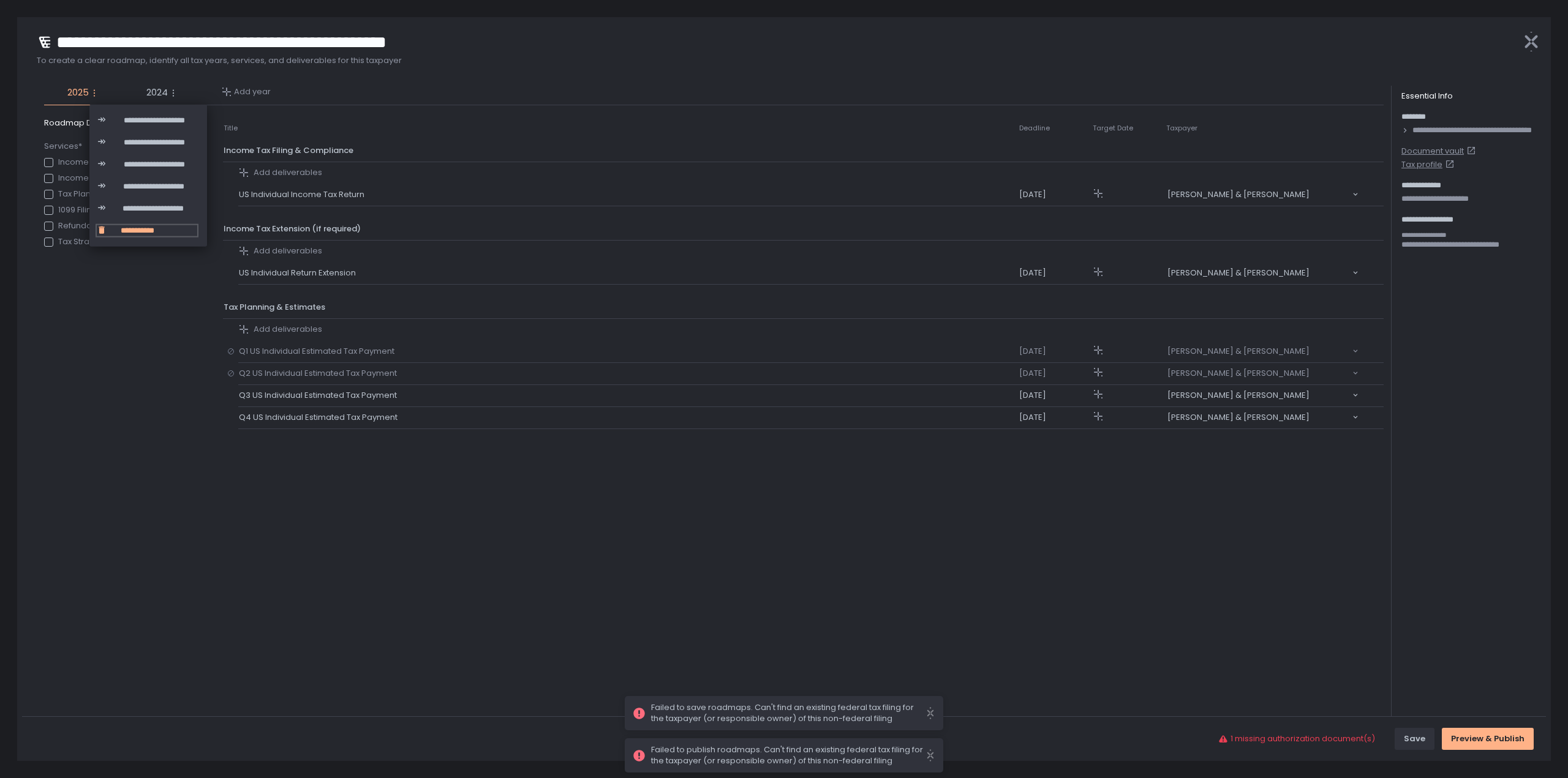 click on "**********" 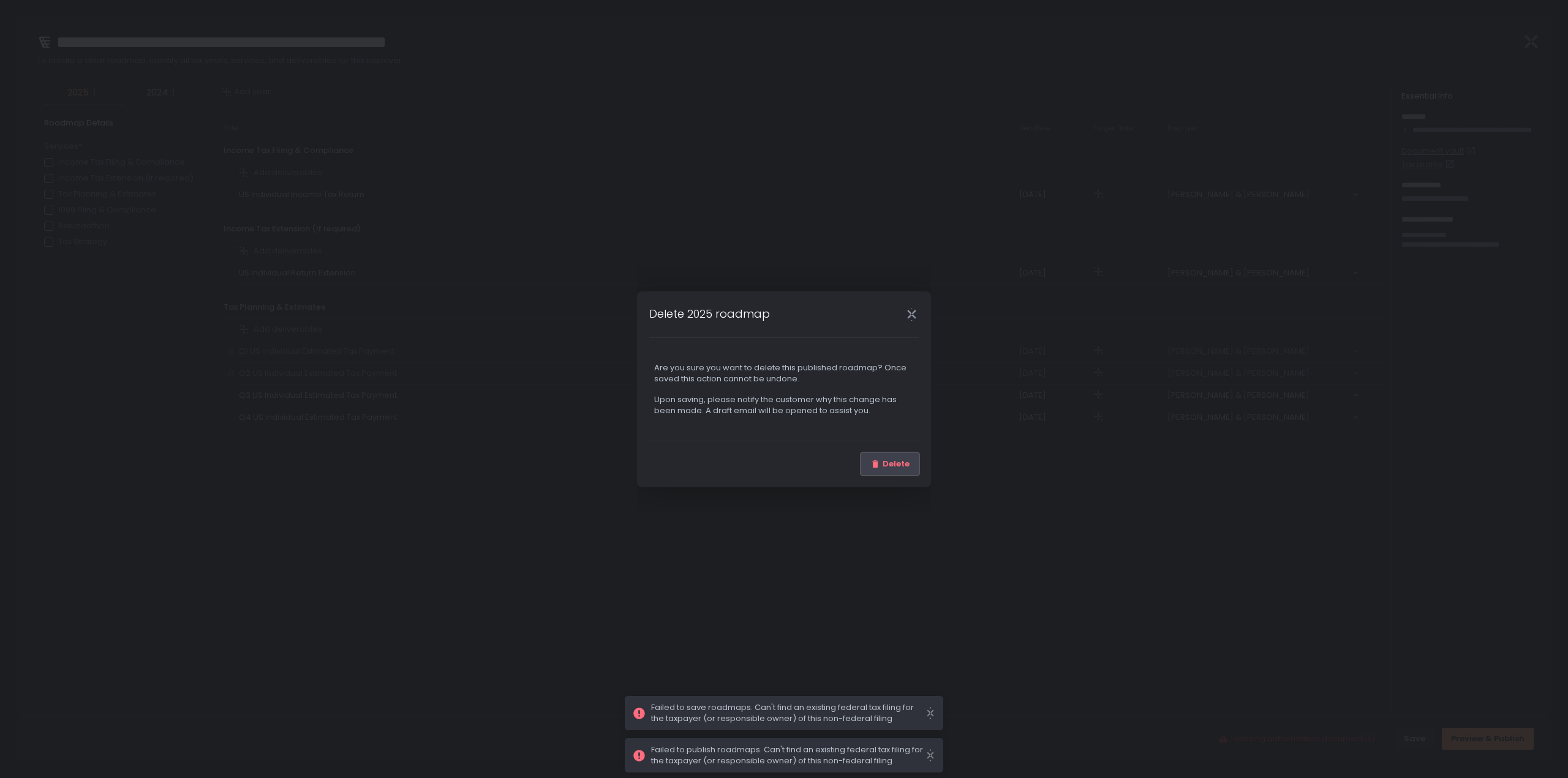 click on "Delete" 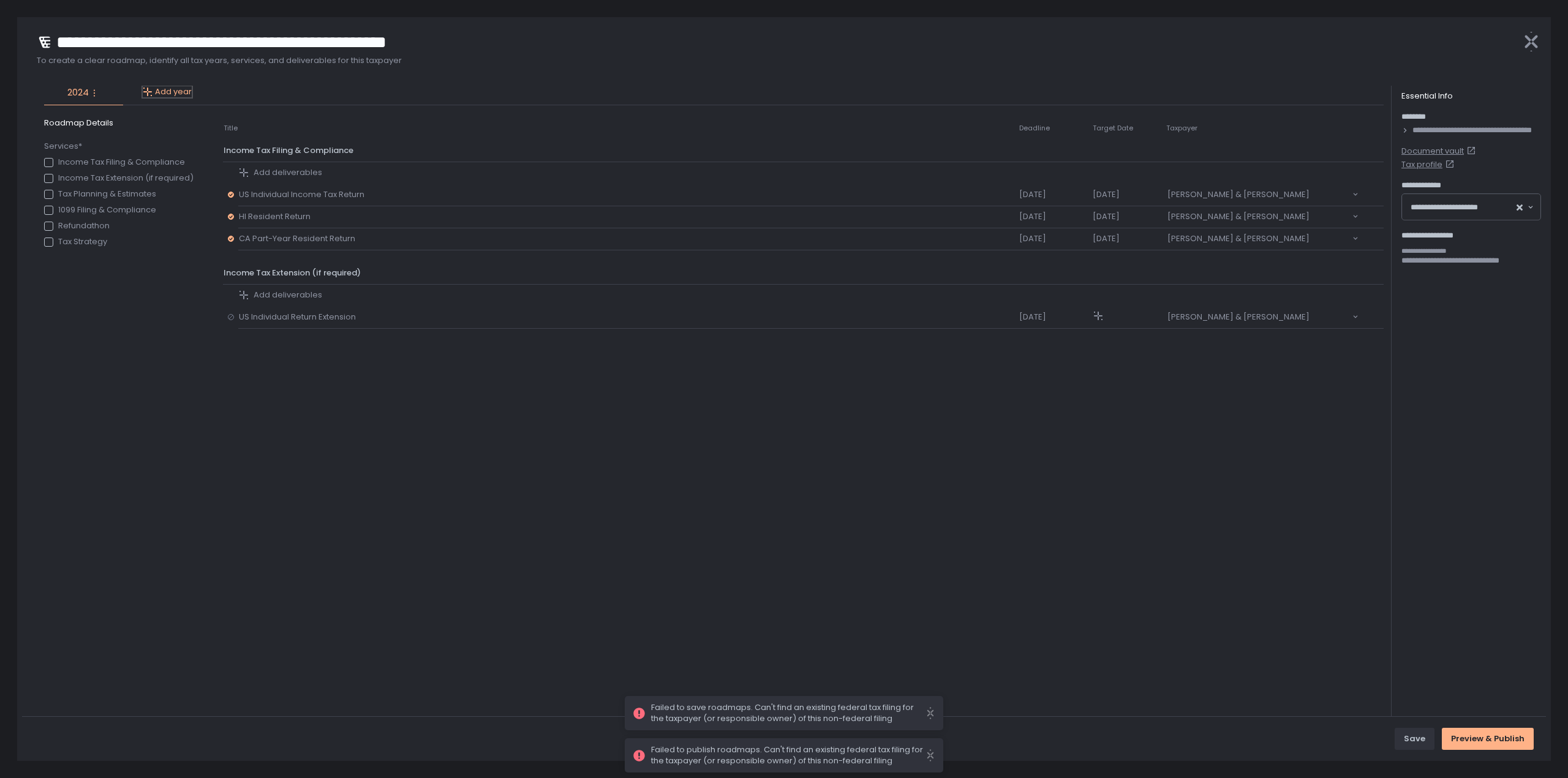 click on "Add year" 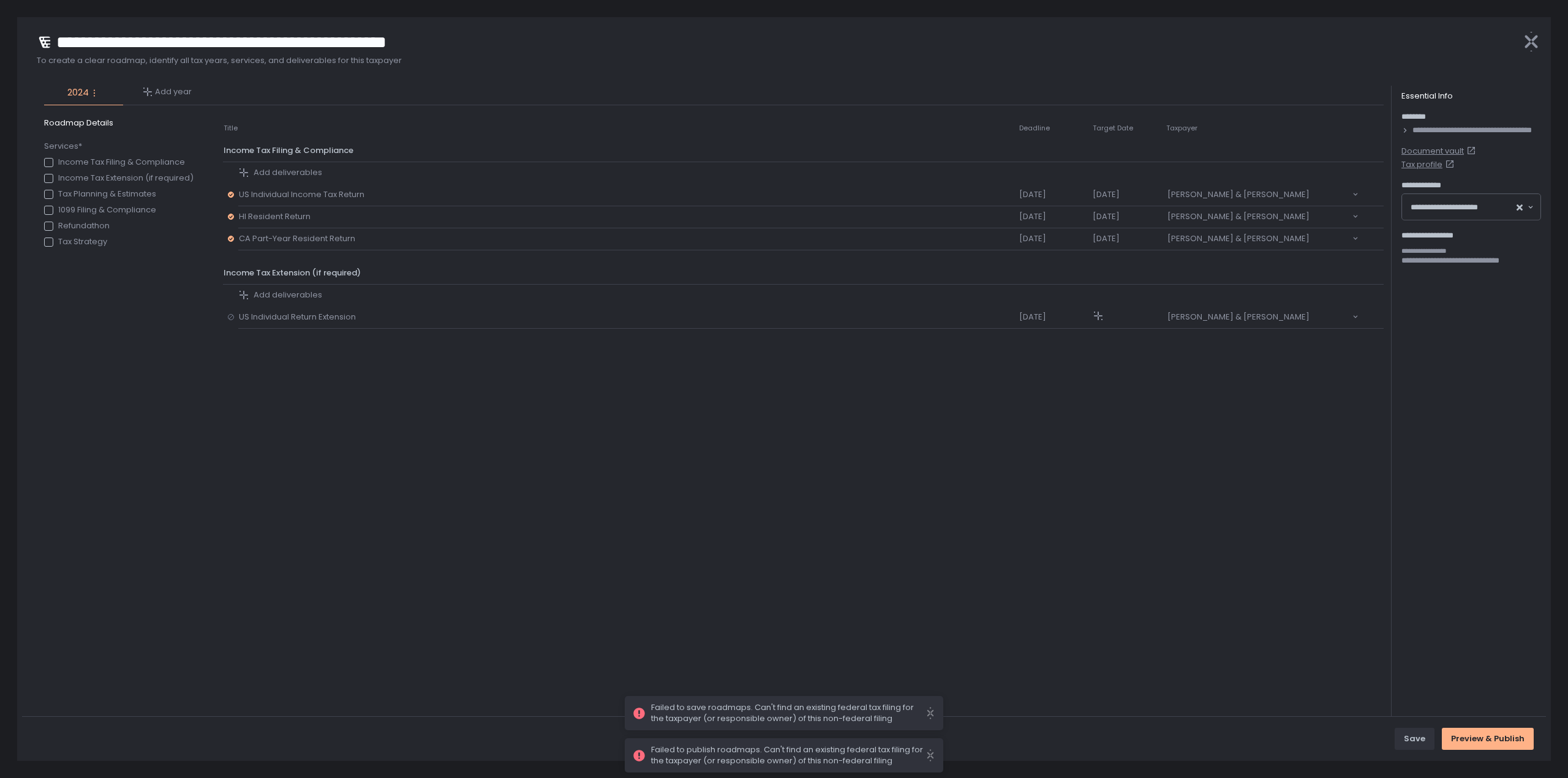 click 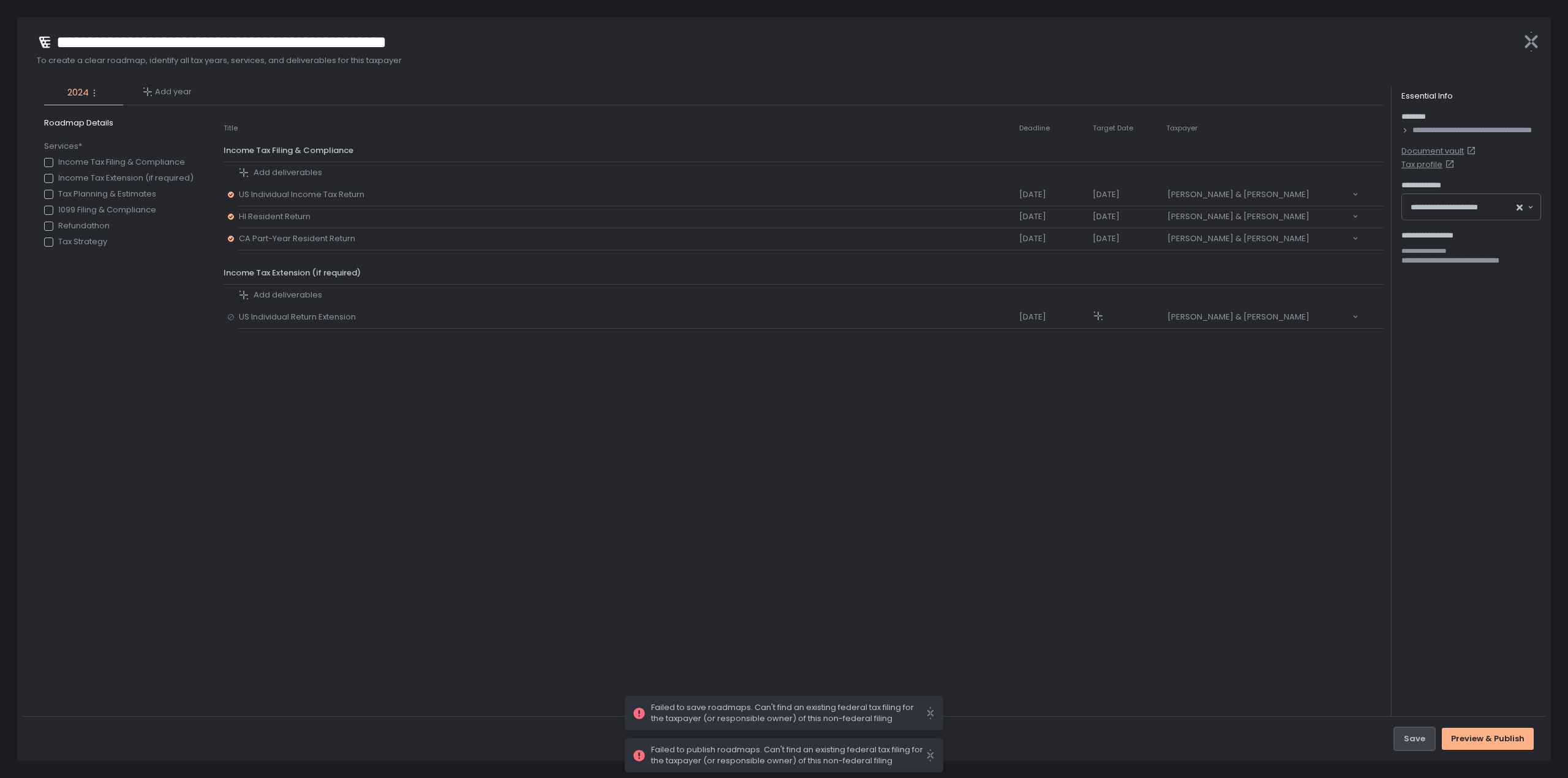 click on "Save" at bounding box center [1414, 739] 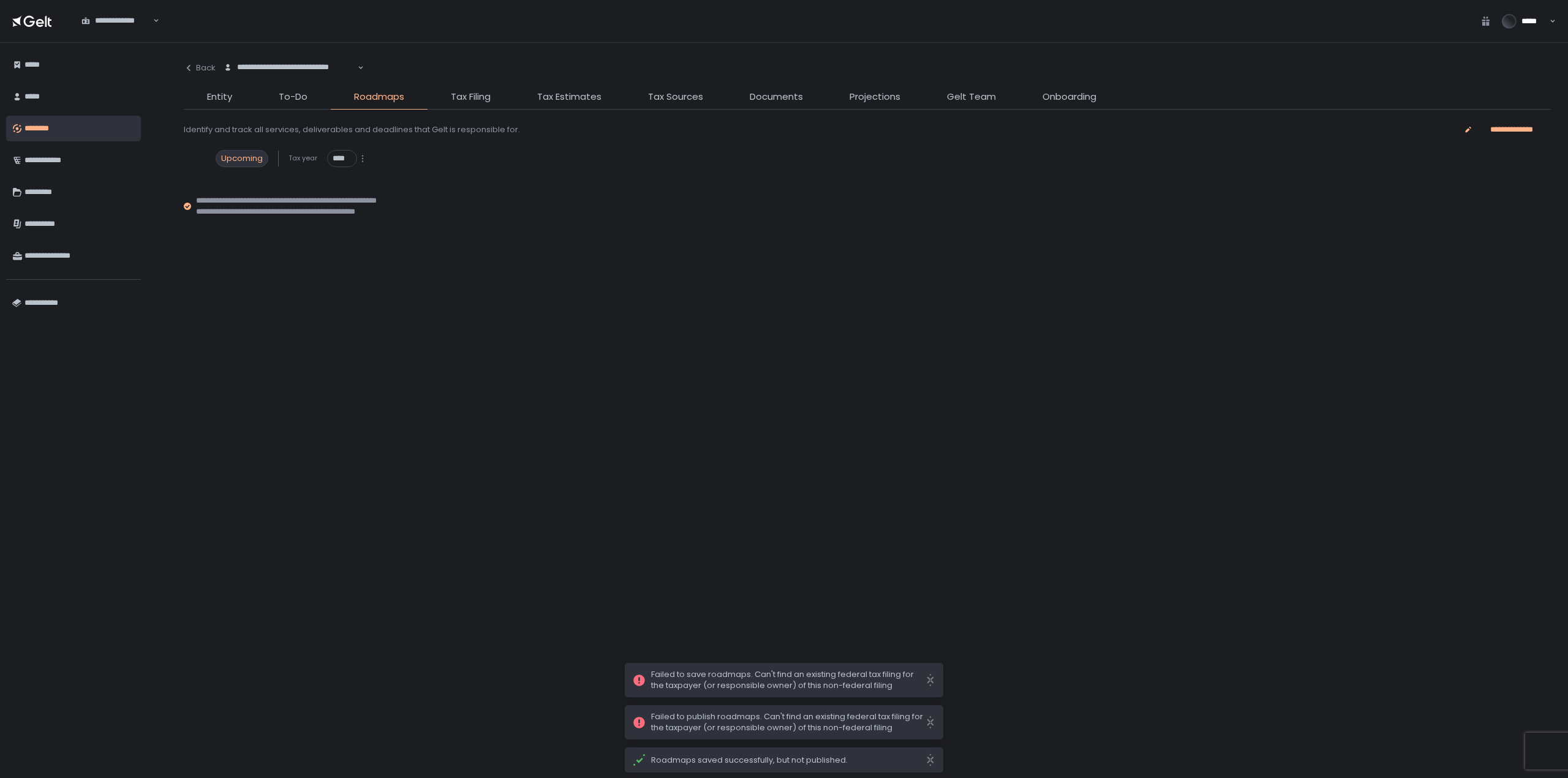 click on "Upcoming Tax year ****" at bounding box center (883, 159) 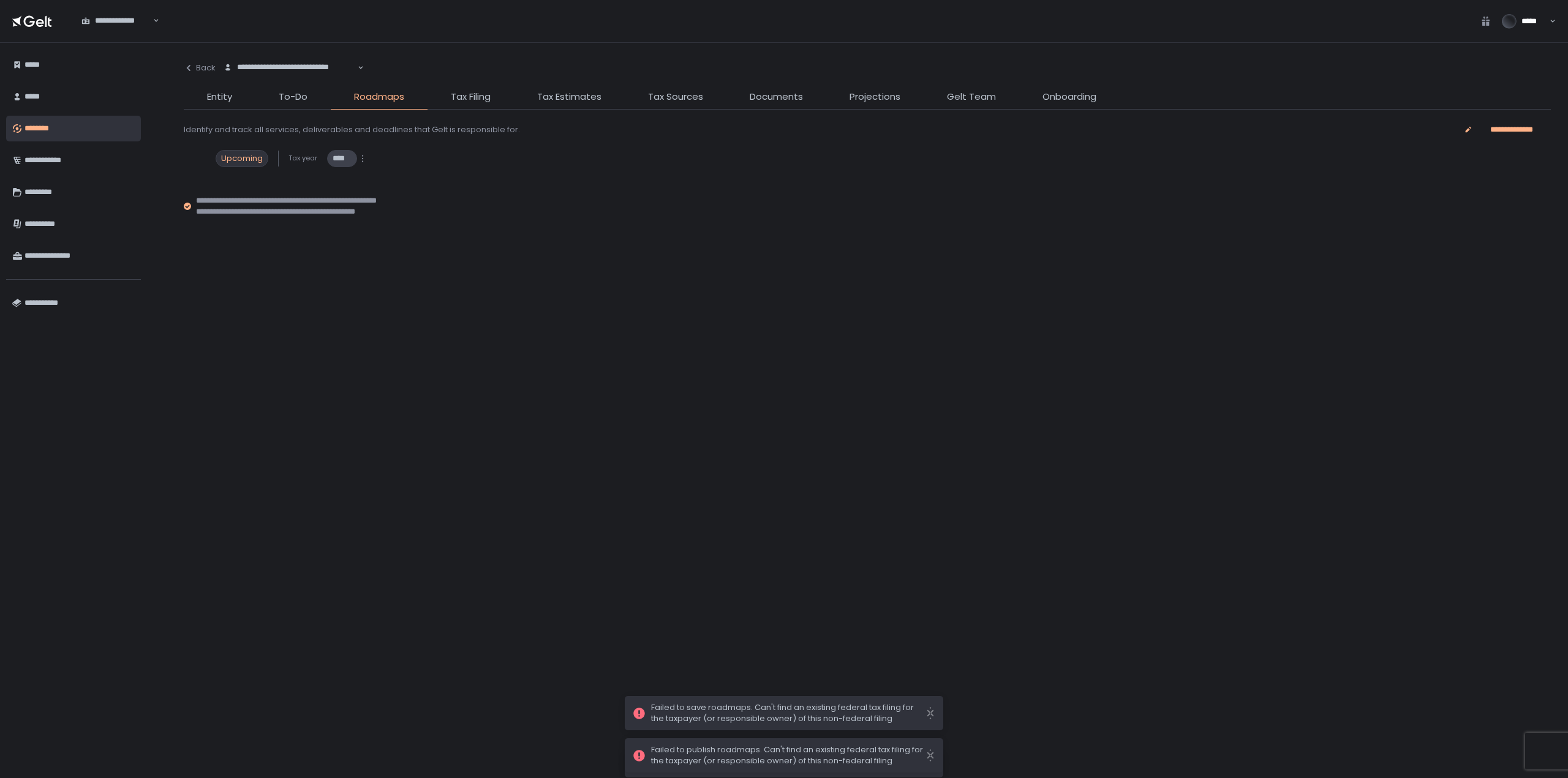 click on "****" at bounding box center [342, 159] 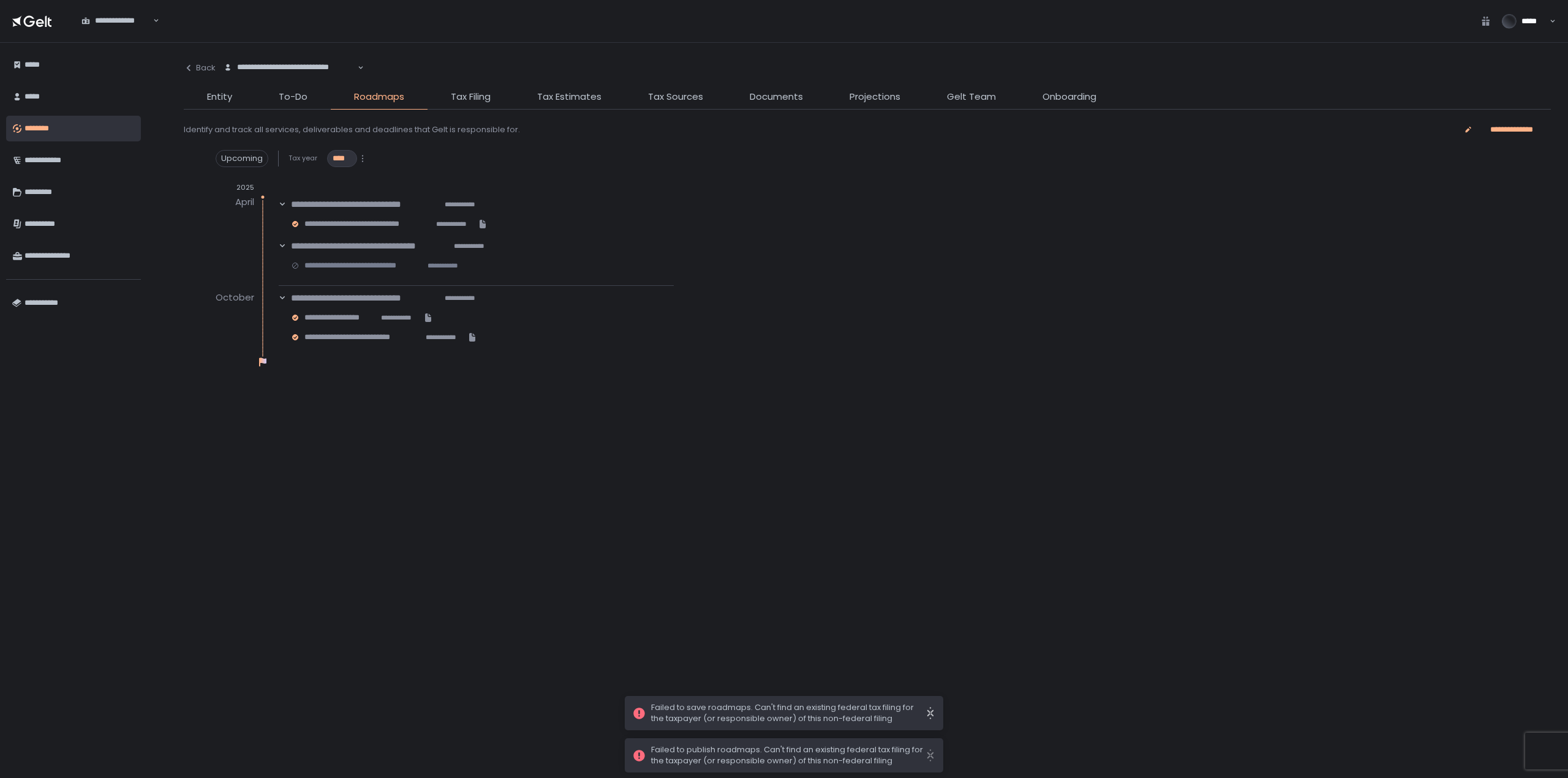 click 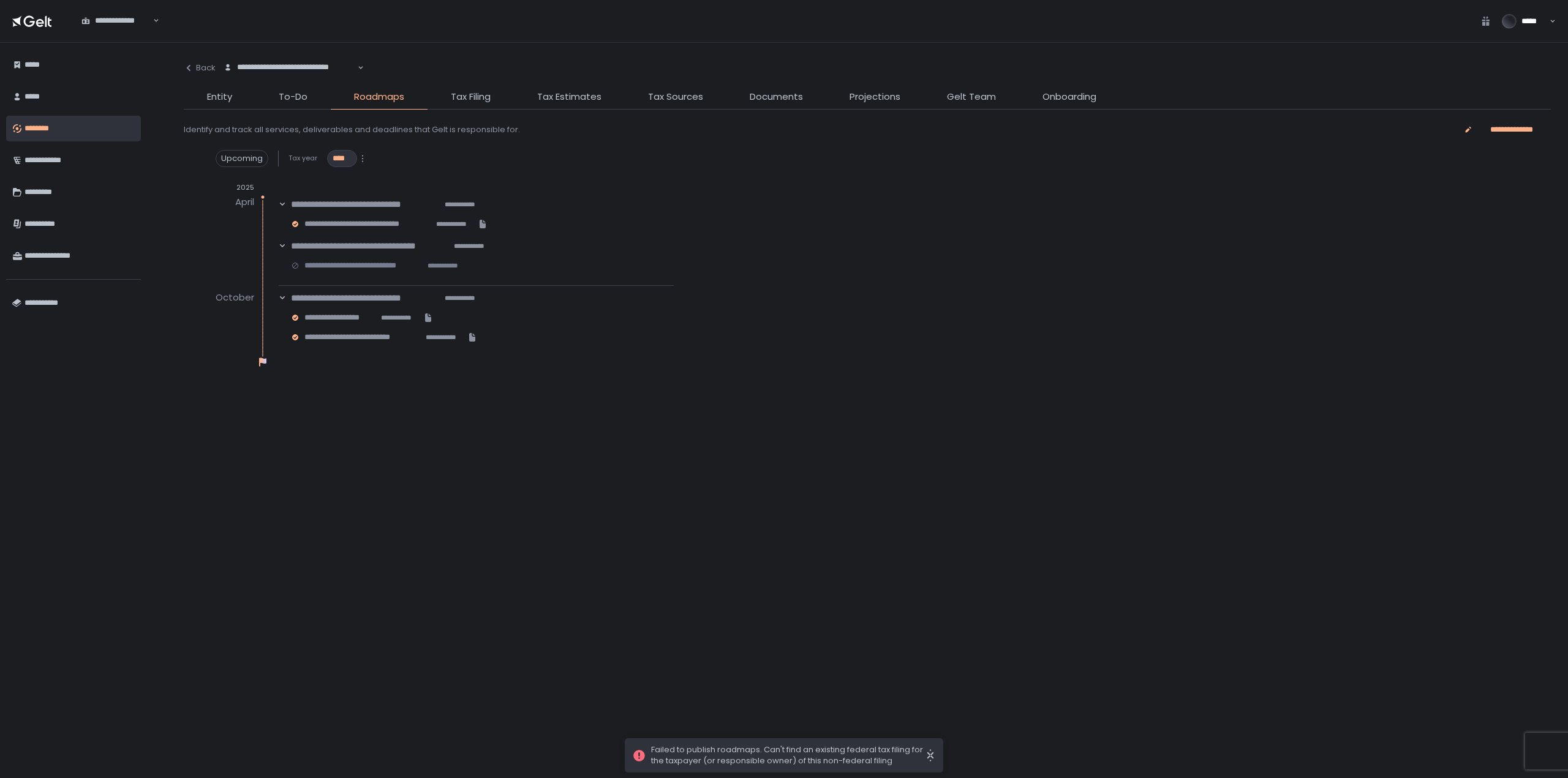 click 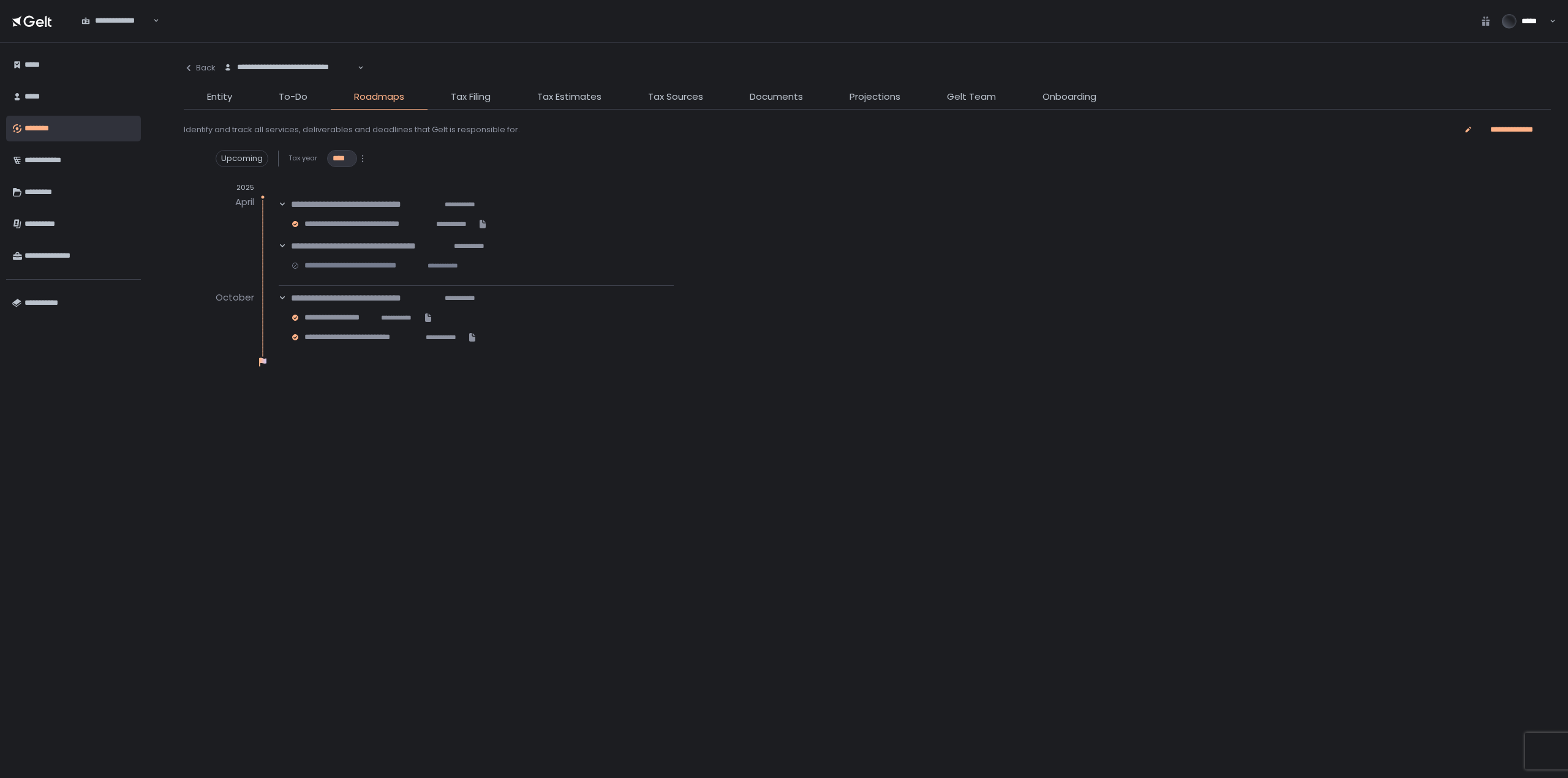 click on "Tax year" at bounding box center [303, 158] 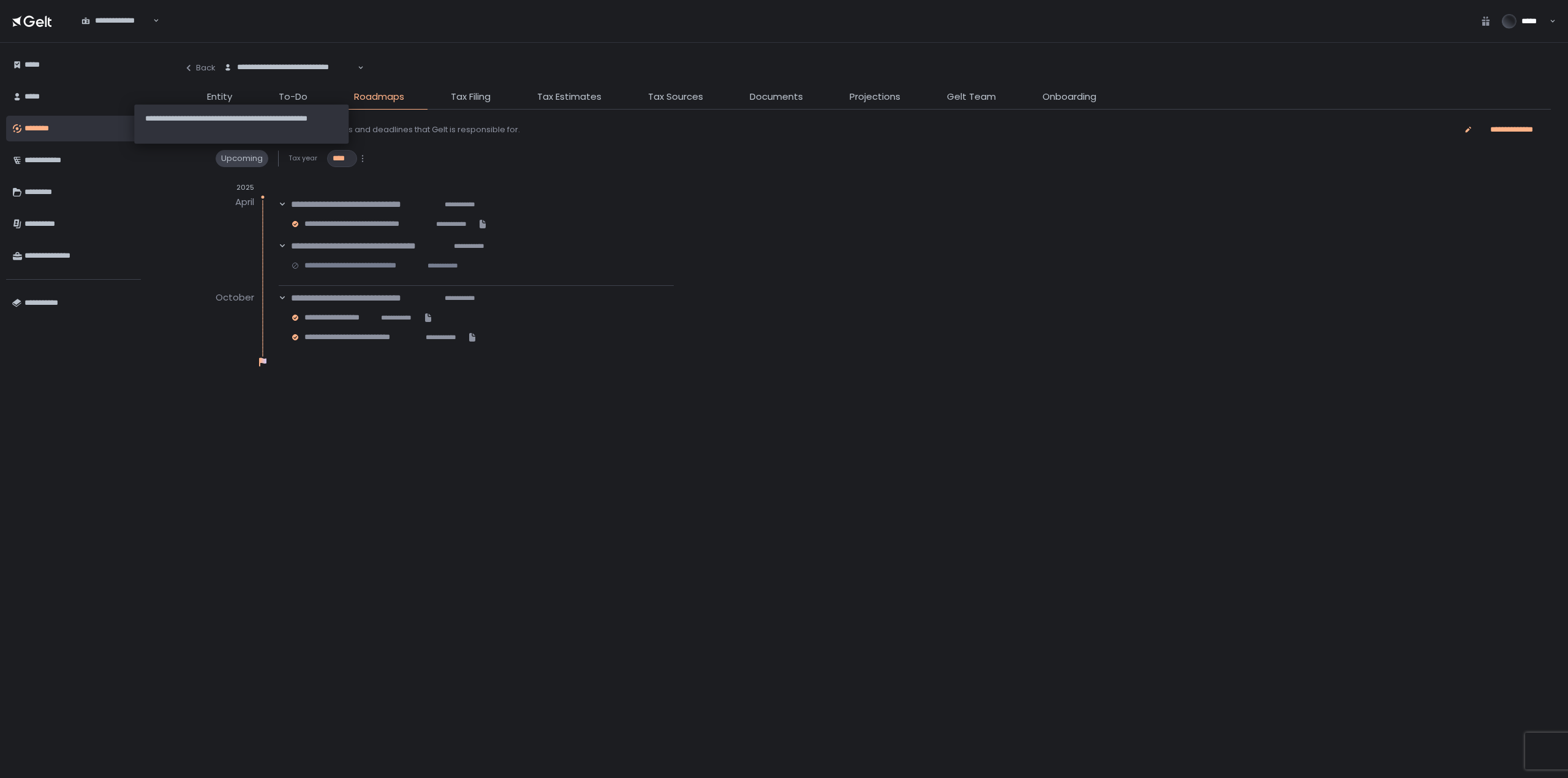 click on "Upcoming" 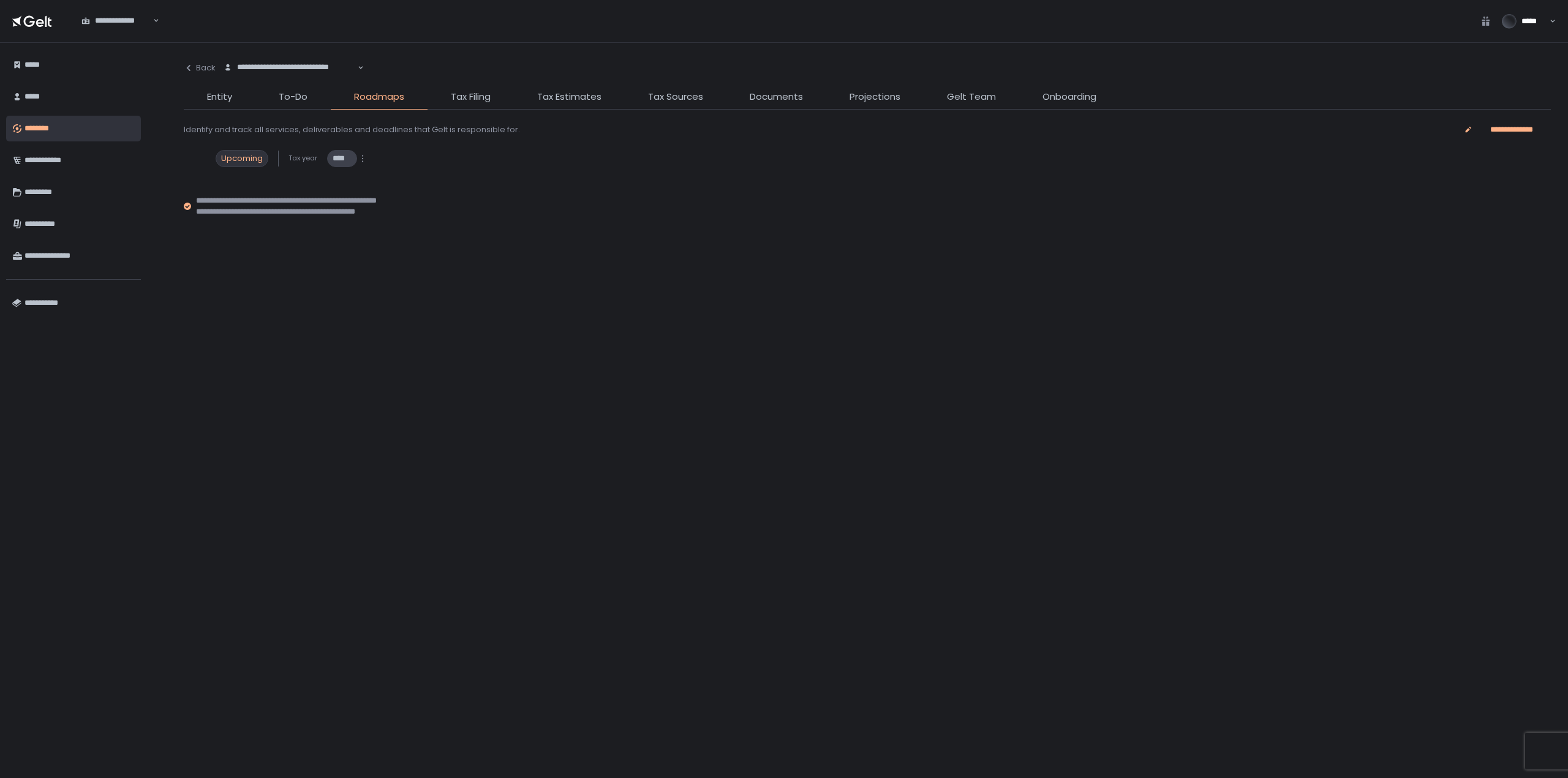 click on "****" at bounding box center (342, 159) 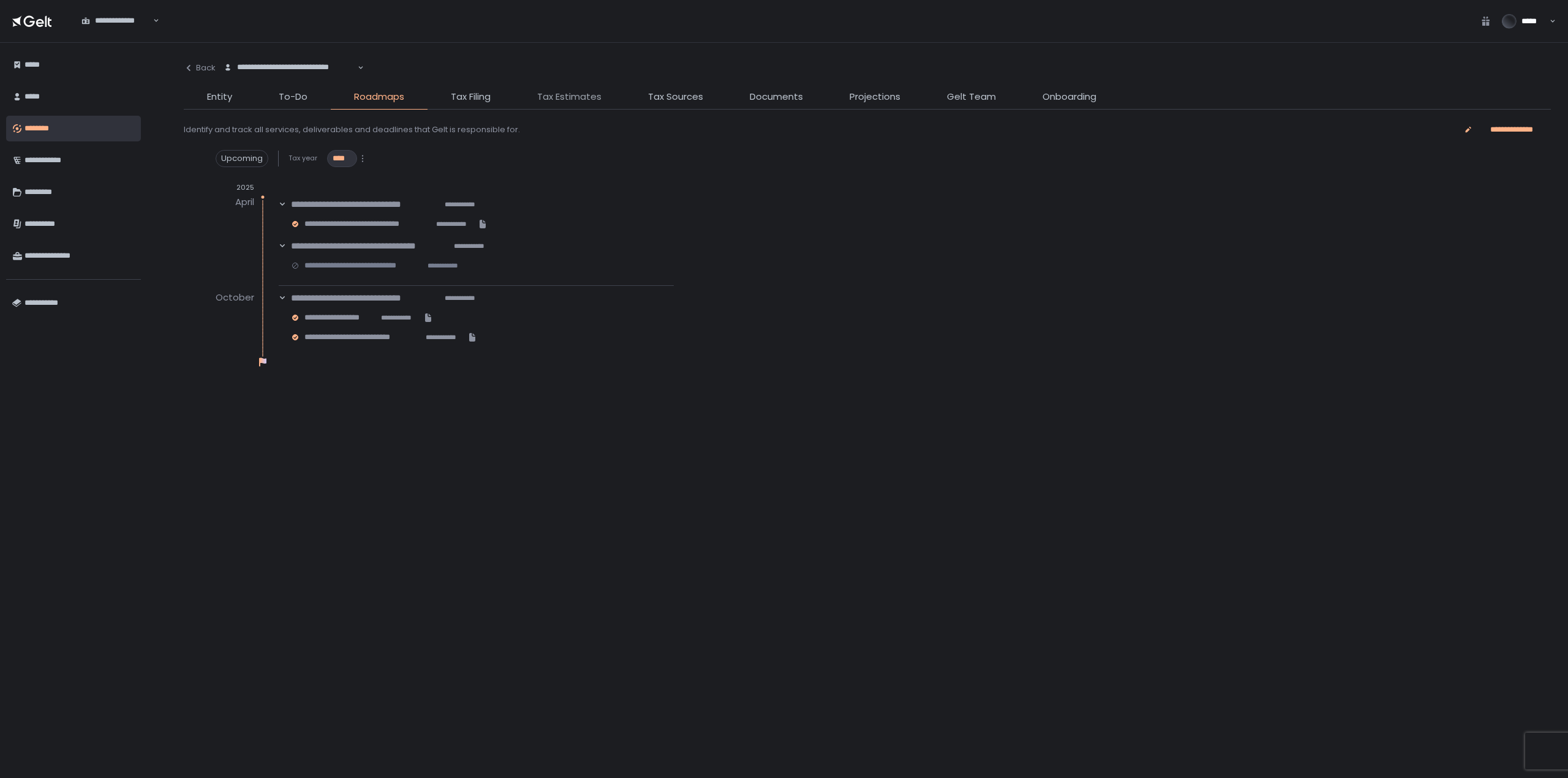 click on "Tax Estimates" at bounding box center [569, 97] 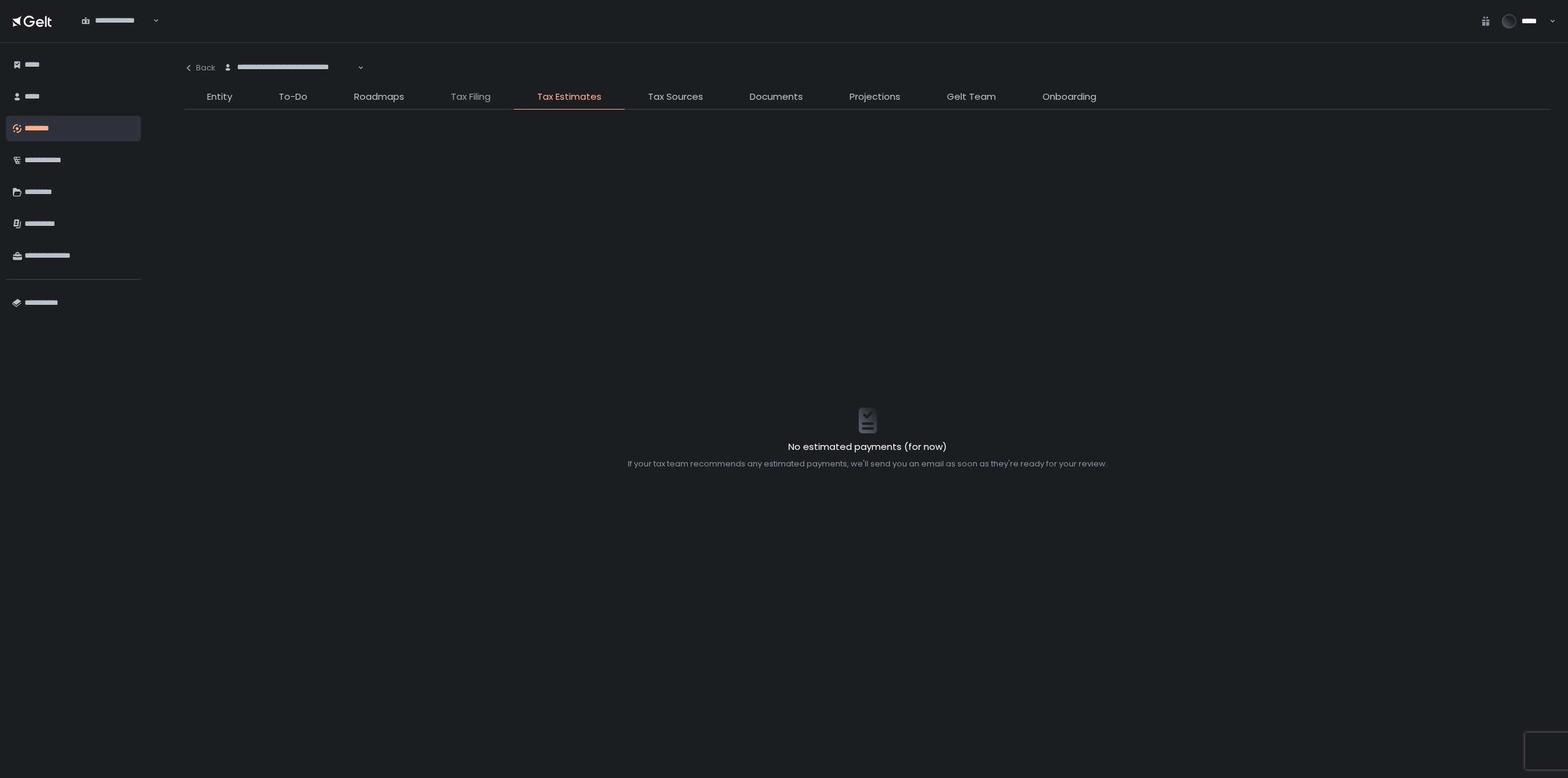 click on "Tax Filing" at bounding box center (470, 97) 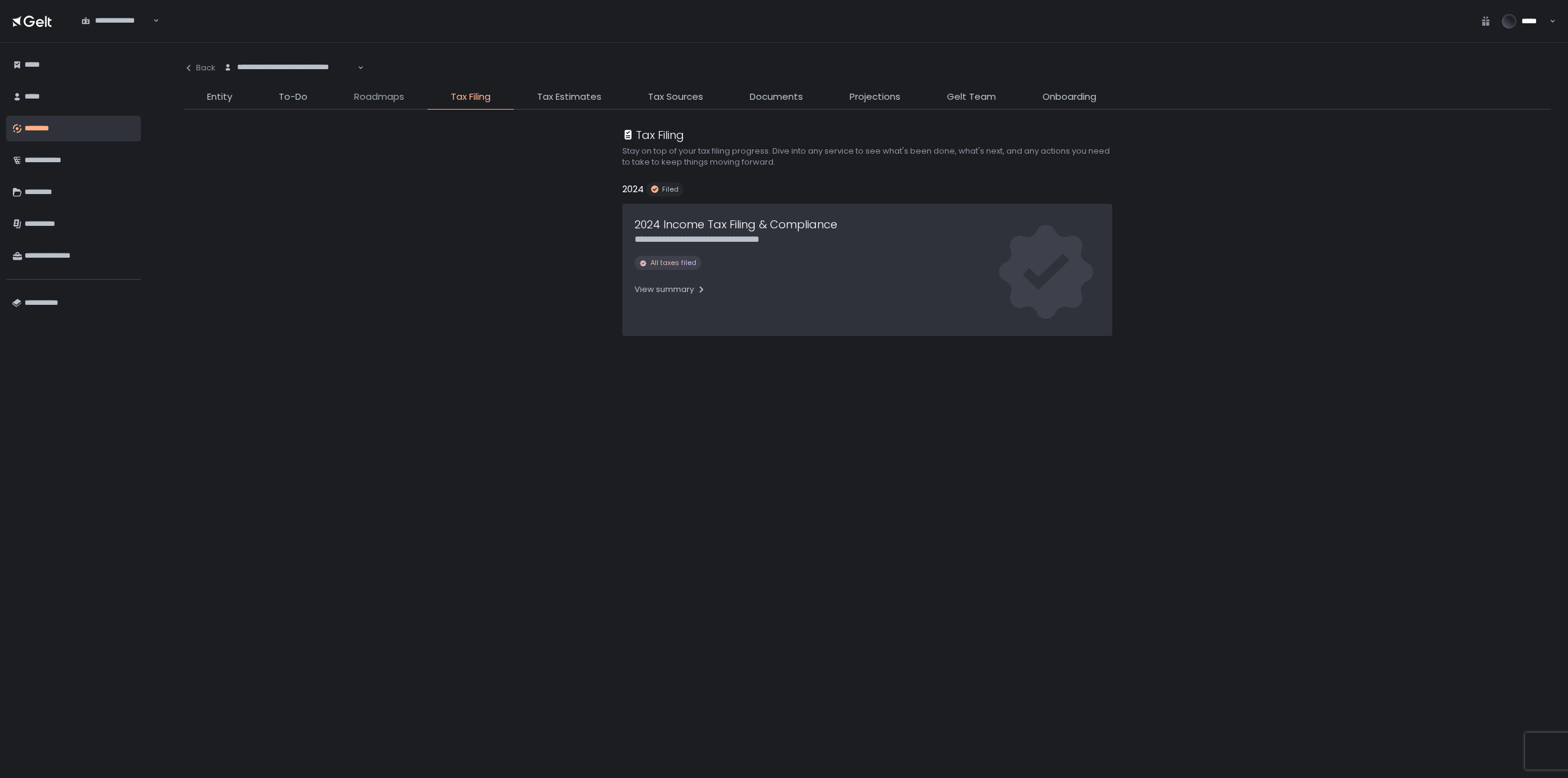 click on "Roadmaps" at bounding box center [379, 97] 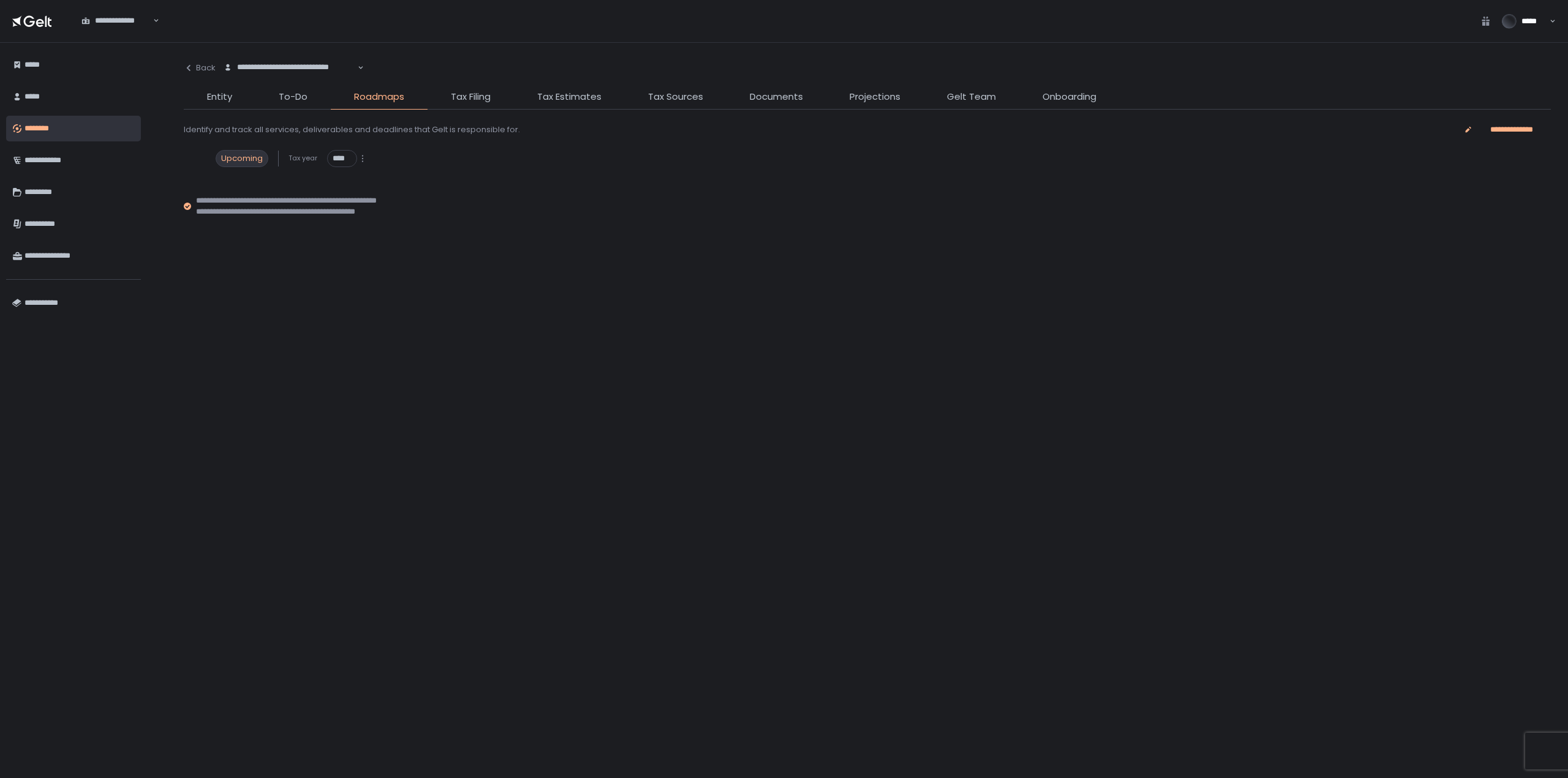 click on "**********" at bounding box center (867, 471) 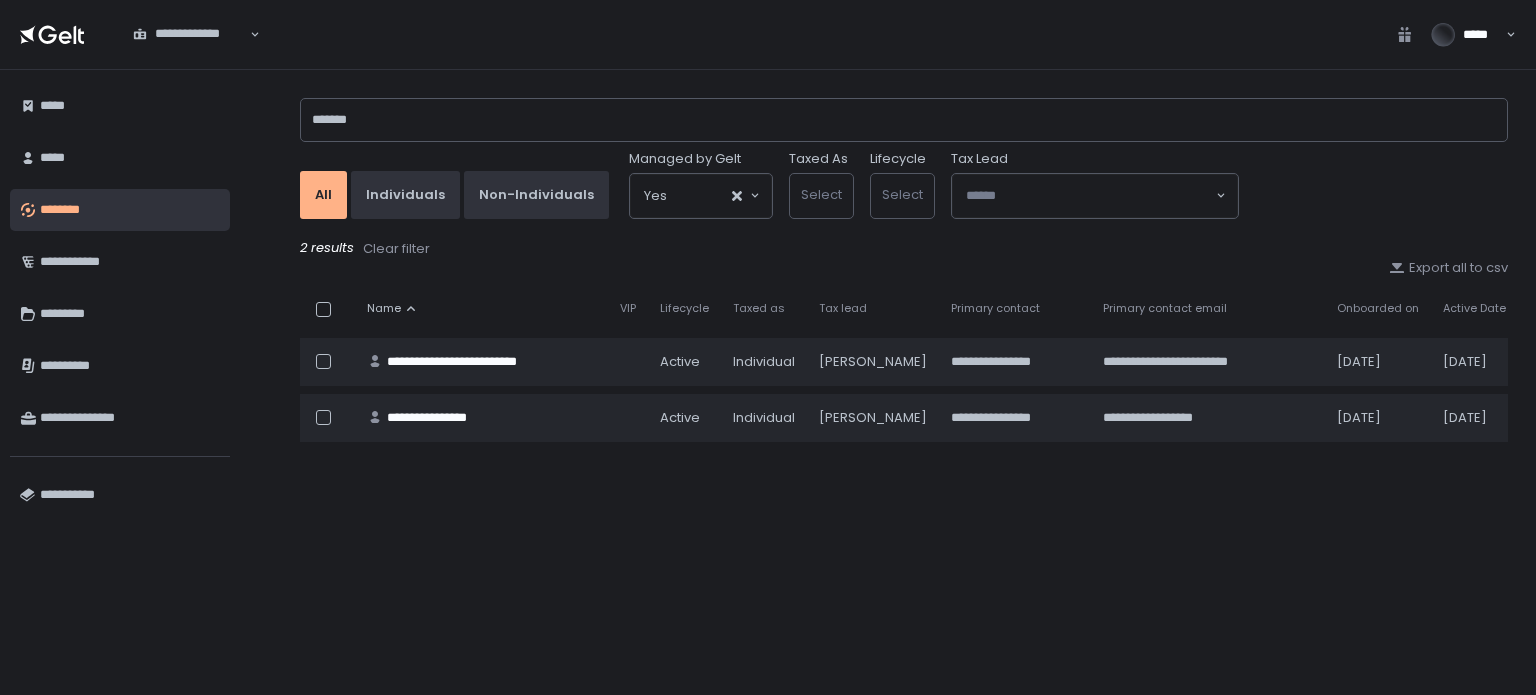 scroll, scrollTop: 0, scrollLeft: 0, axis: both 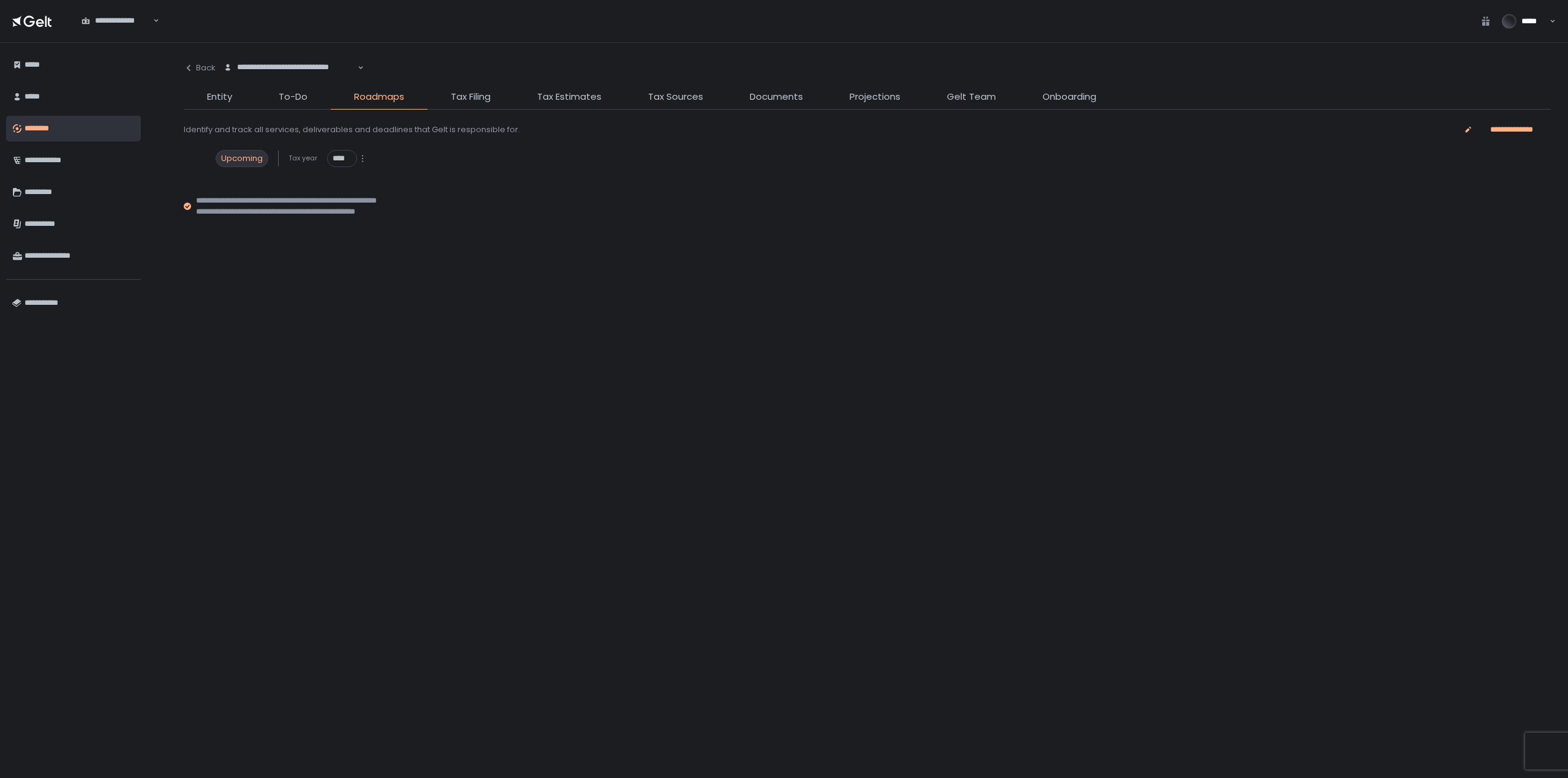 drag, startPoint x: 661, startPoint y: 331, endPoint x: 666, endPoint y: 324, distance: 8.602325 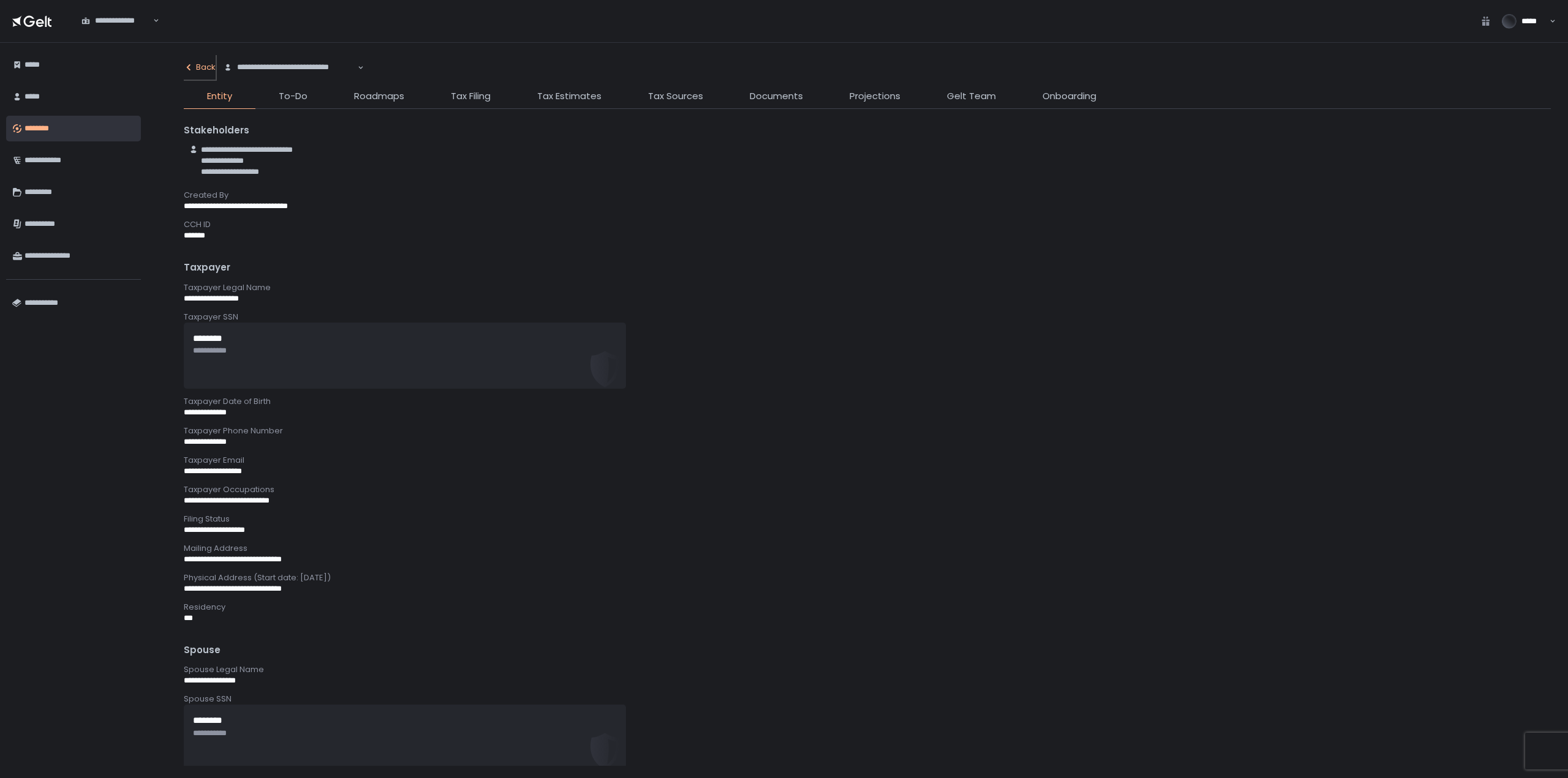 click on "Back" 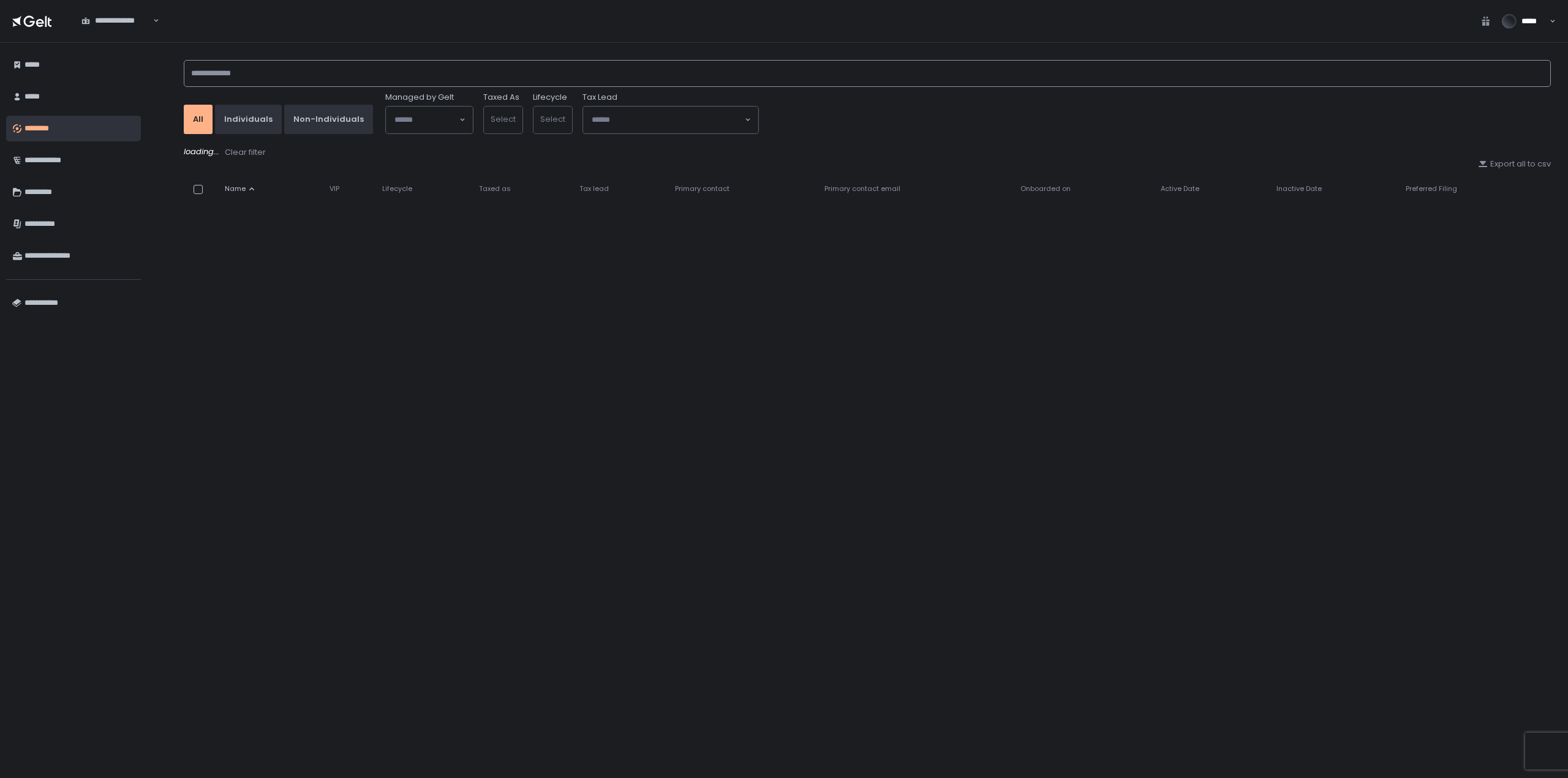 click 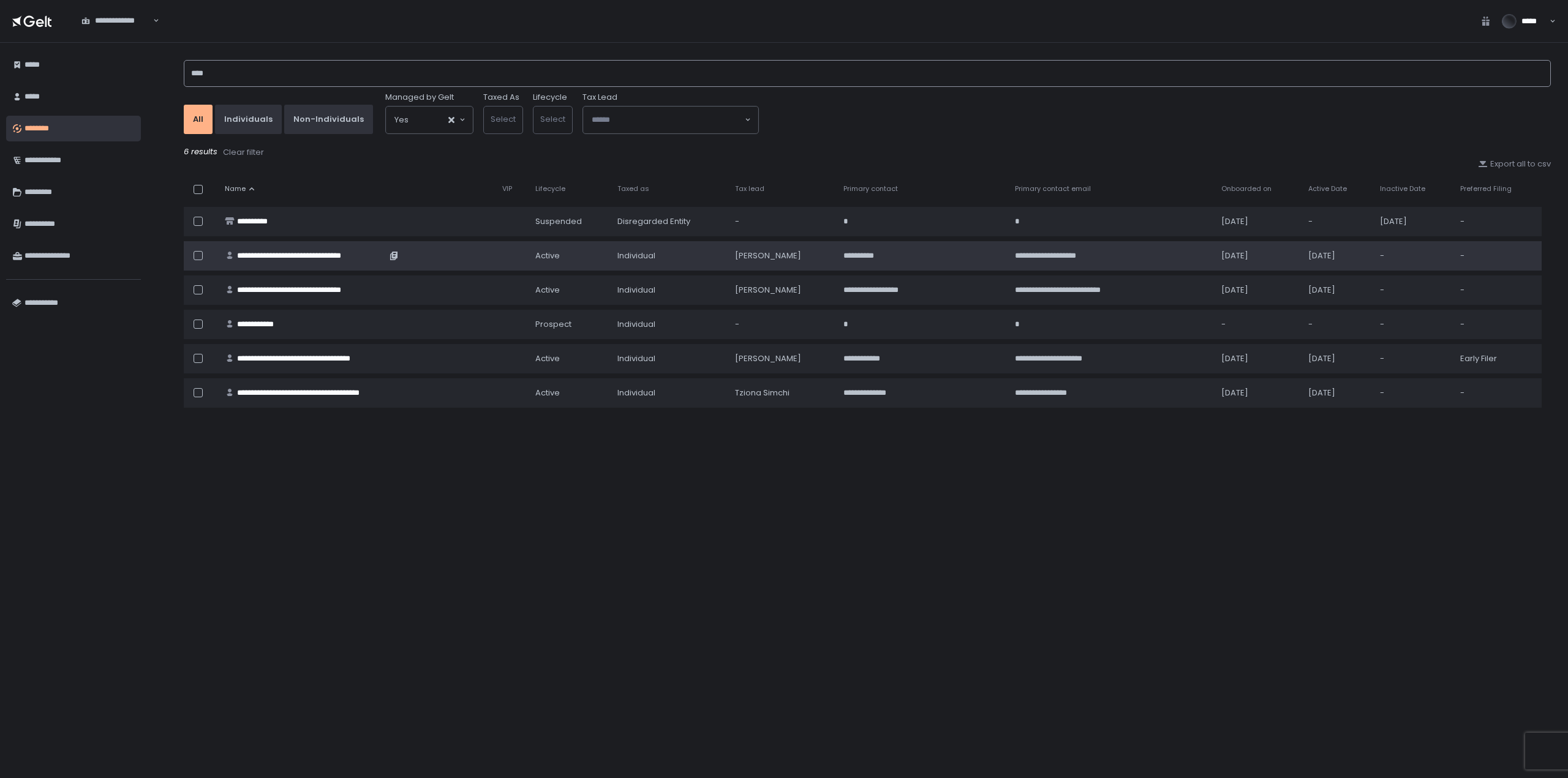 type on "****" 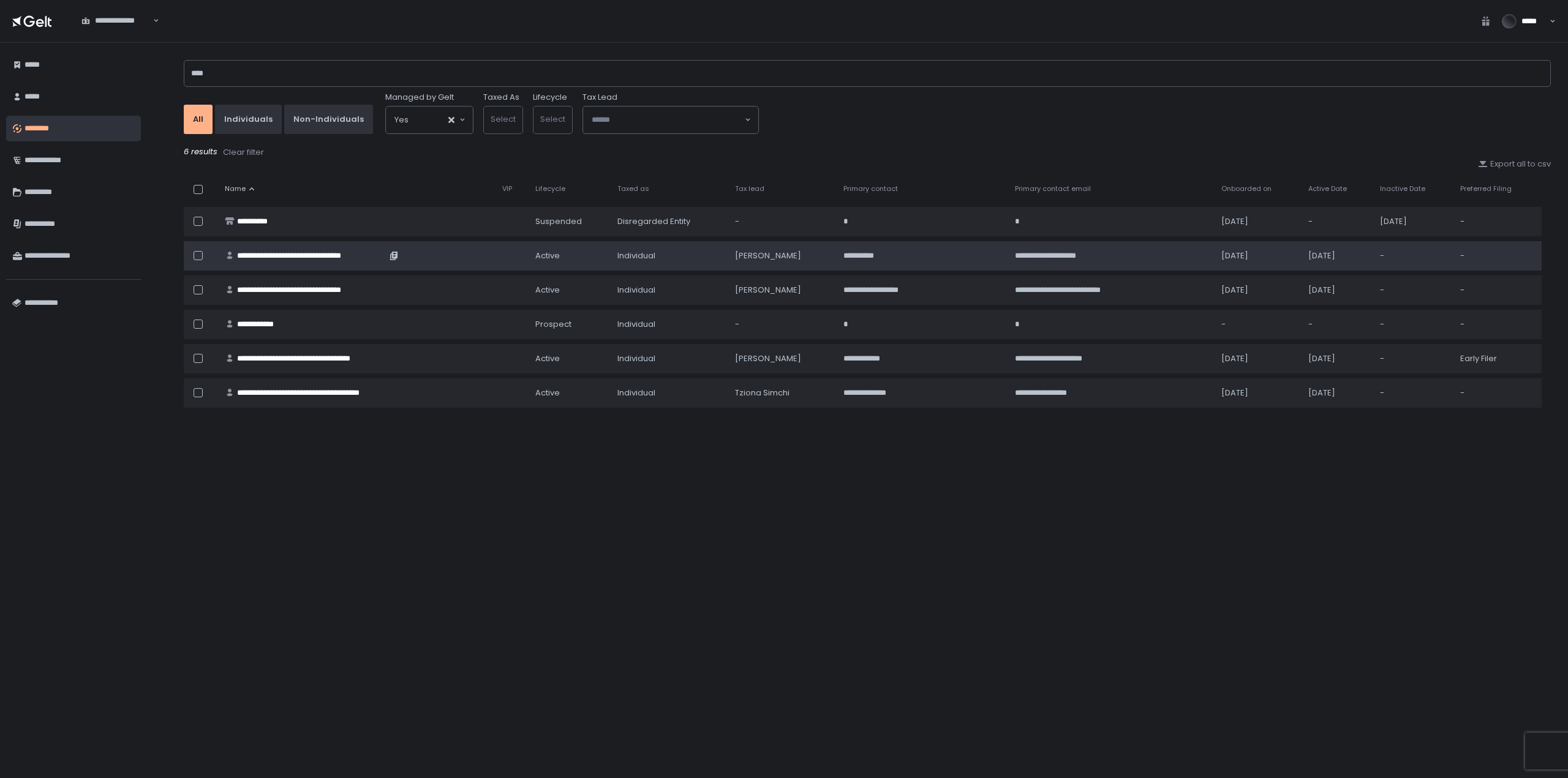 click on "**********" at bounding box center (312, 256) 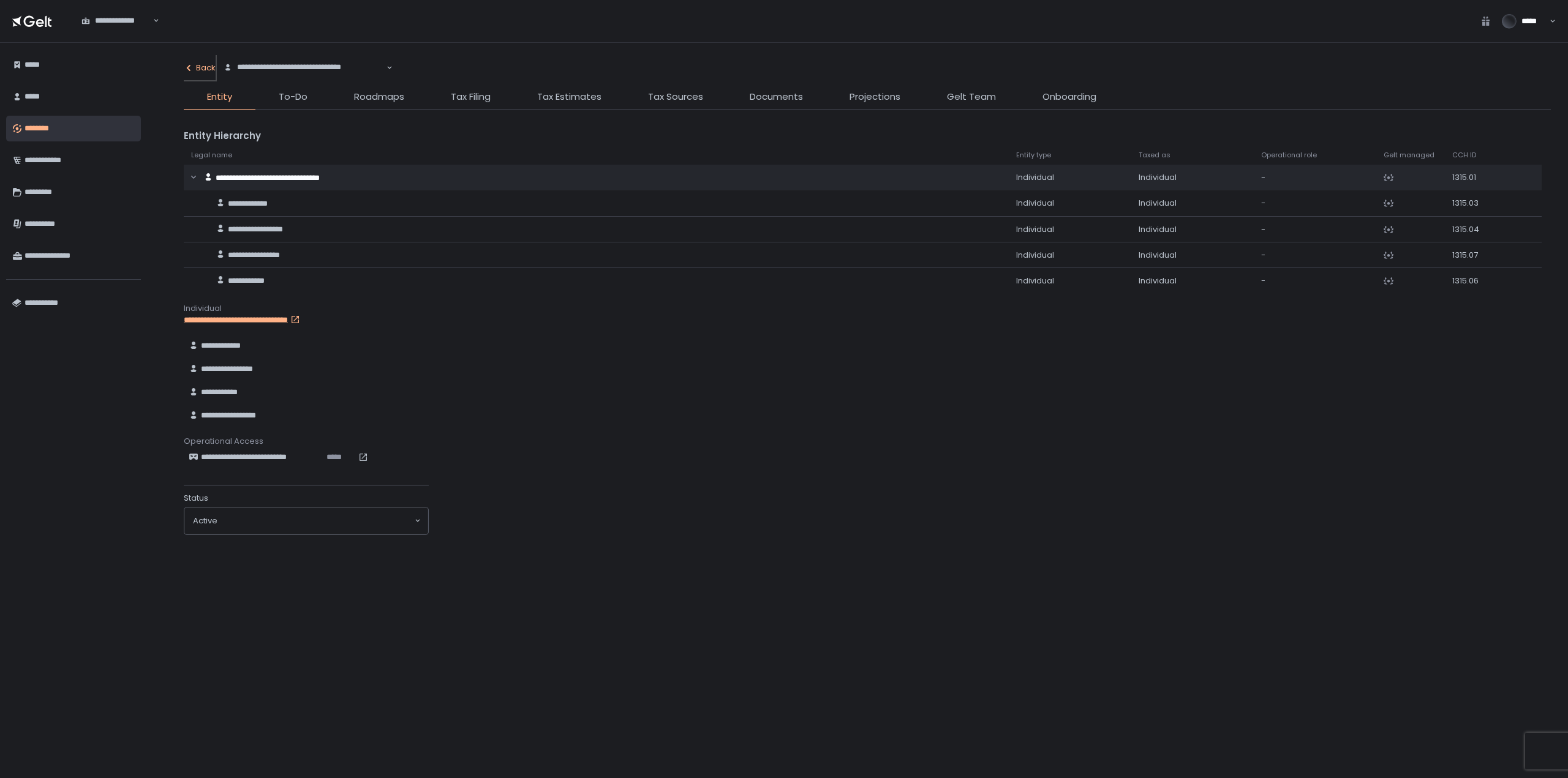 click on "Back" 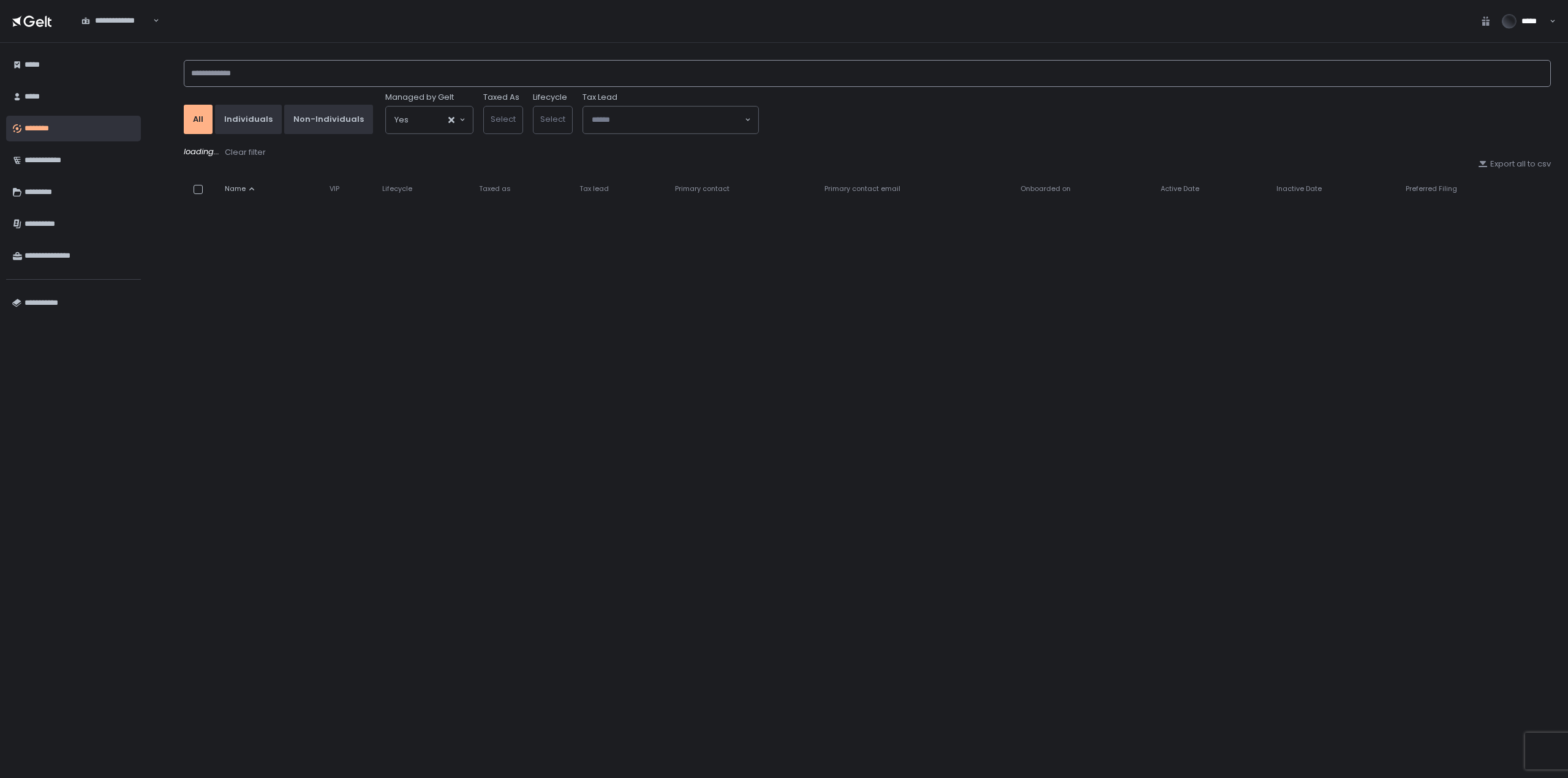 click 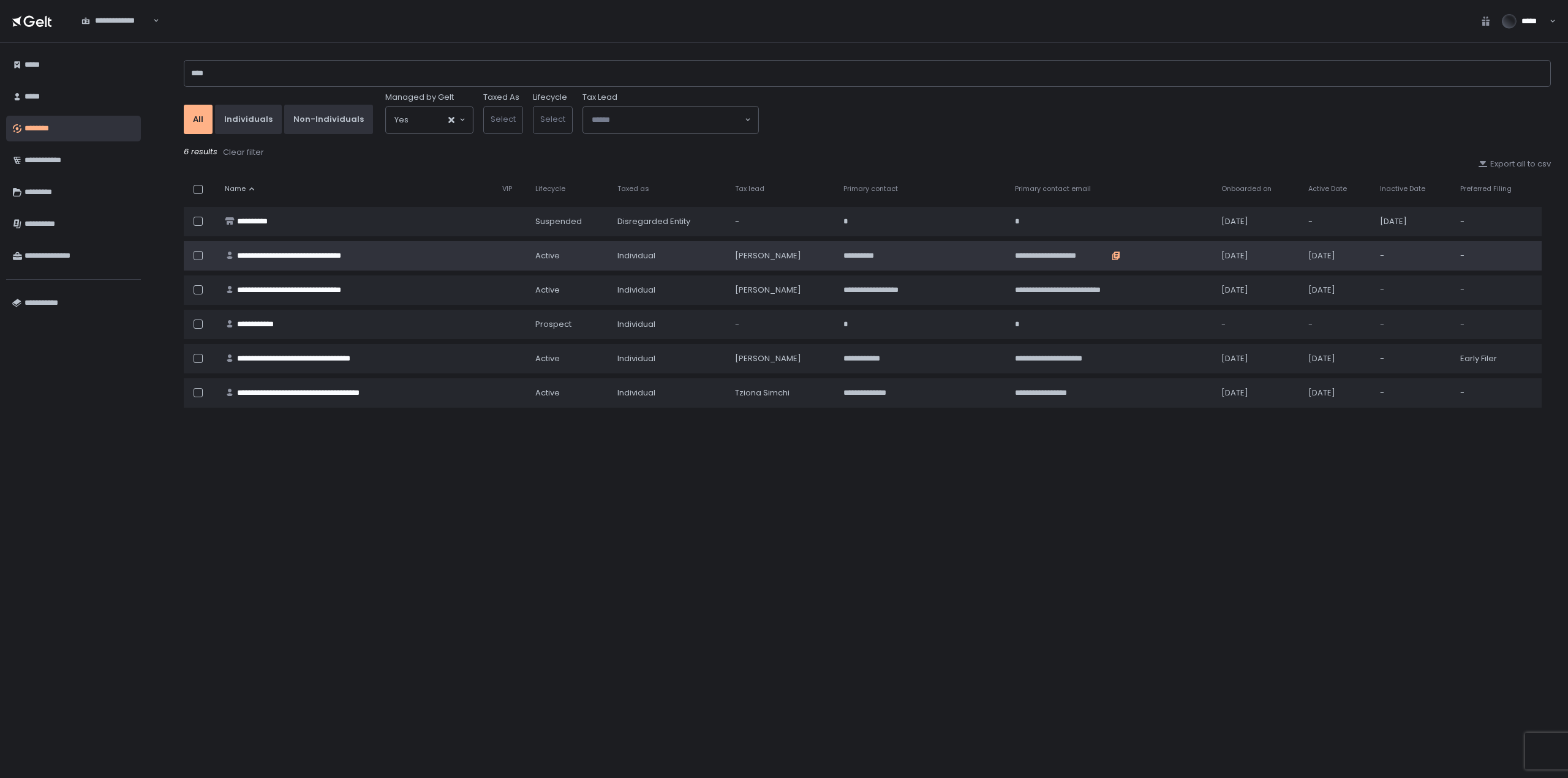 click 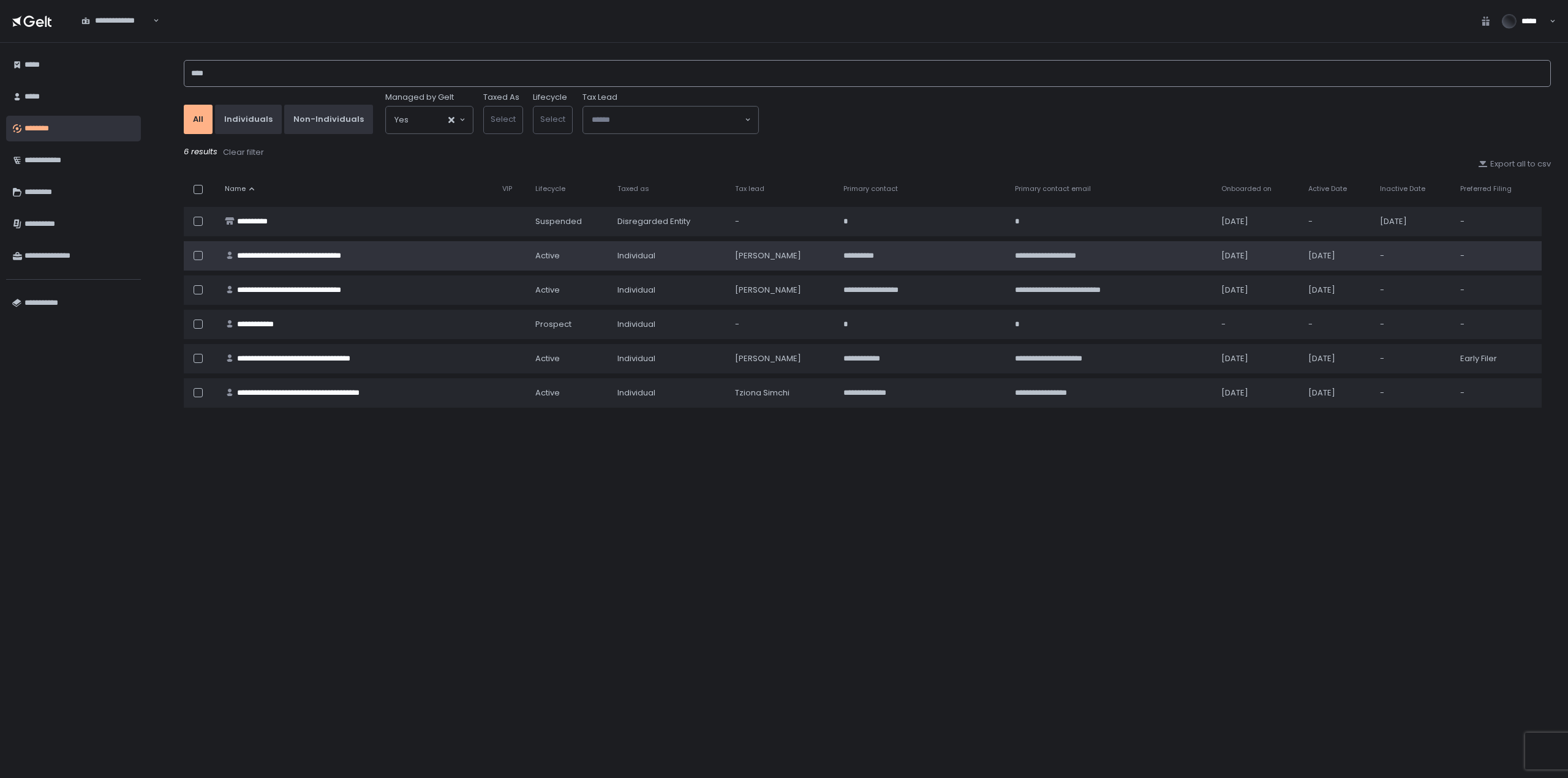 drag, startPoint x: 185, startPoint y: 73, endPoint x: 149, endPoint y: 72, distance: 36.013886 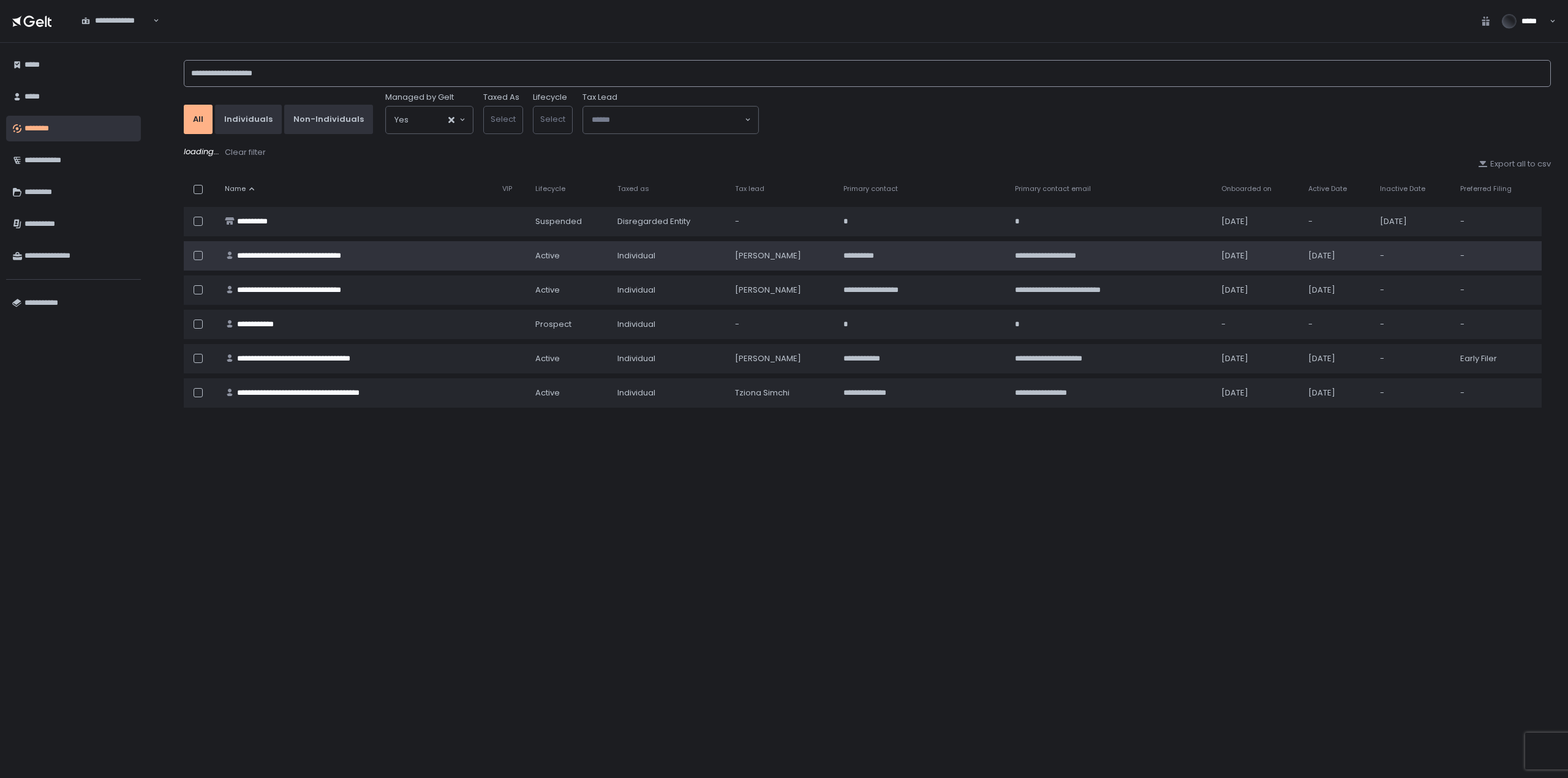 type on "**********" 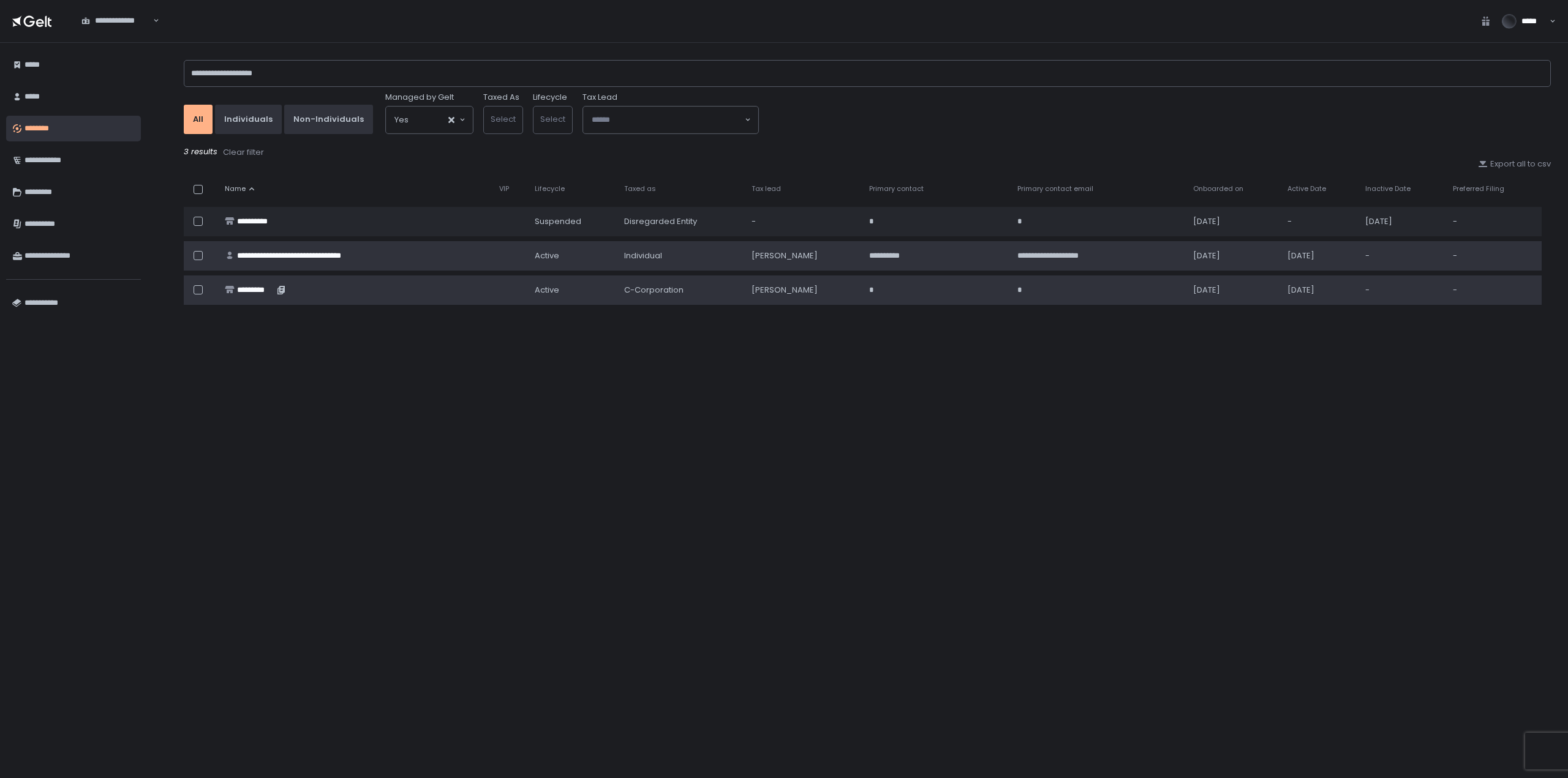 click on "*********" at bounding box center [255, 290] 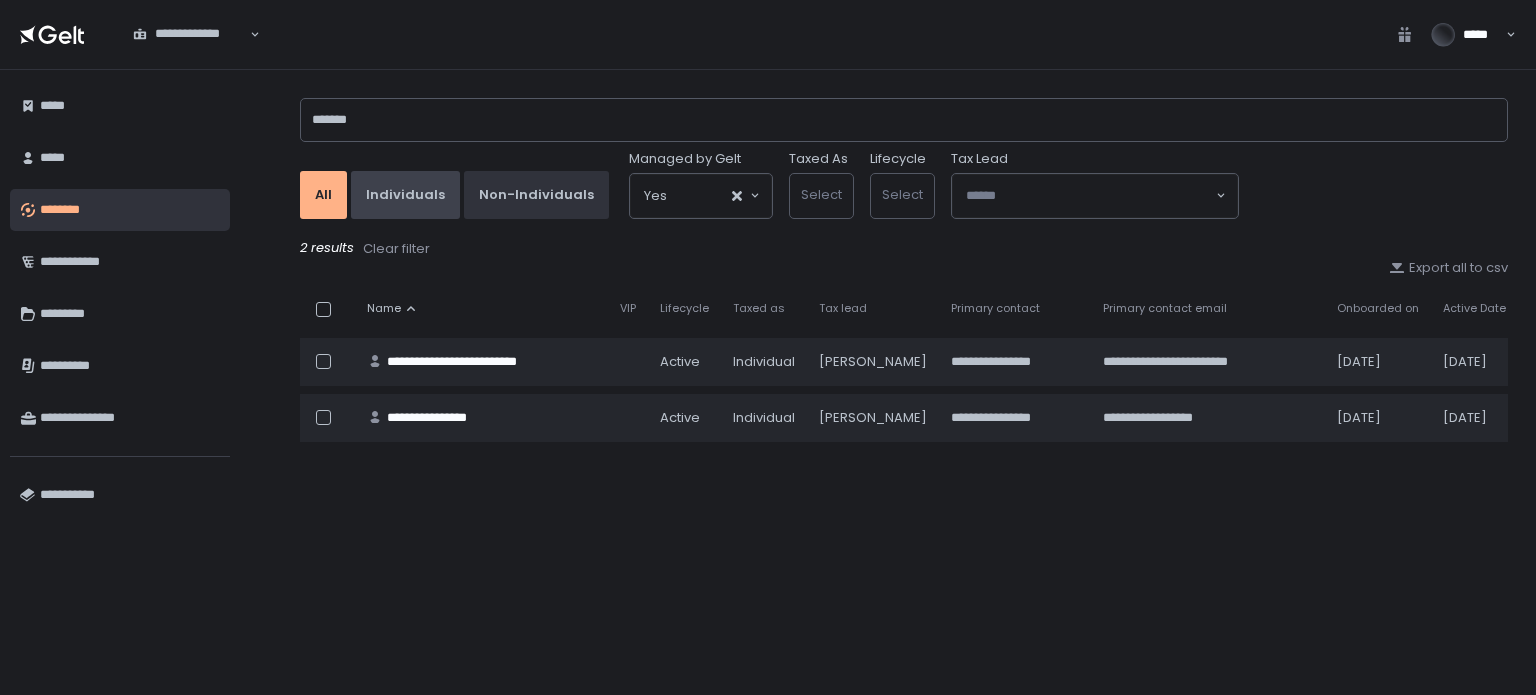 scroll, scrollTop: 0, scrollLeft: 0, axis: both 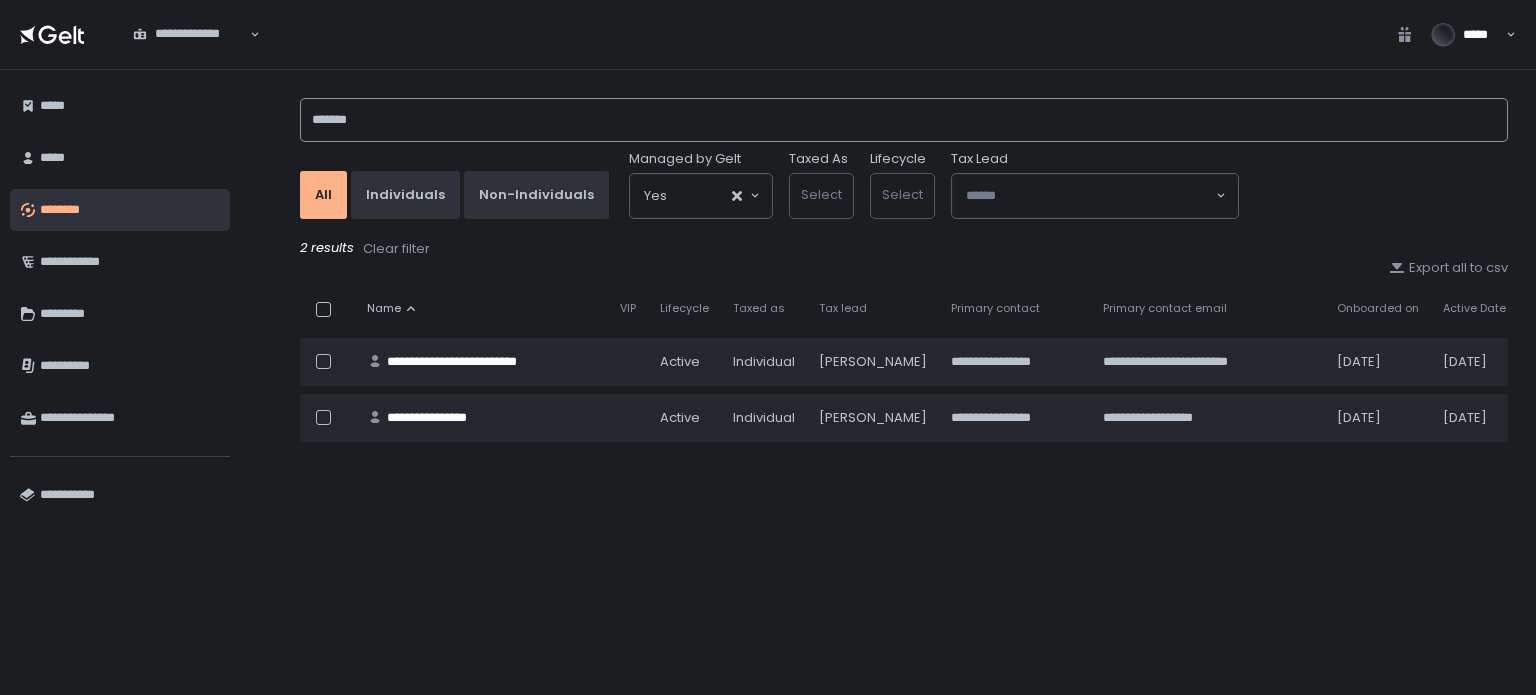 drag, startPoint x: 410, startPoint y: 117, endPoint x: 240, endPoint y: 107, distance: 170.29387 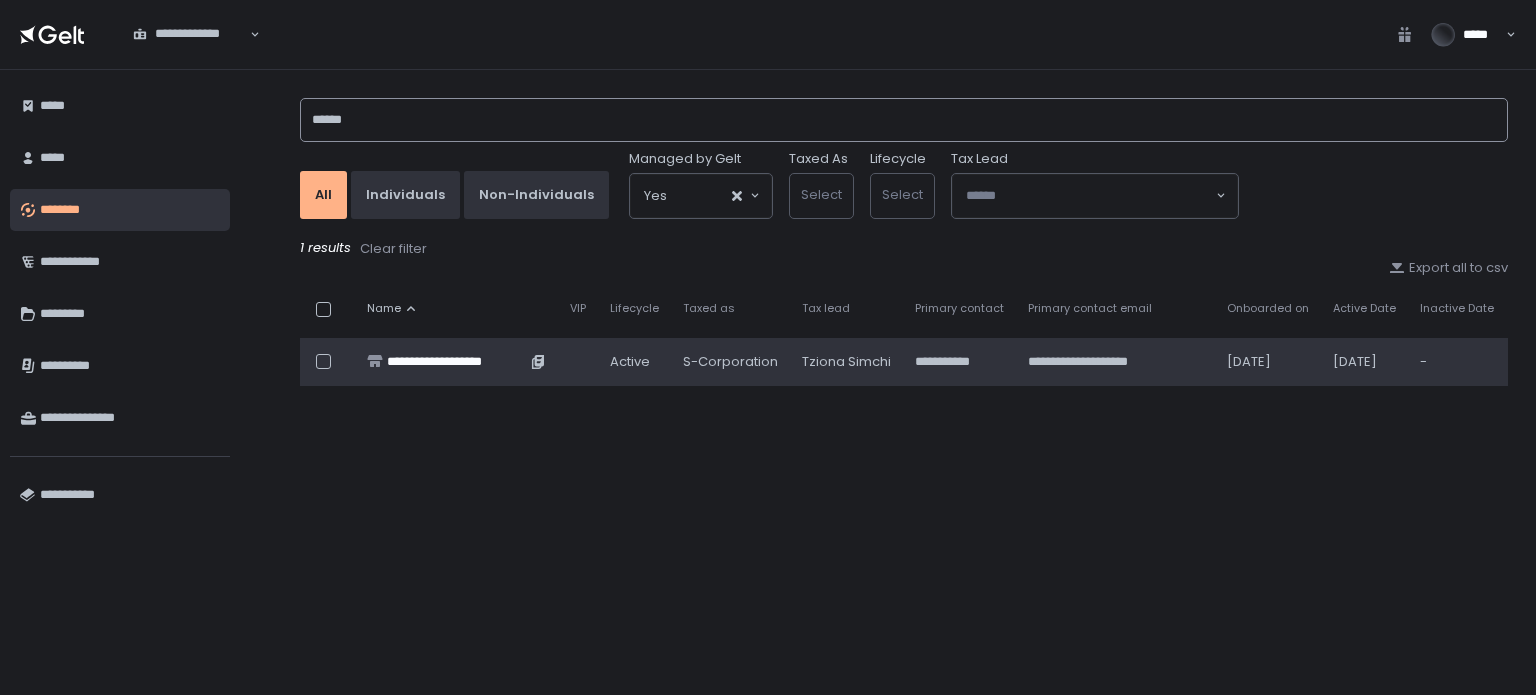 type on "******" 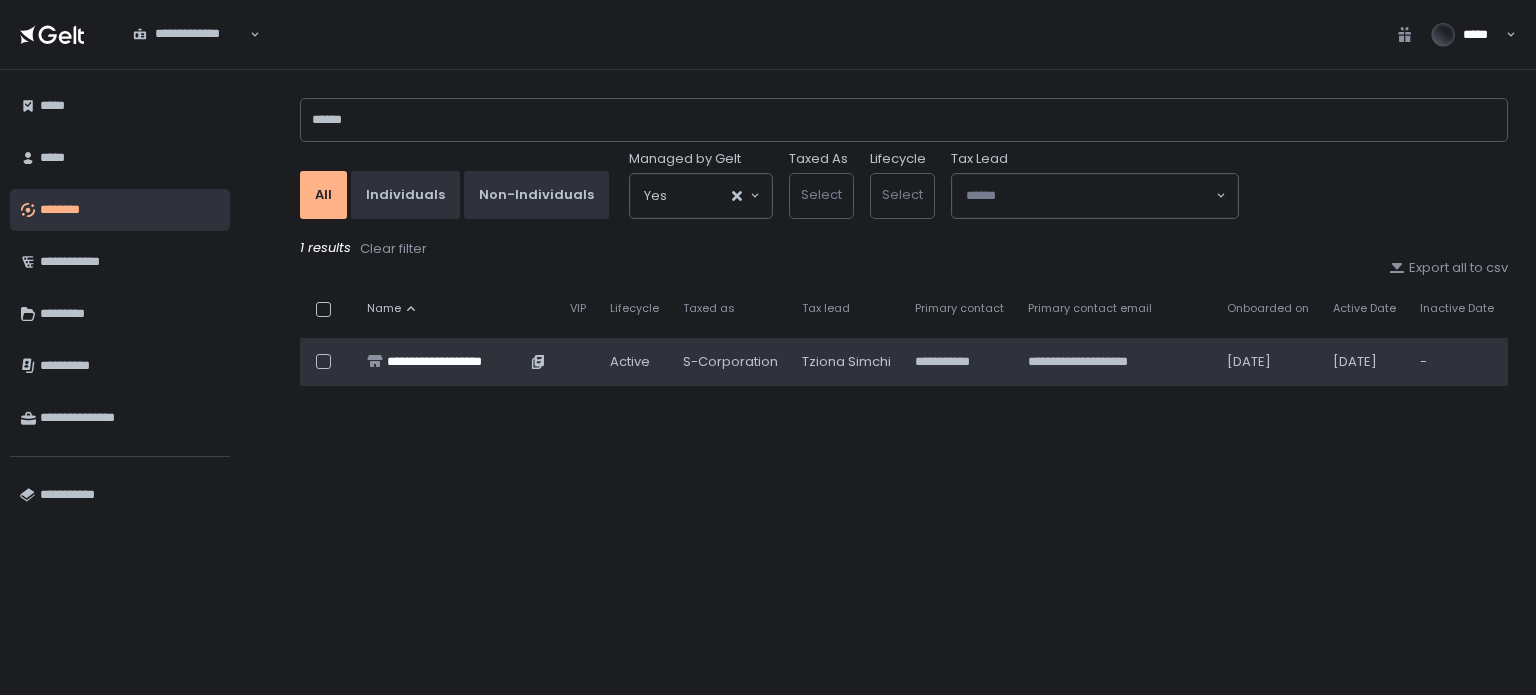 click on "**********" at bounding box center [456, 362] 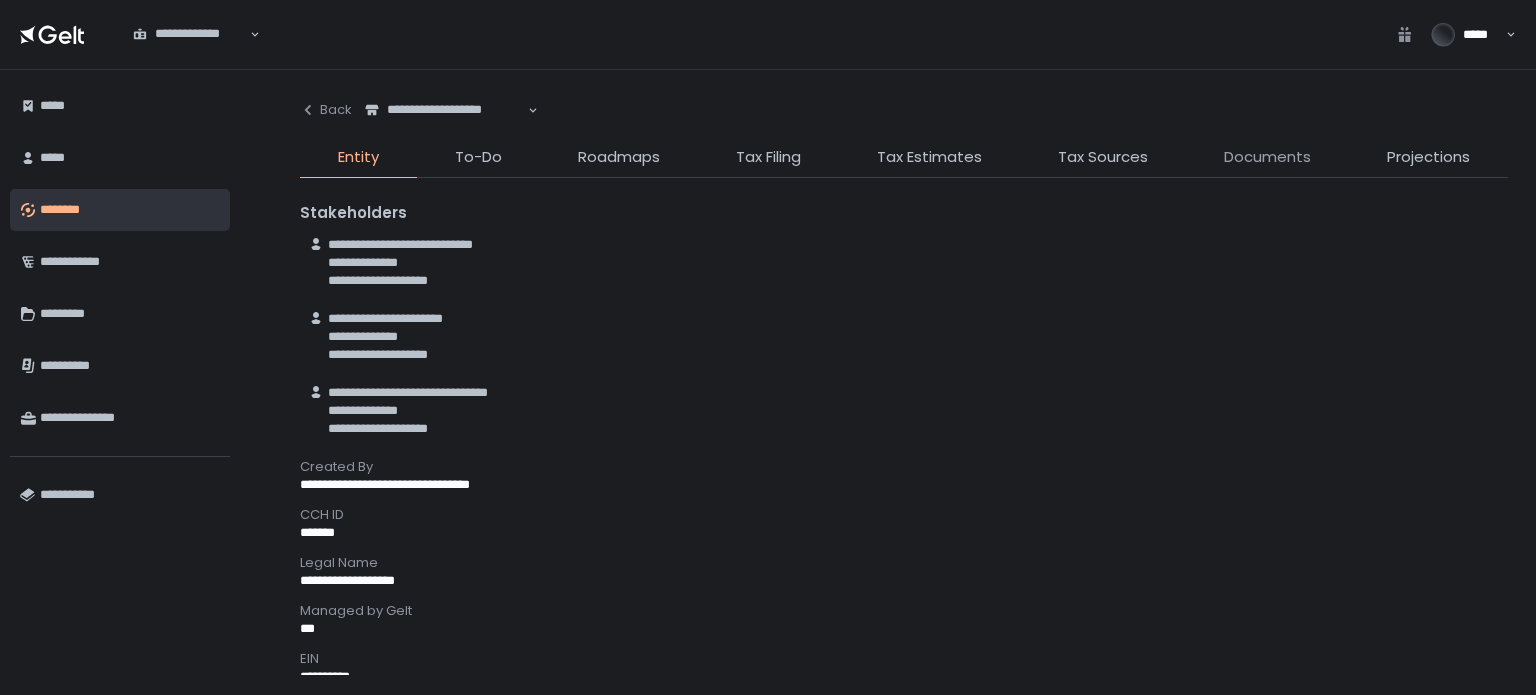 click on "Documents" at bounding box center (1267, 157) 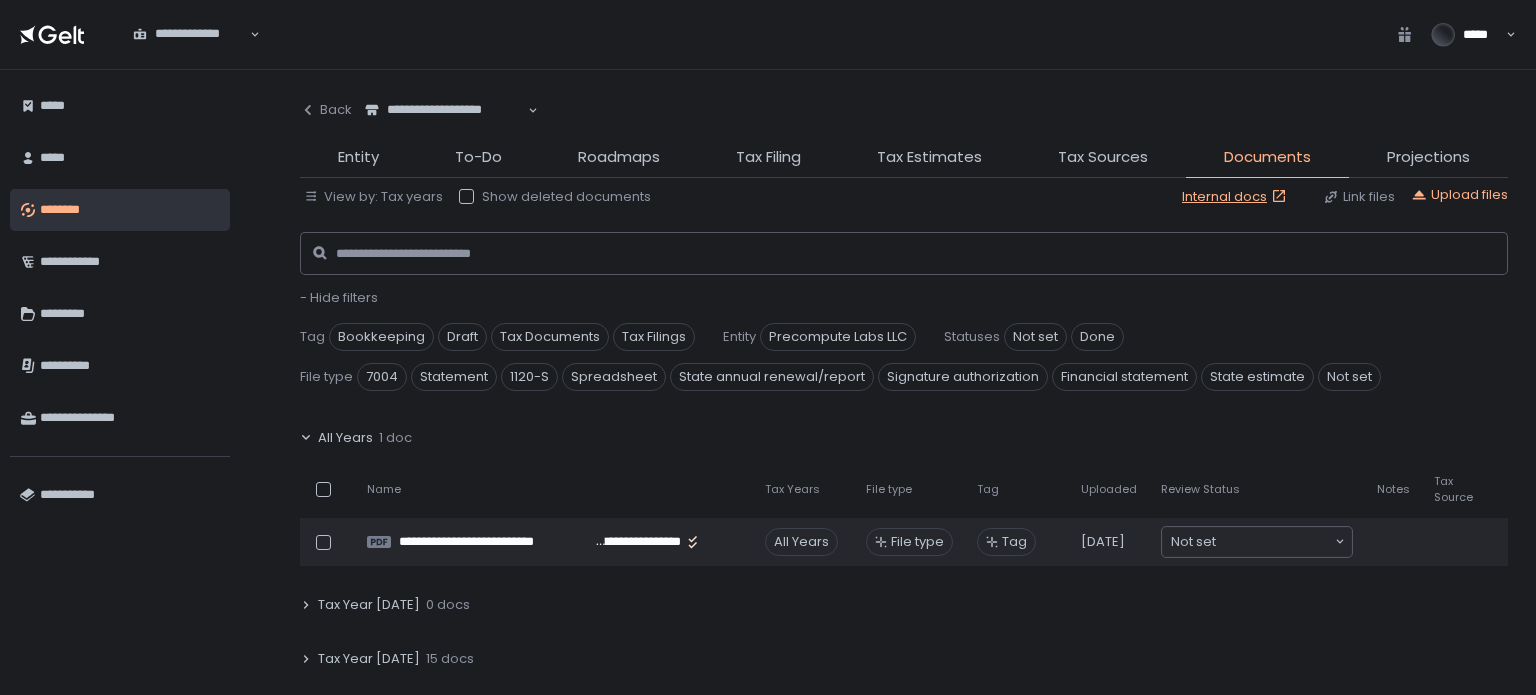 click on "All Years" 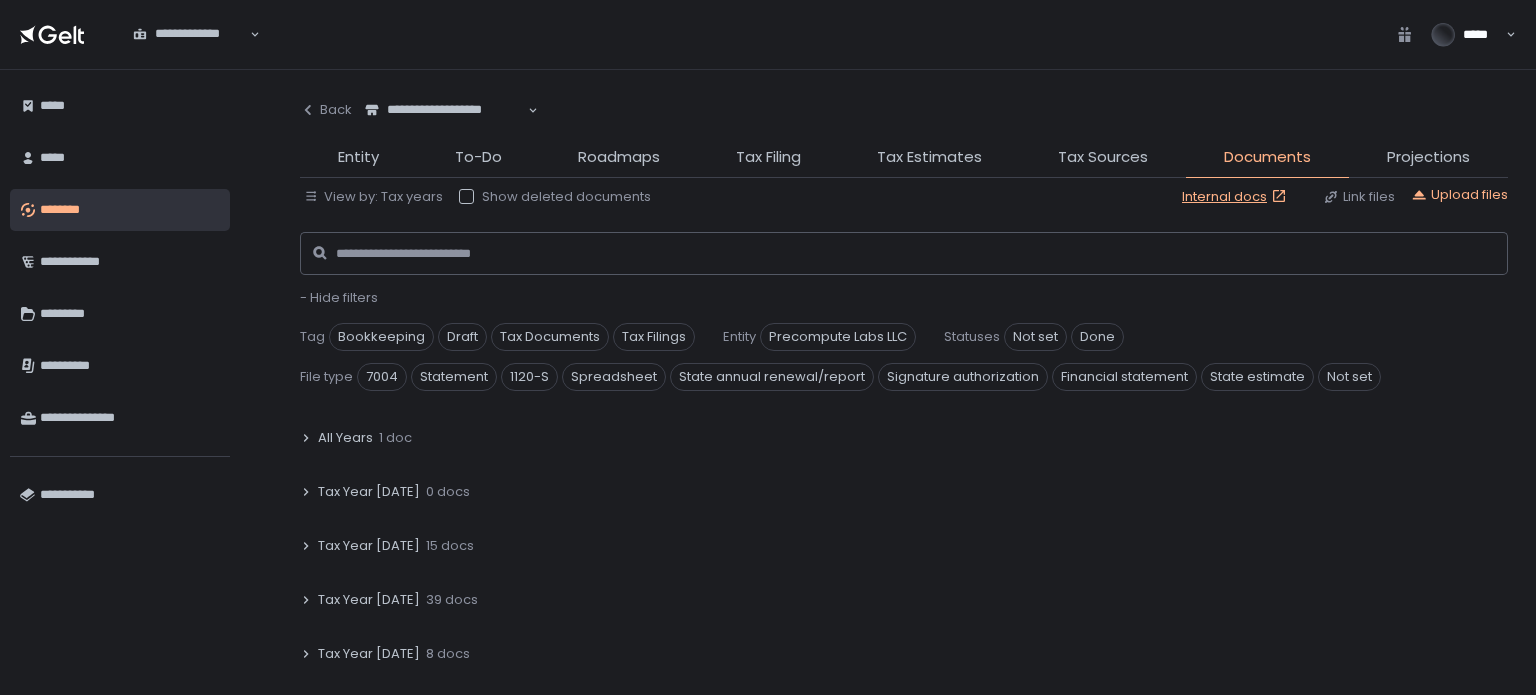 click on "Tag Bookkeeping Draft Tax Documents Tax Filings Entity Precompute Labs LLC Statuses Not set Done File type 7004 Statement 1120-S Spreadsheet State annual renewal/report Signature authorization Financial statement State estimate Not set" 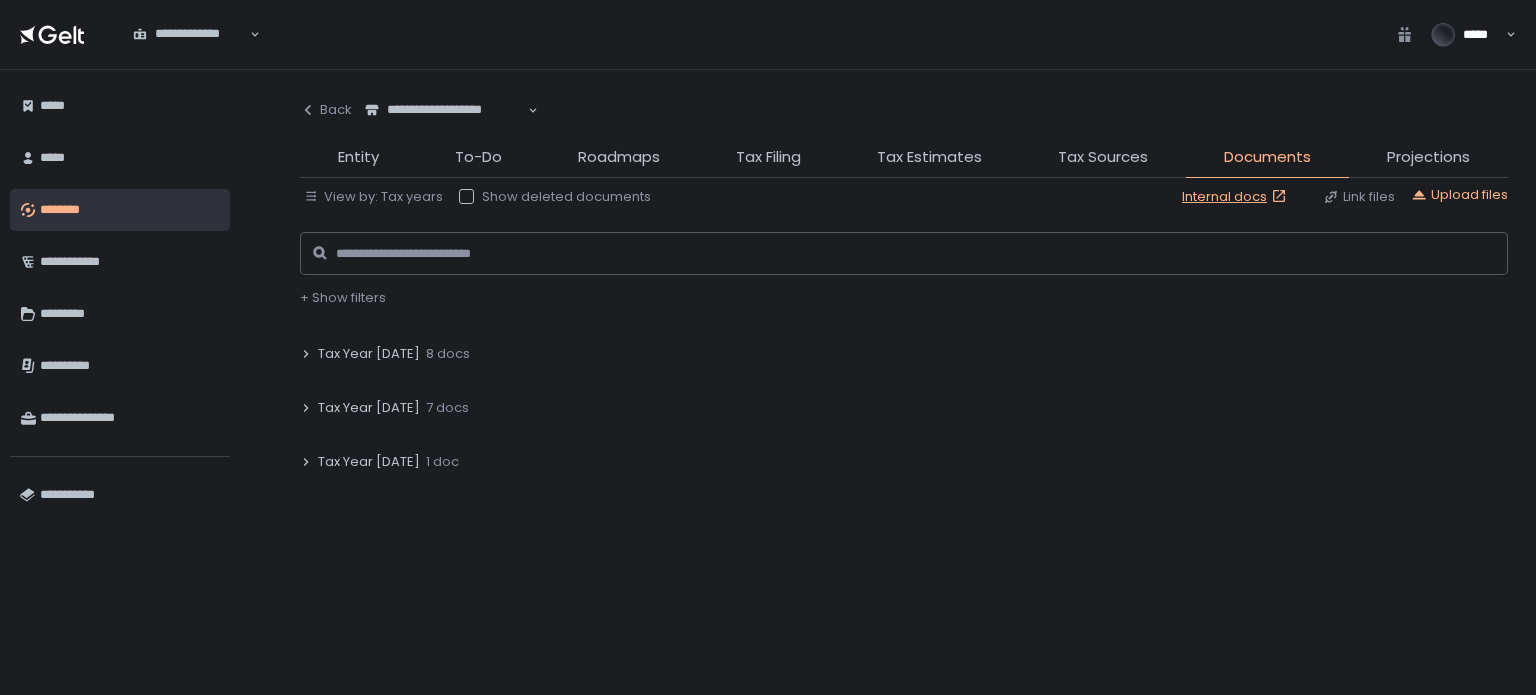 scroll, scrollTop: 100, scrollLeft: 0, axis: vertical 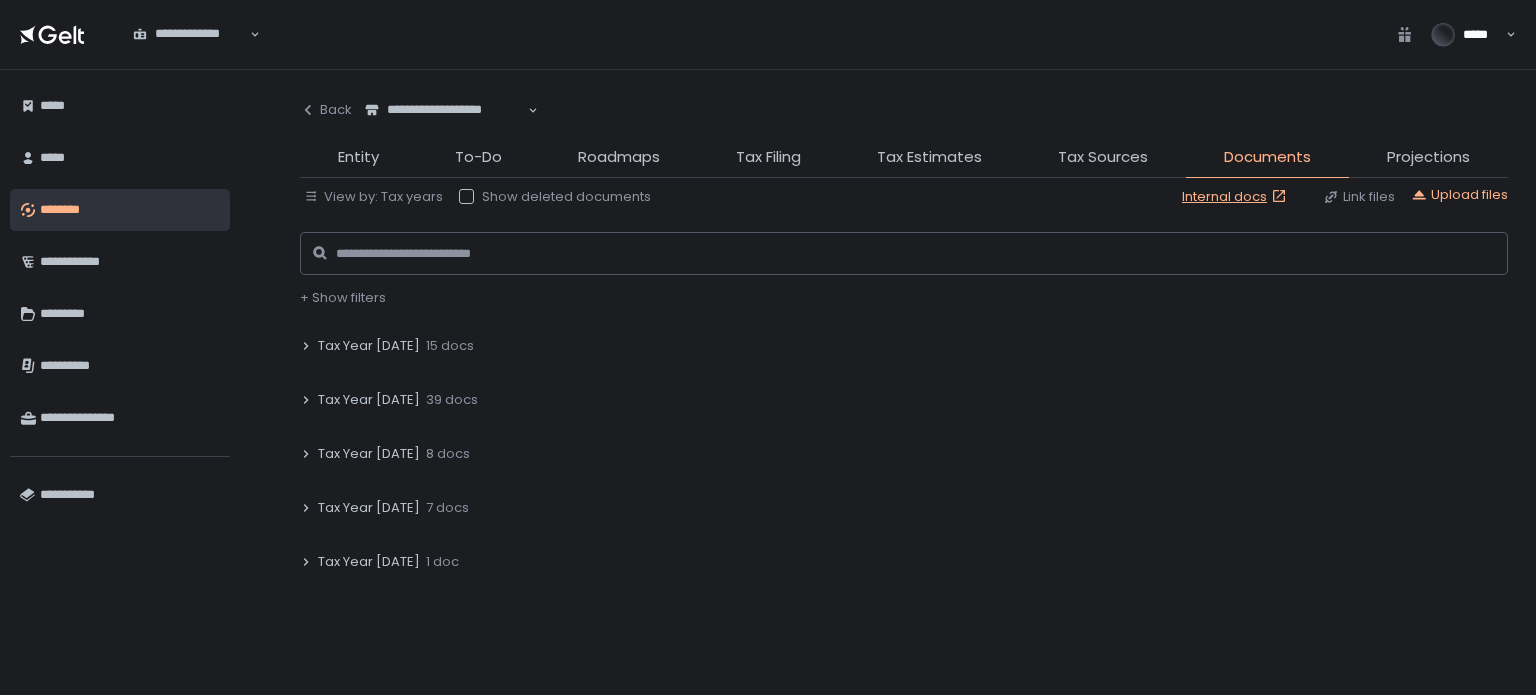 click on "Tax Year [DATE]" 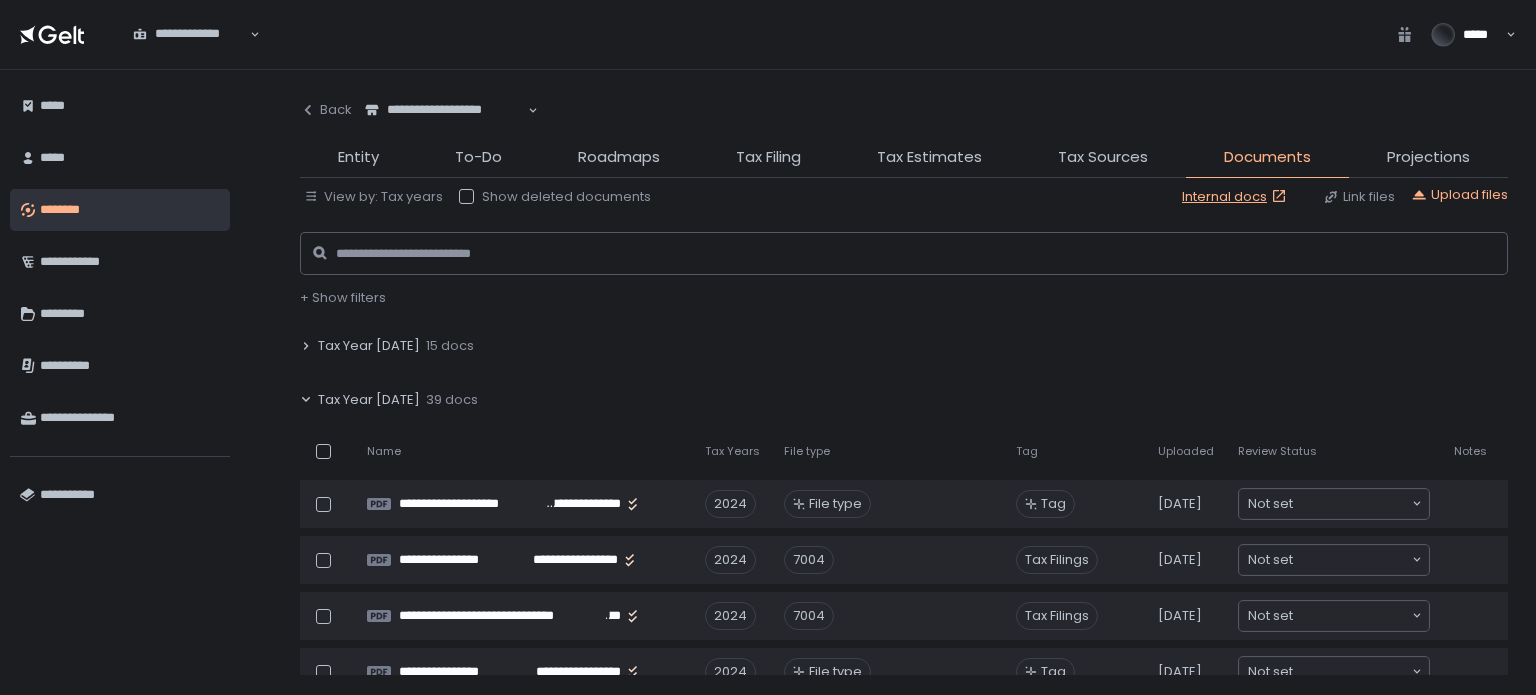 click on "Tax Year [DATE]" 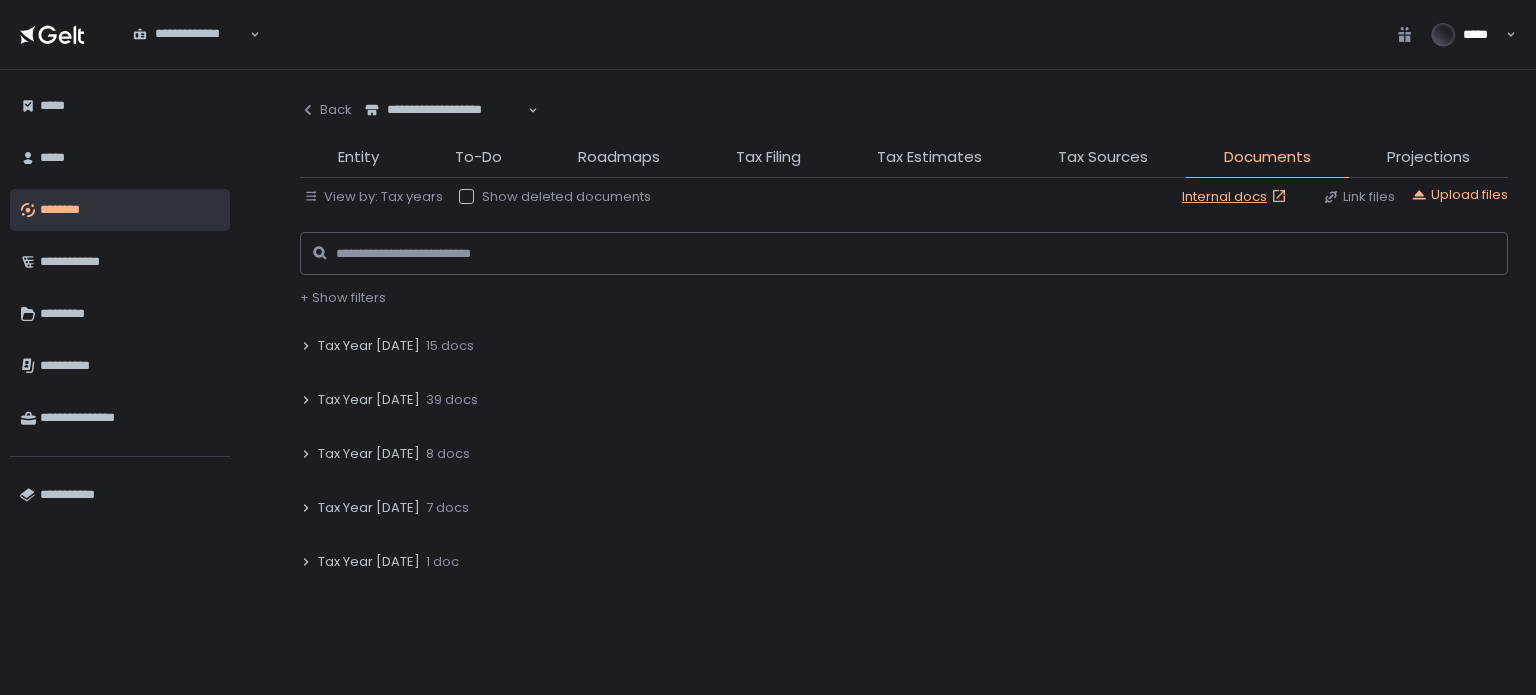 click on "Tax Year [DATE]" 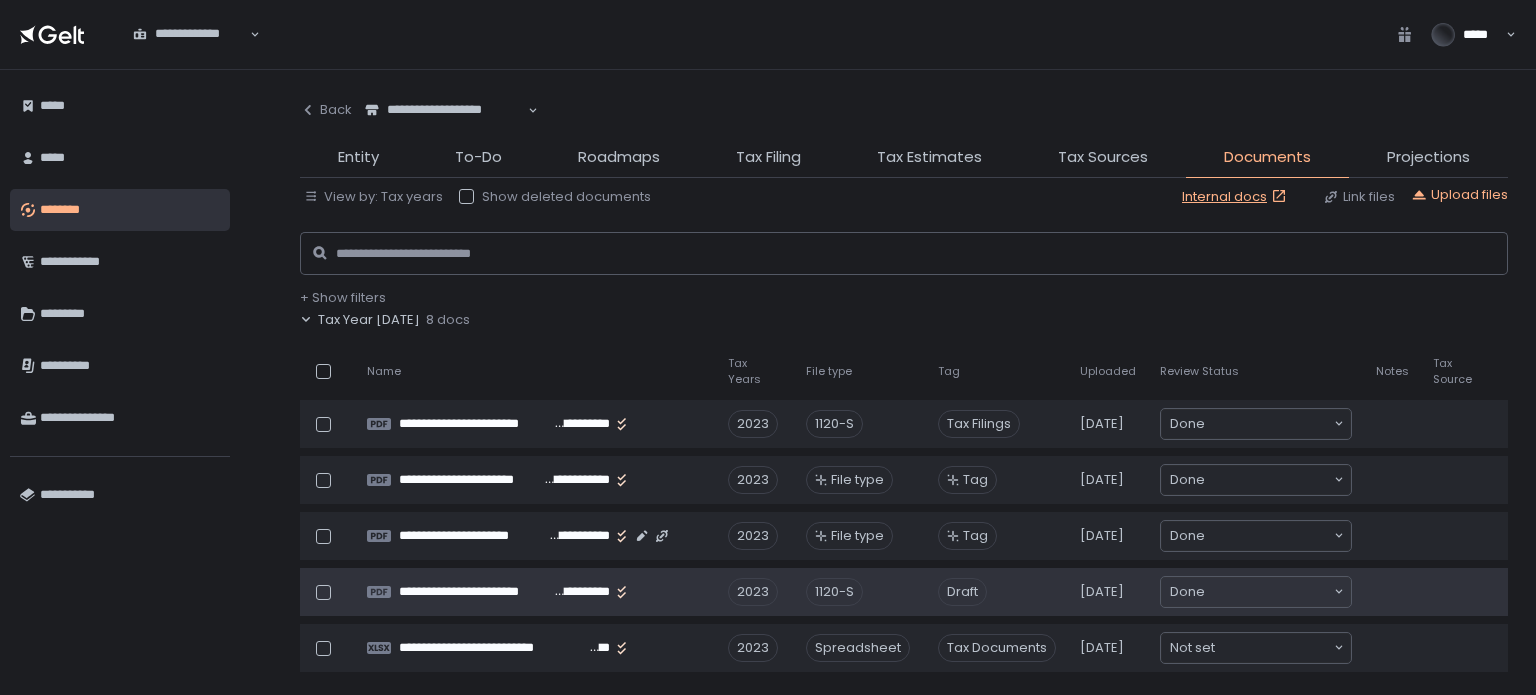 scroll, scrollTop: 200, scrollLeft: 0, axis: vertical 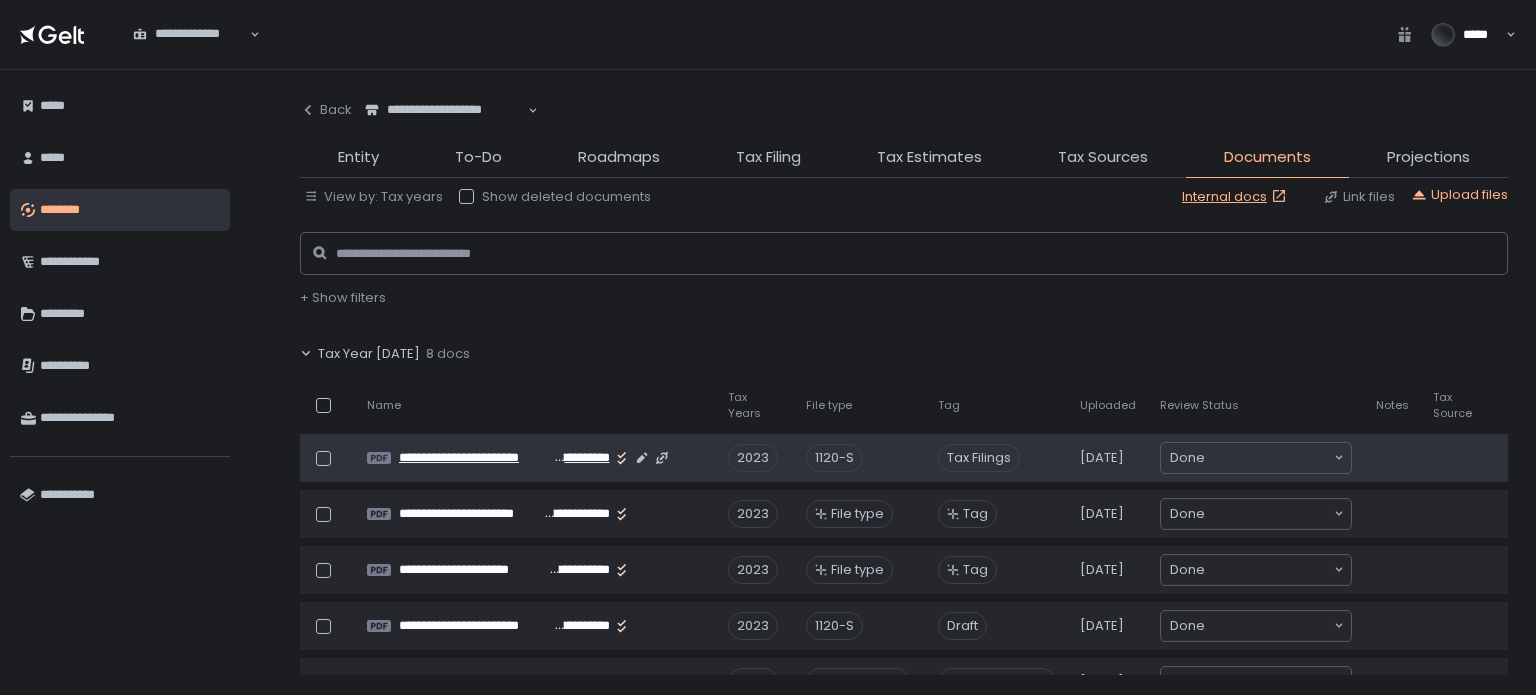 click on "**********" at bounding box center [476, 458] 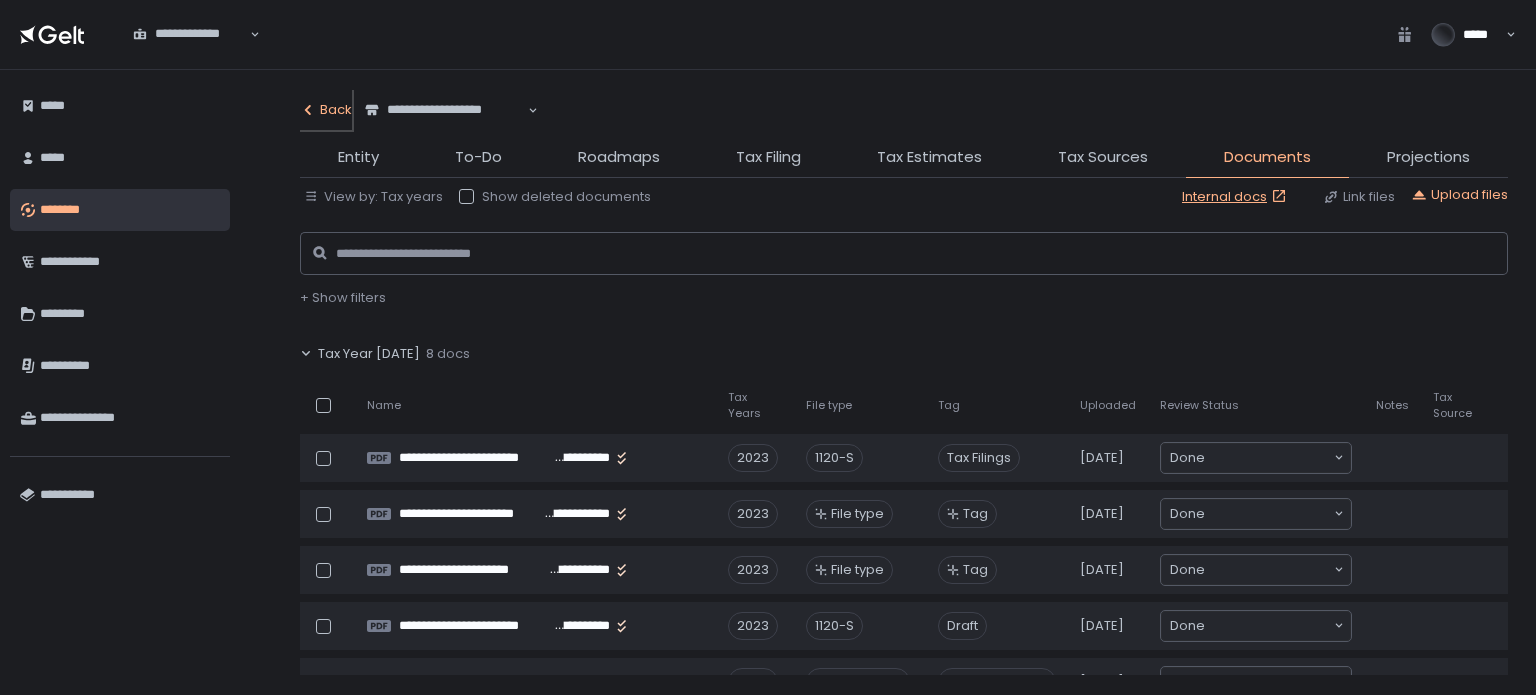 click on "Back" 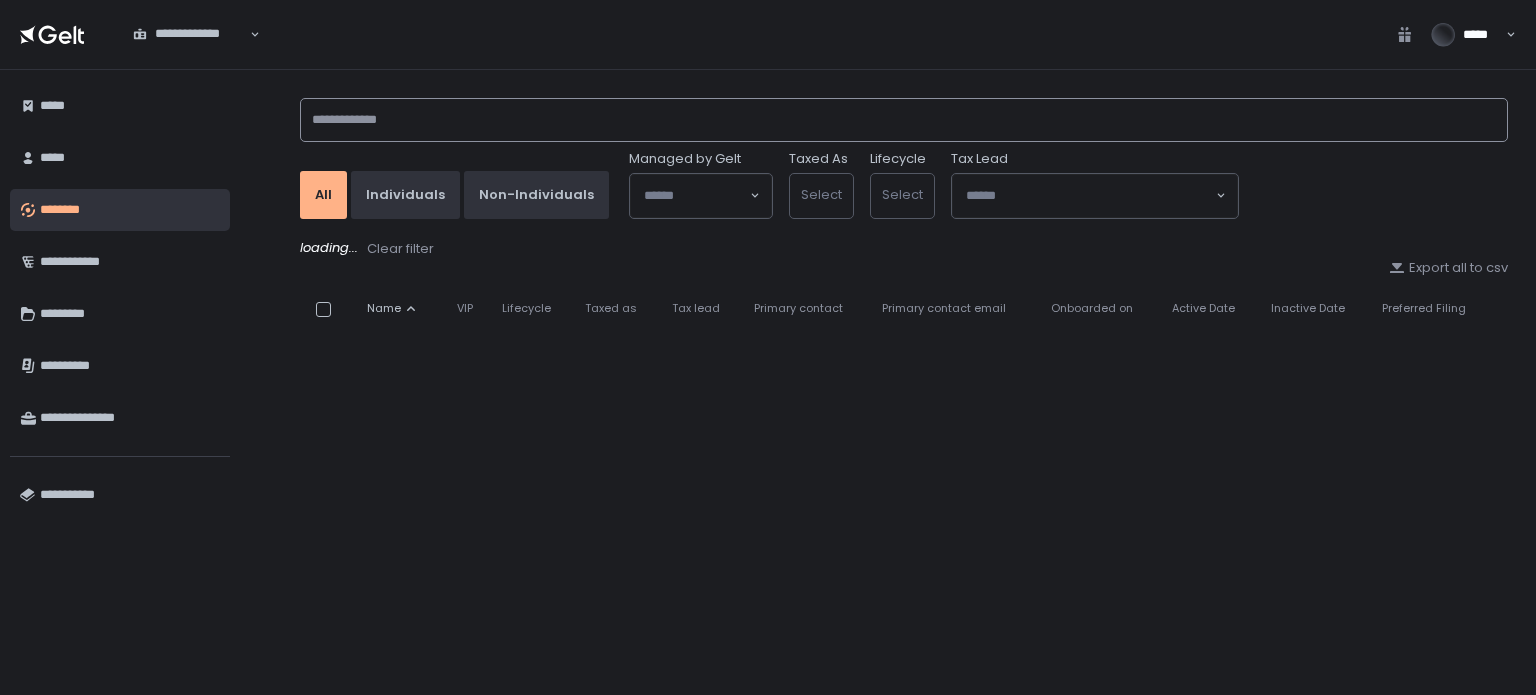 click 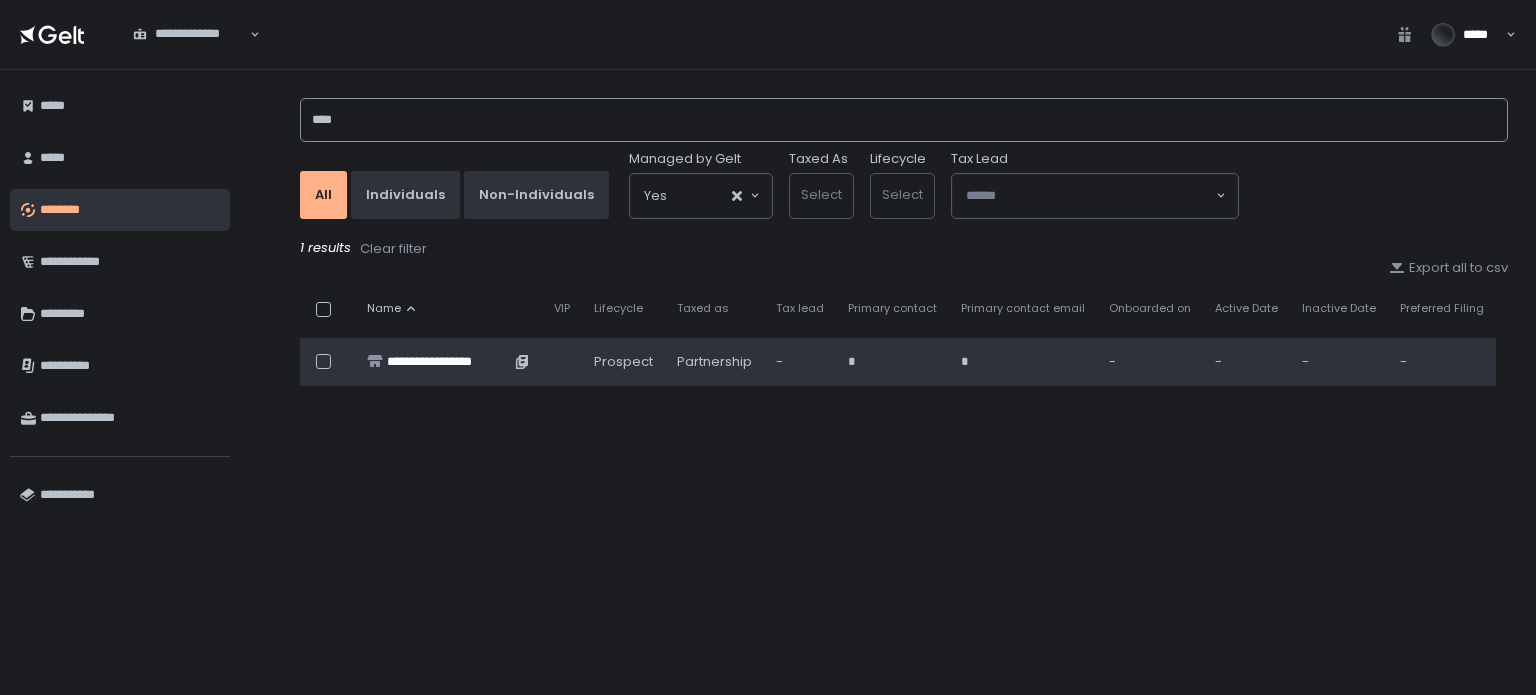 type on "****" 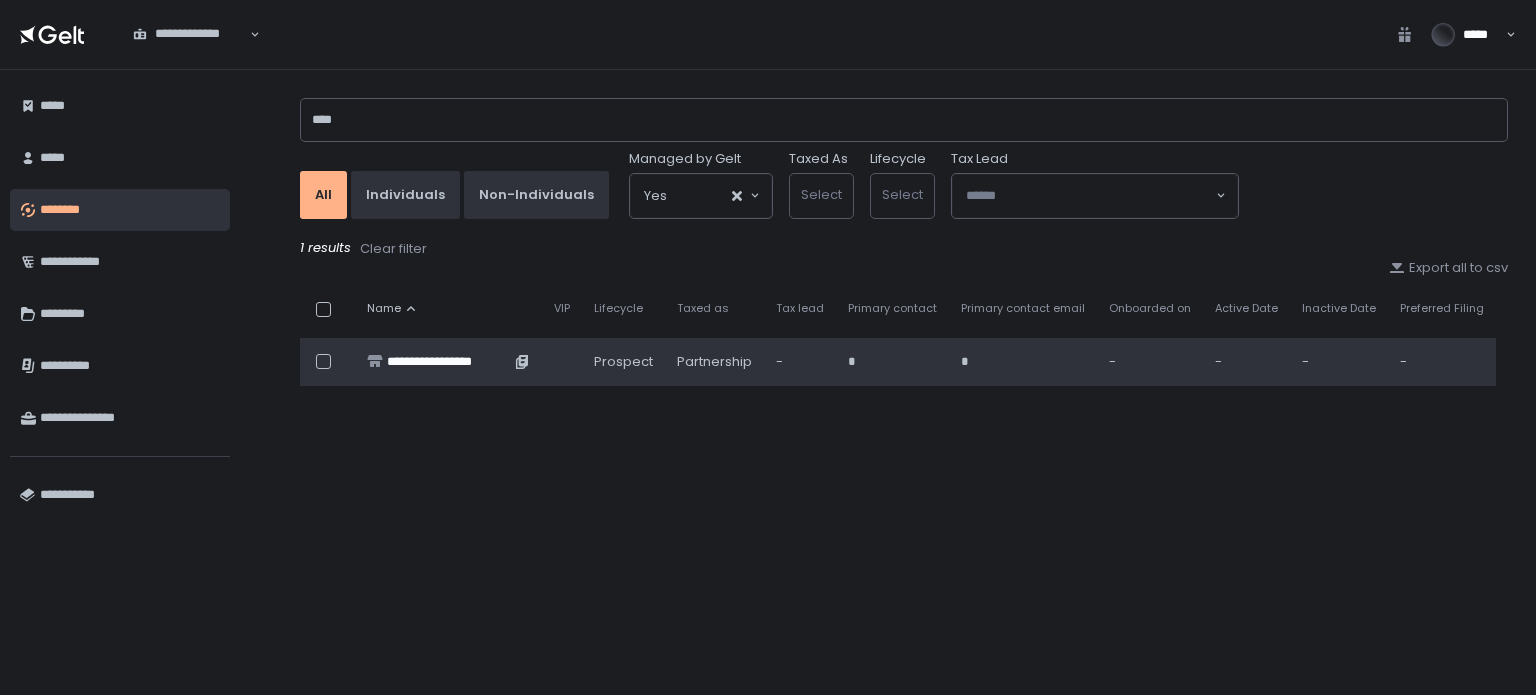 click on "**********" at bounding box center (448, 362) 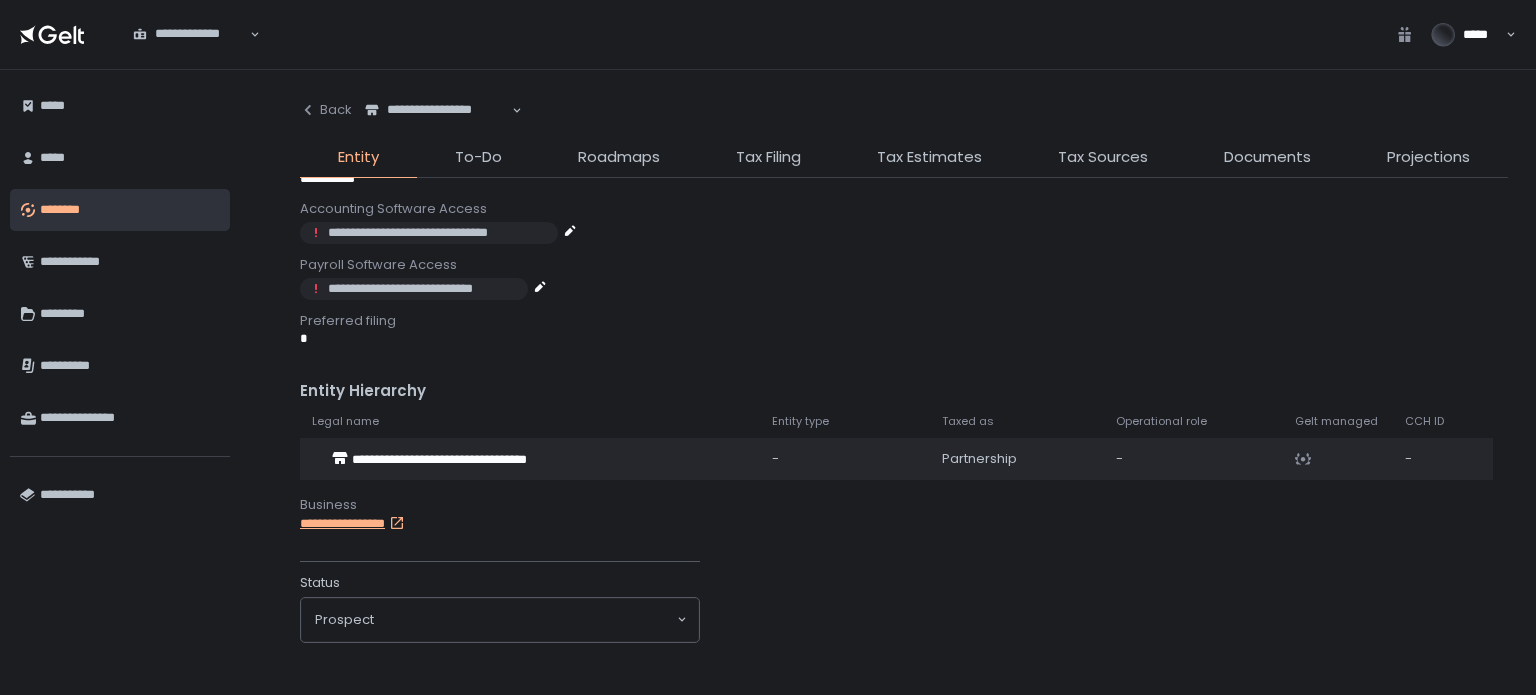 scroll, scrollTop: 0, scrollLeft: 0, axis: both 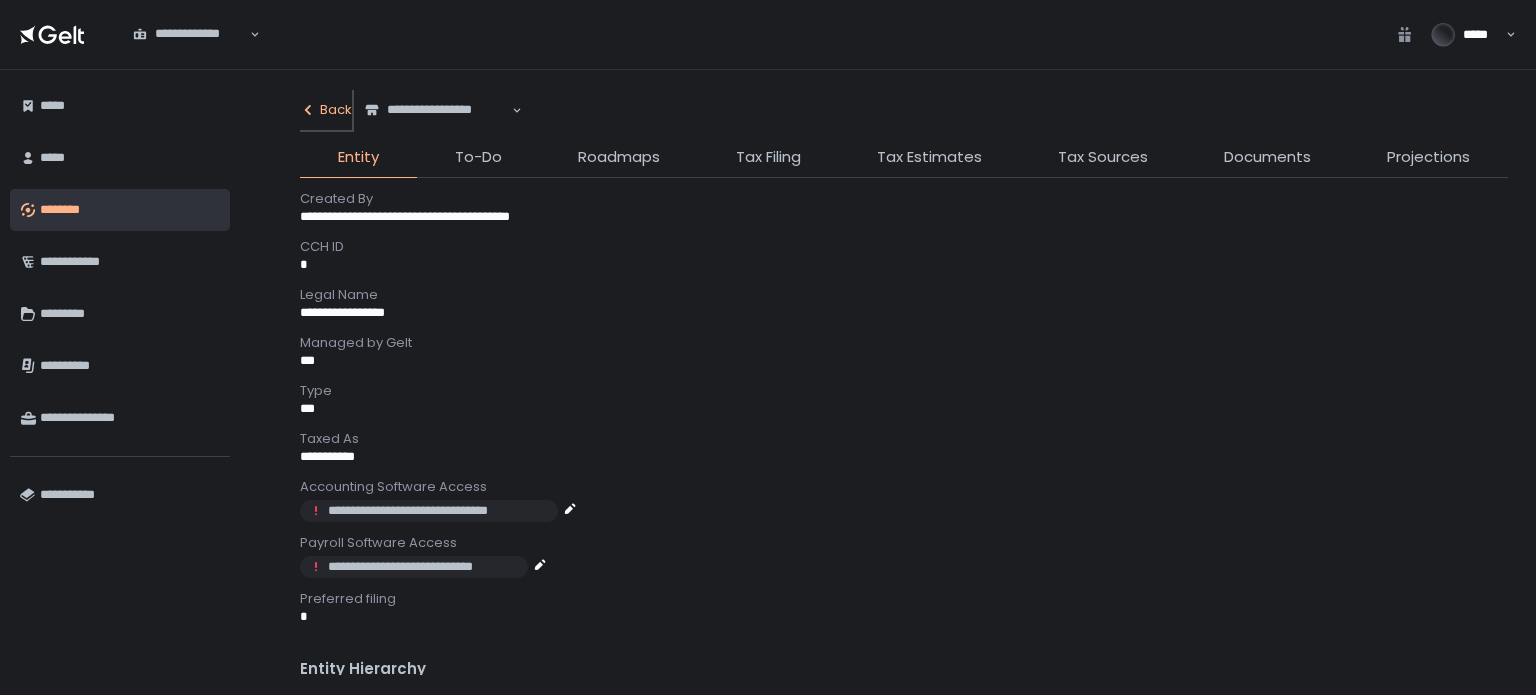 click on "Back" 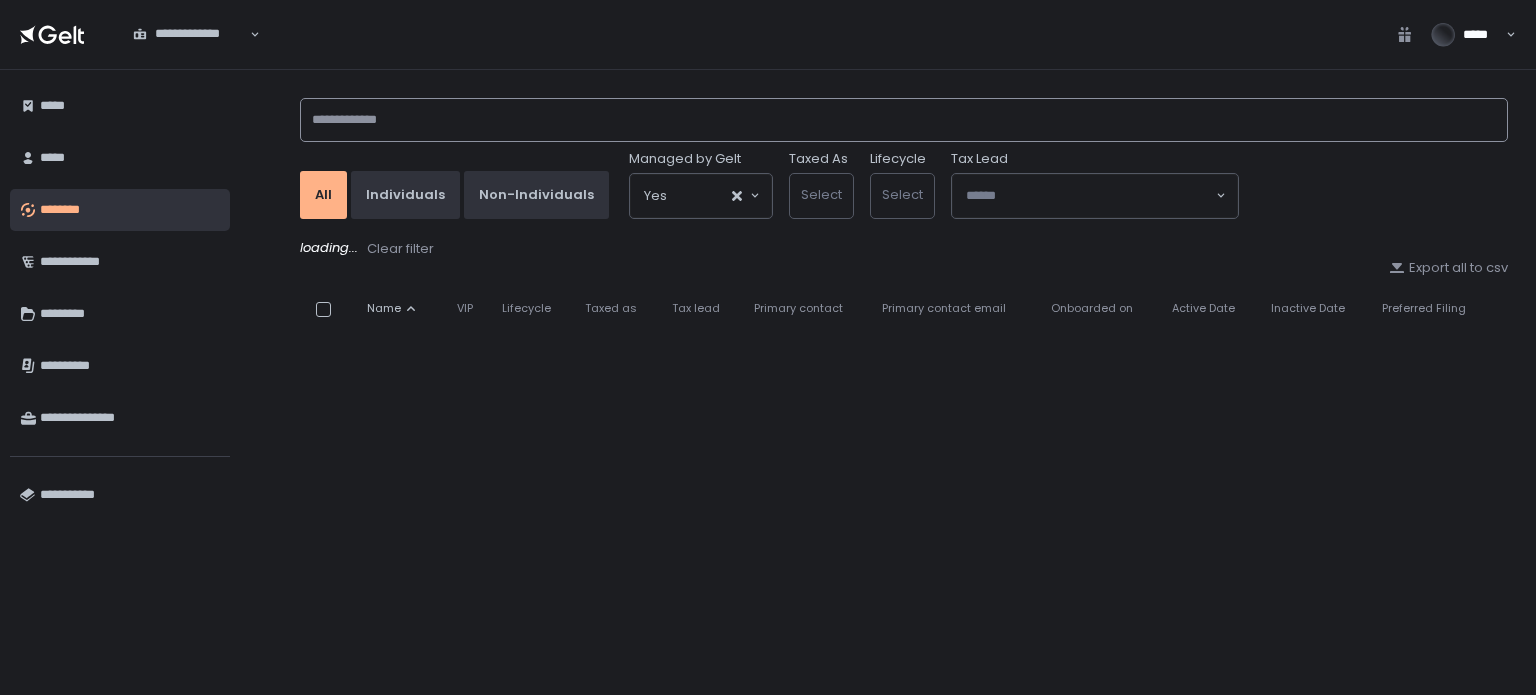 click 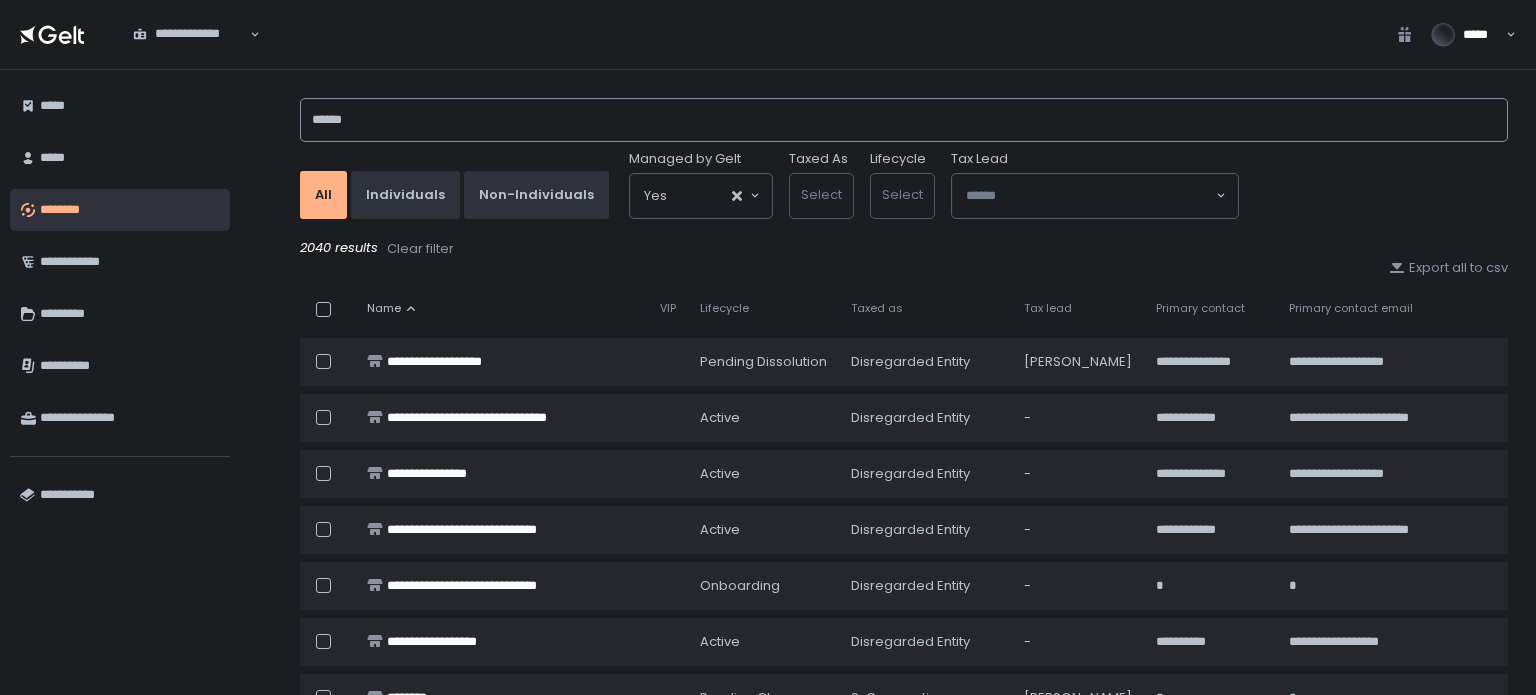 type on "*******" 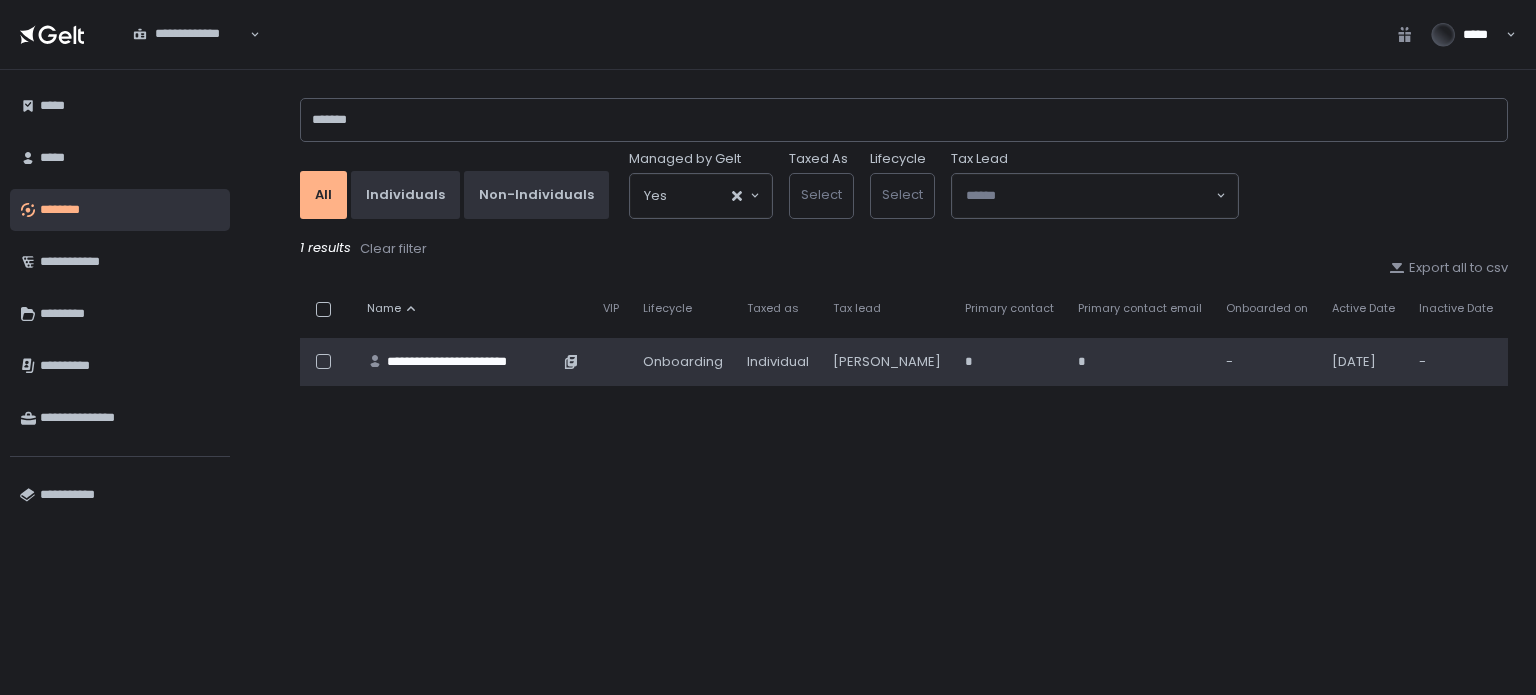 click on "**********" at bounding box center (473, 362) 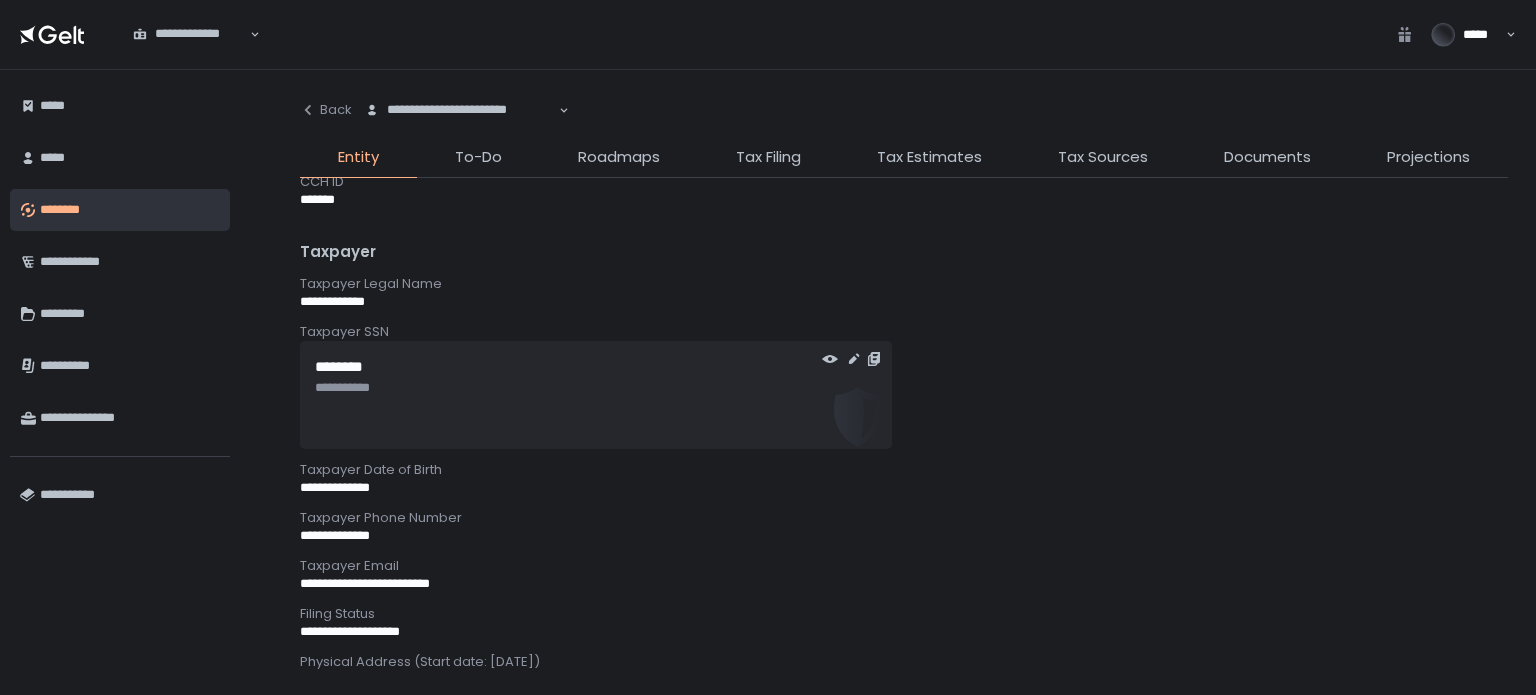 scroll, scrollTop: 100, scrollLeft: 0, axis: vertical 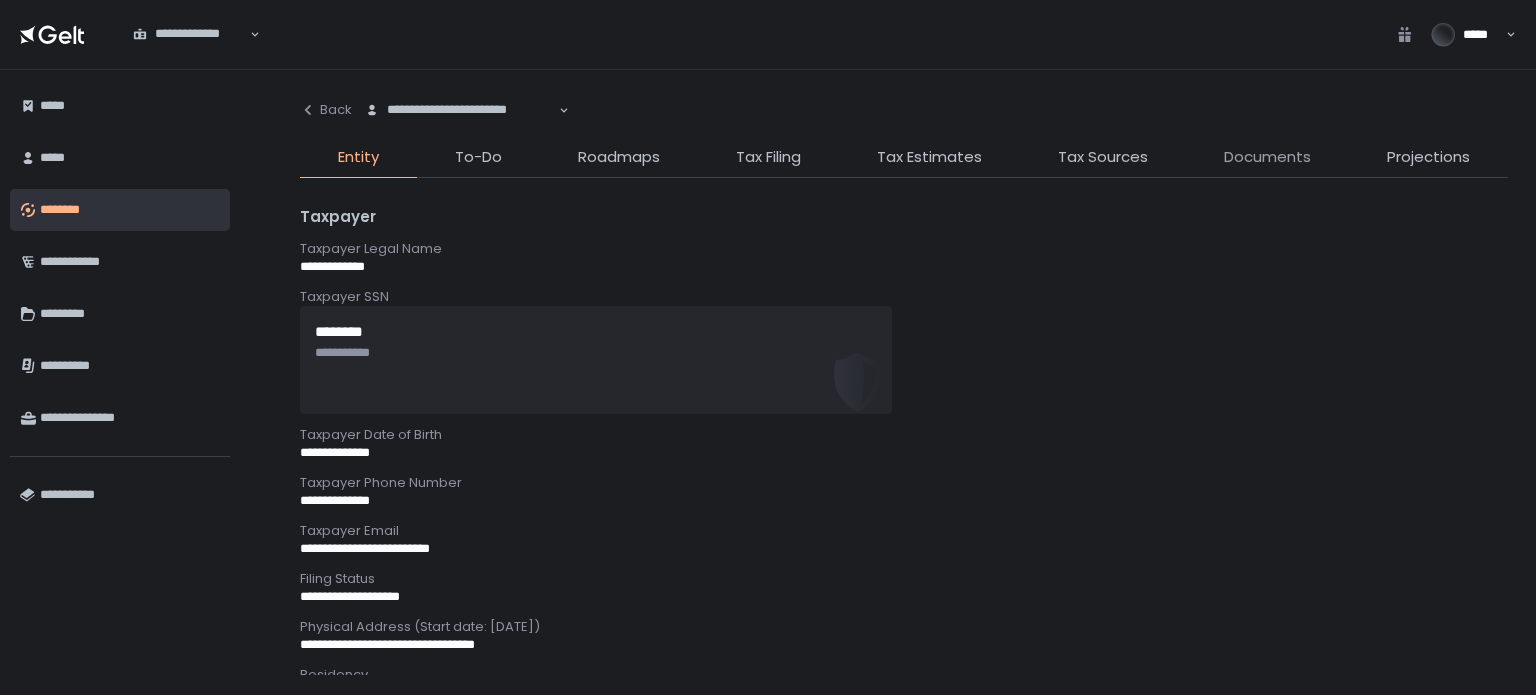 click on "Documents" at bounding box center (1267, 157) 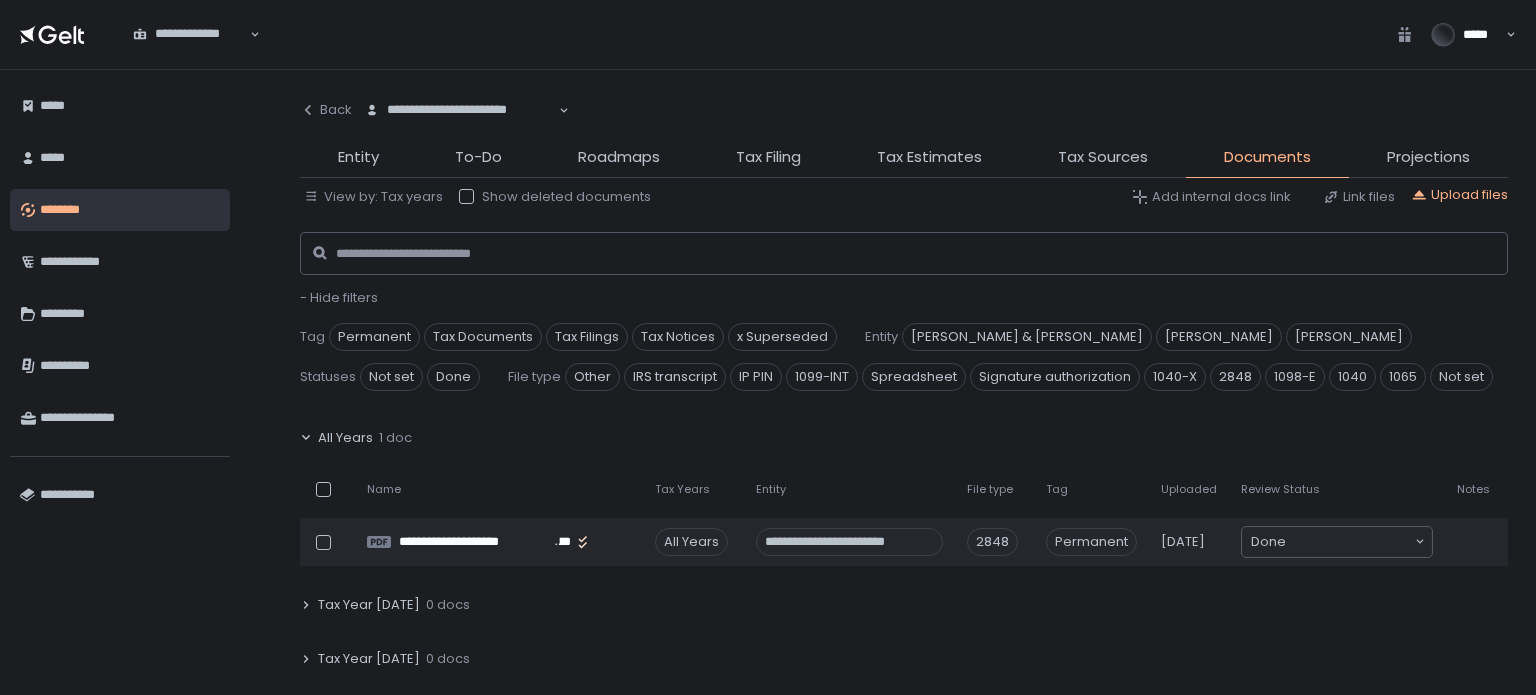 click on "- Hide filters" 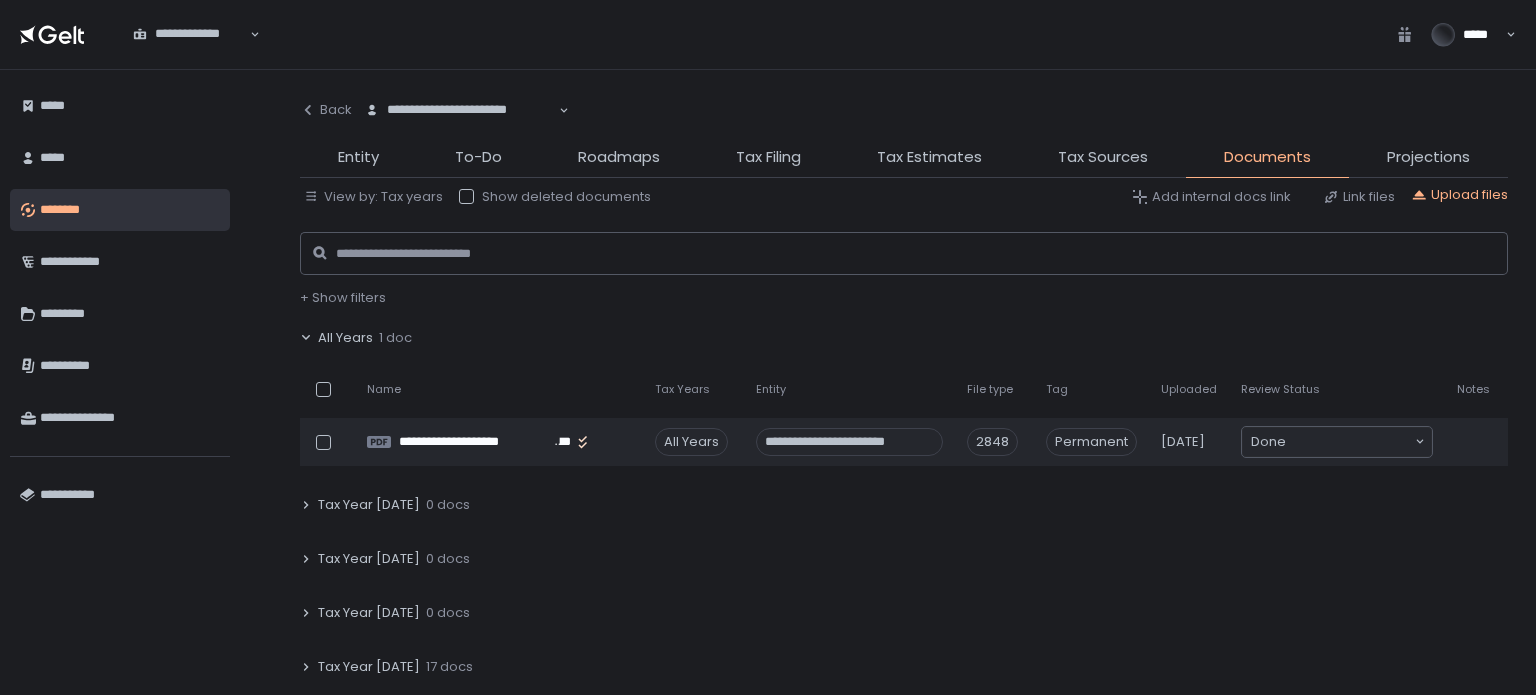 click on "All Years" 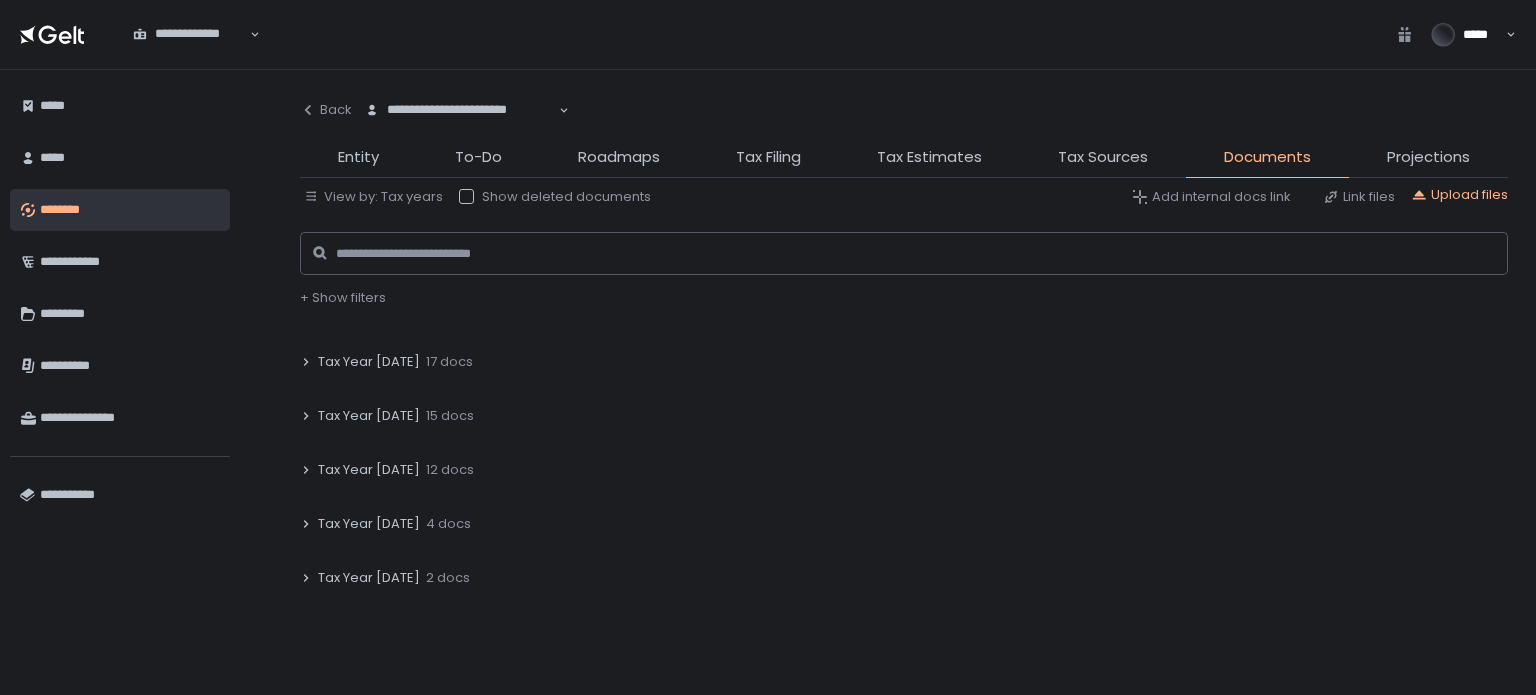 scroll, scrollTop: 200, scrollLeft: 0, axis: vertical 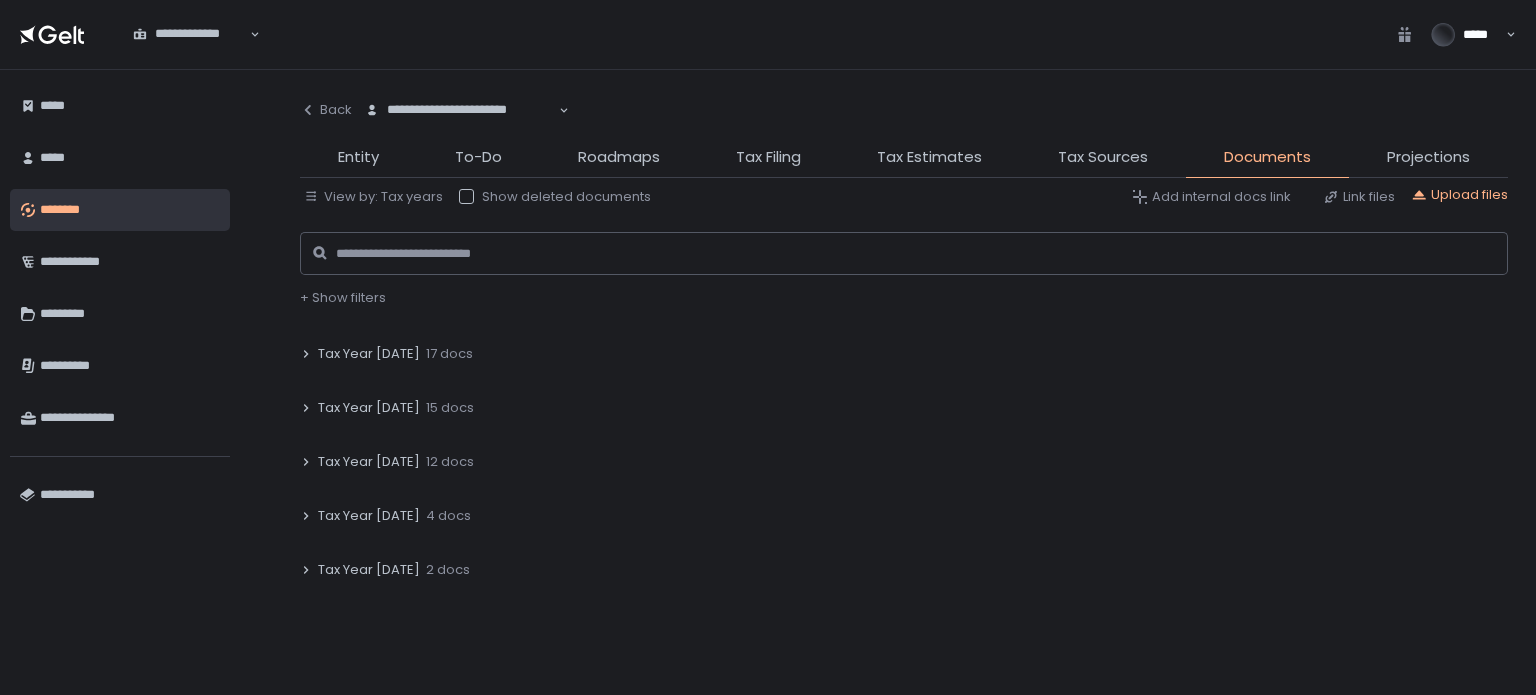 click on "Tax Year 2021 12 docs" 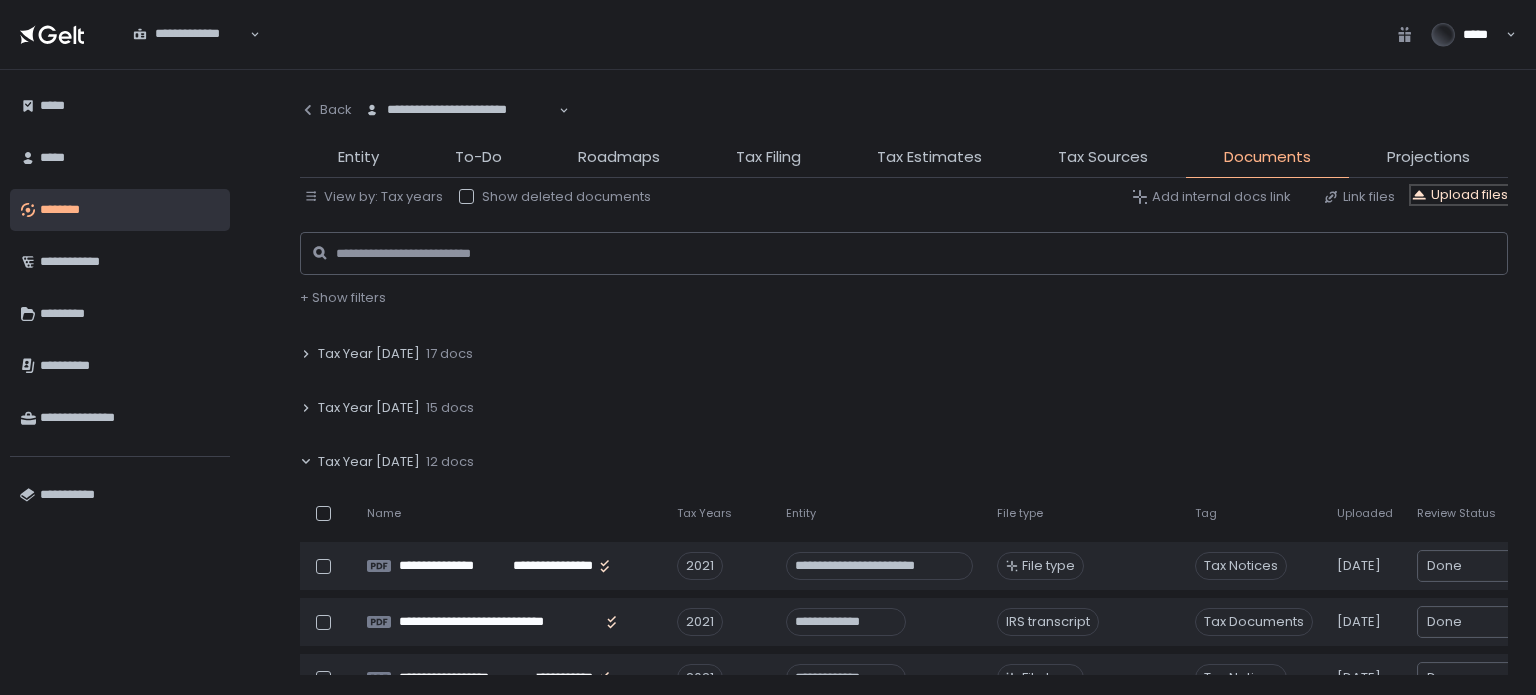 click on "Upload files" 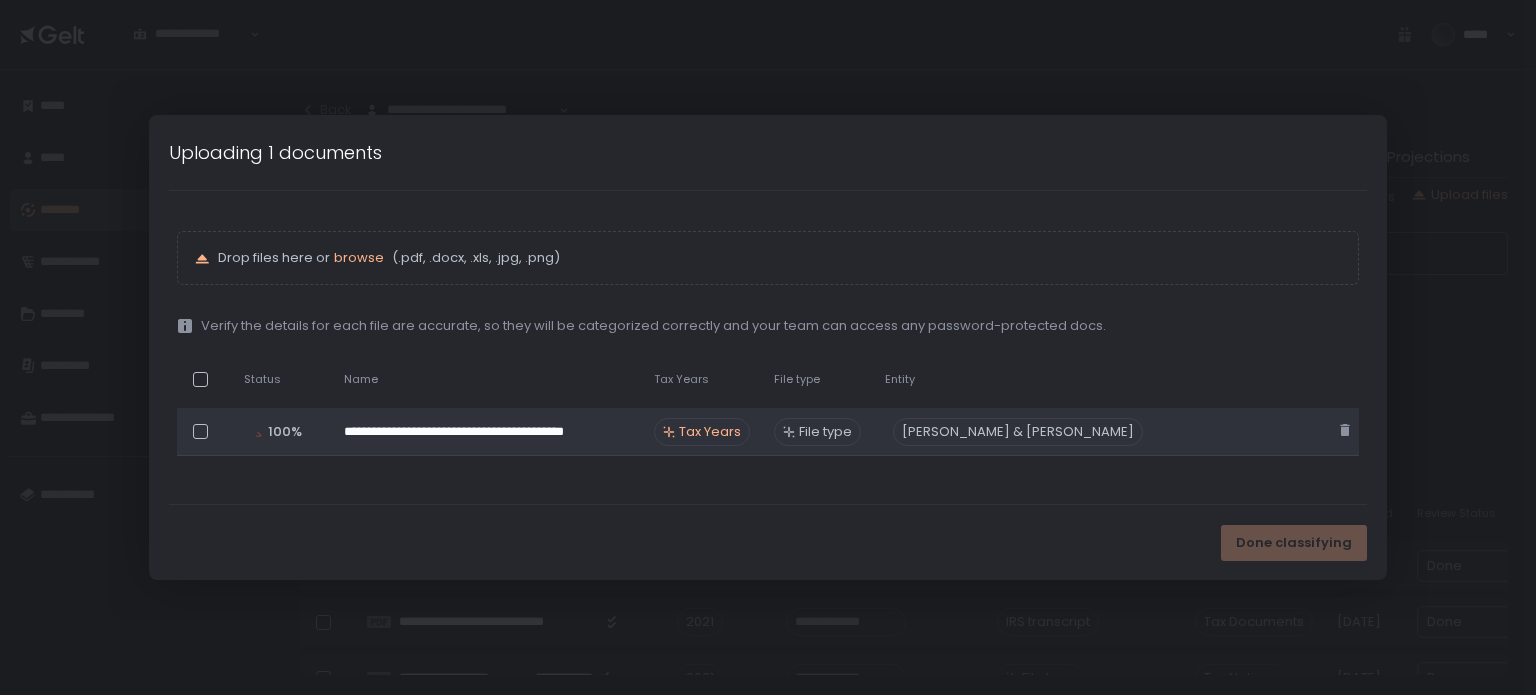 click on "Tax Years" at bounding box center (710, 432) 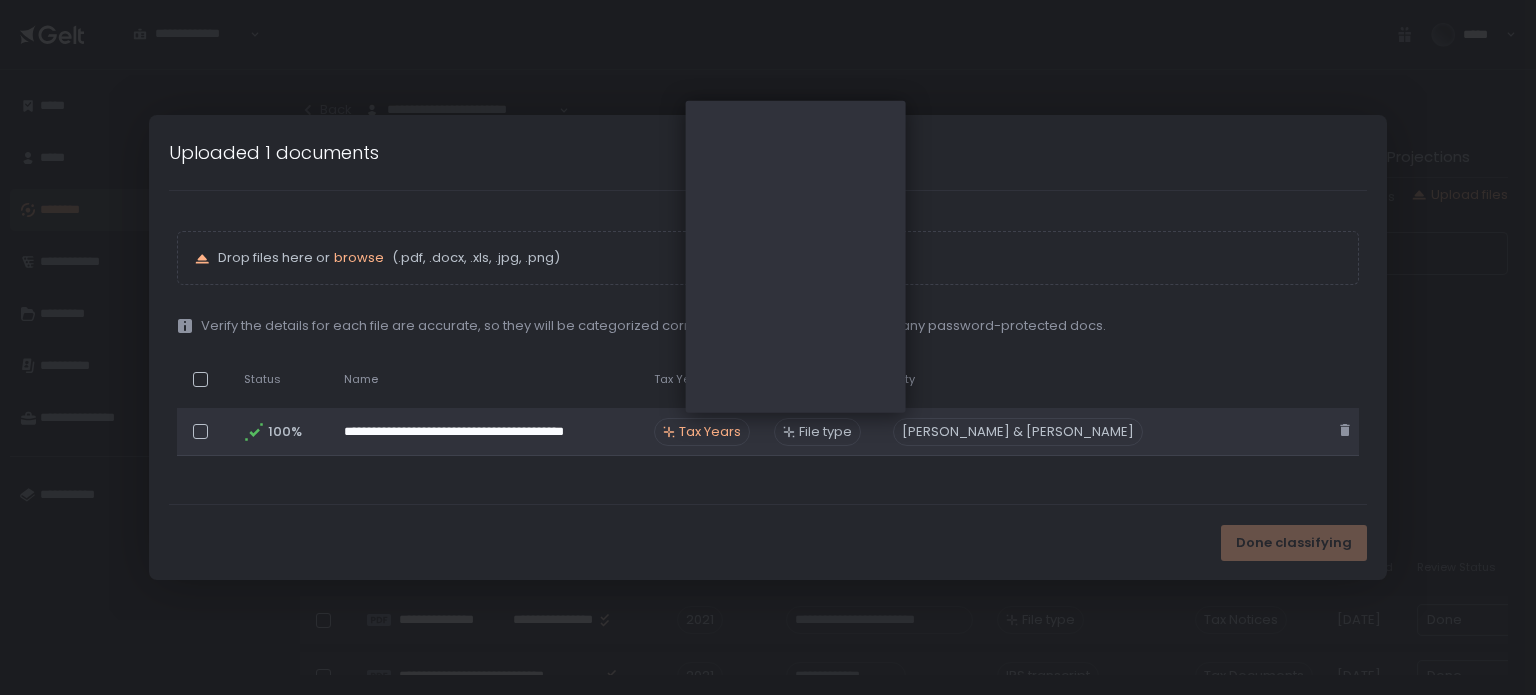 scroll, scrollTop: 253, scrollLeft: 0, axis: vertical 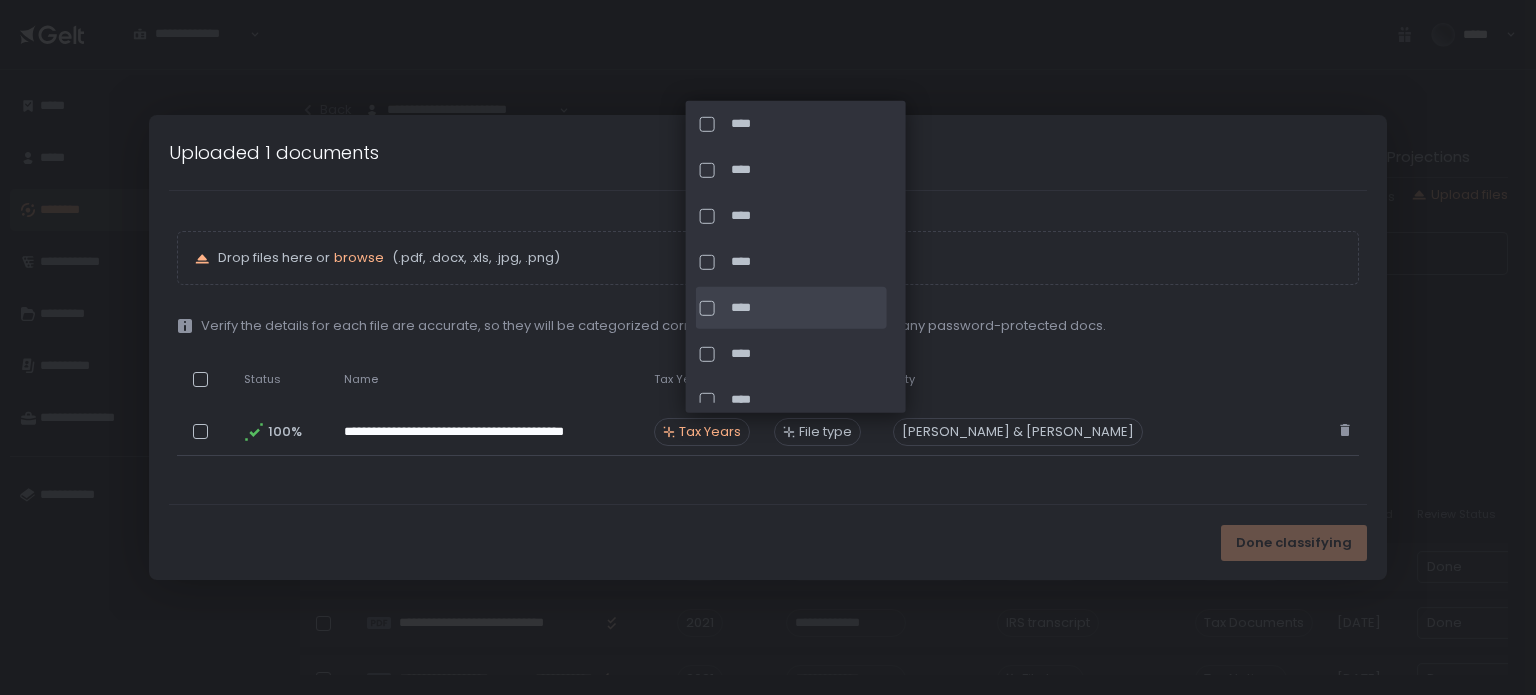click on "****" 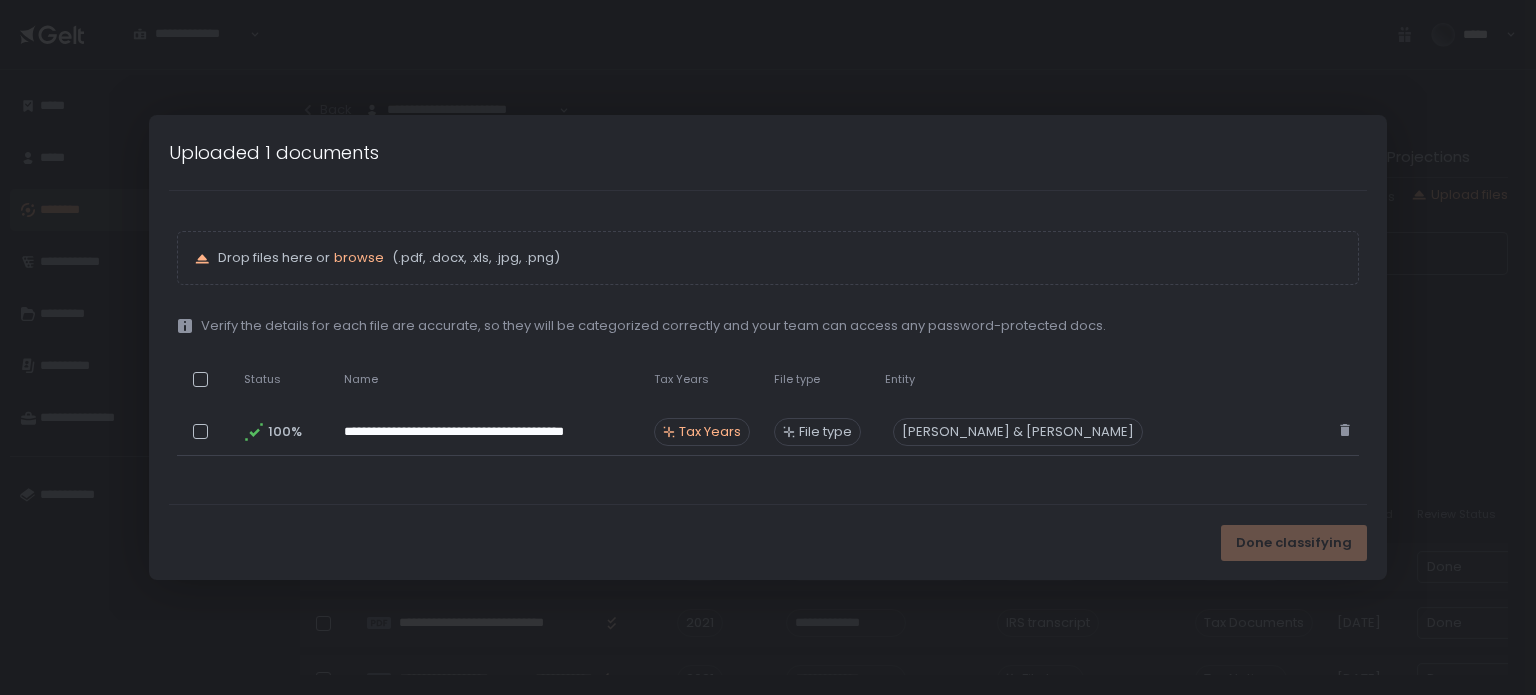 click on "**********" at bounding box center [767, 347] 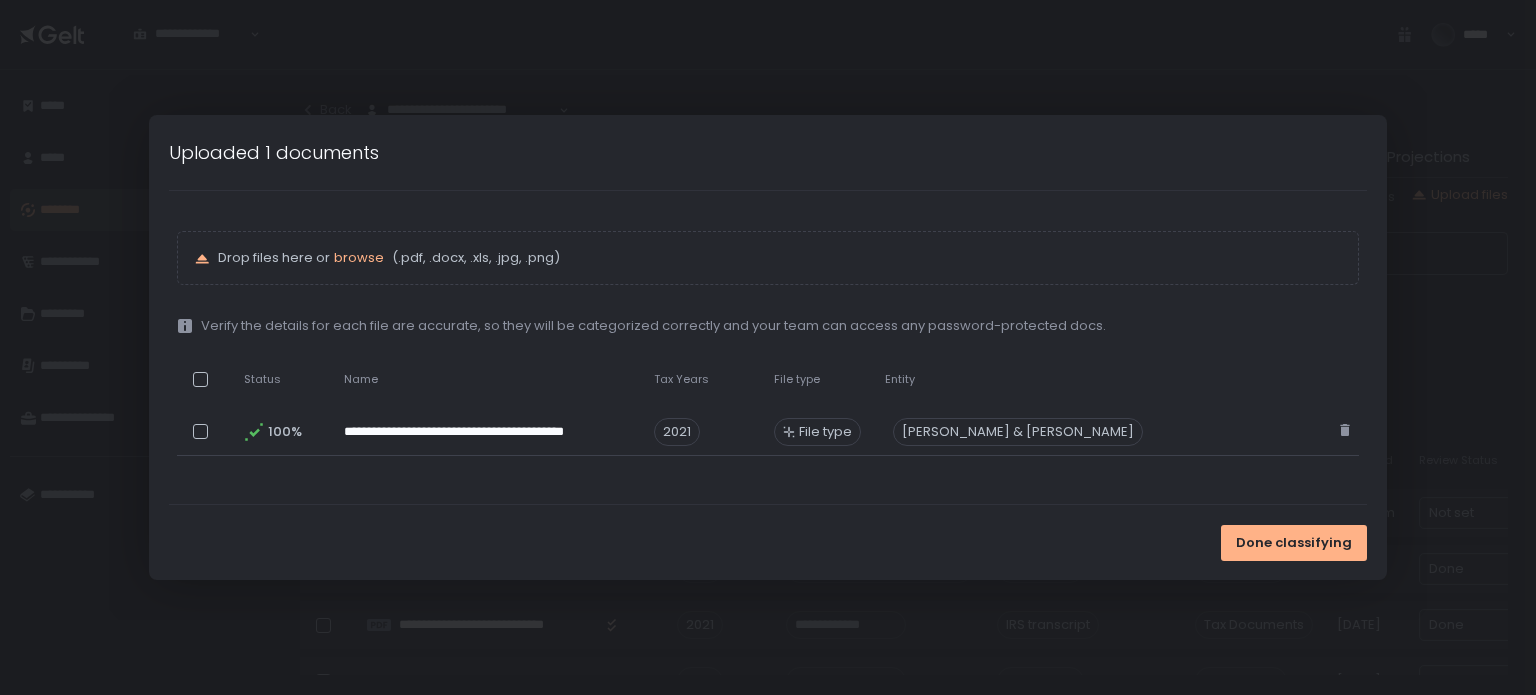 scroll, scrollTop: 200, scrollLeft: 0, axis: vertical 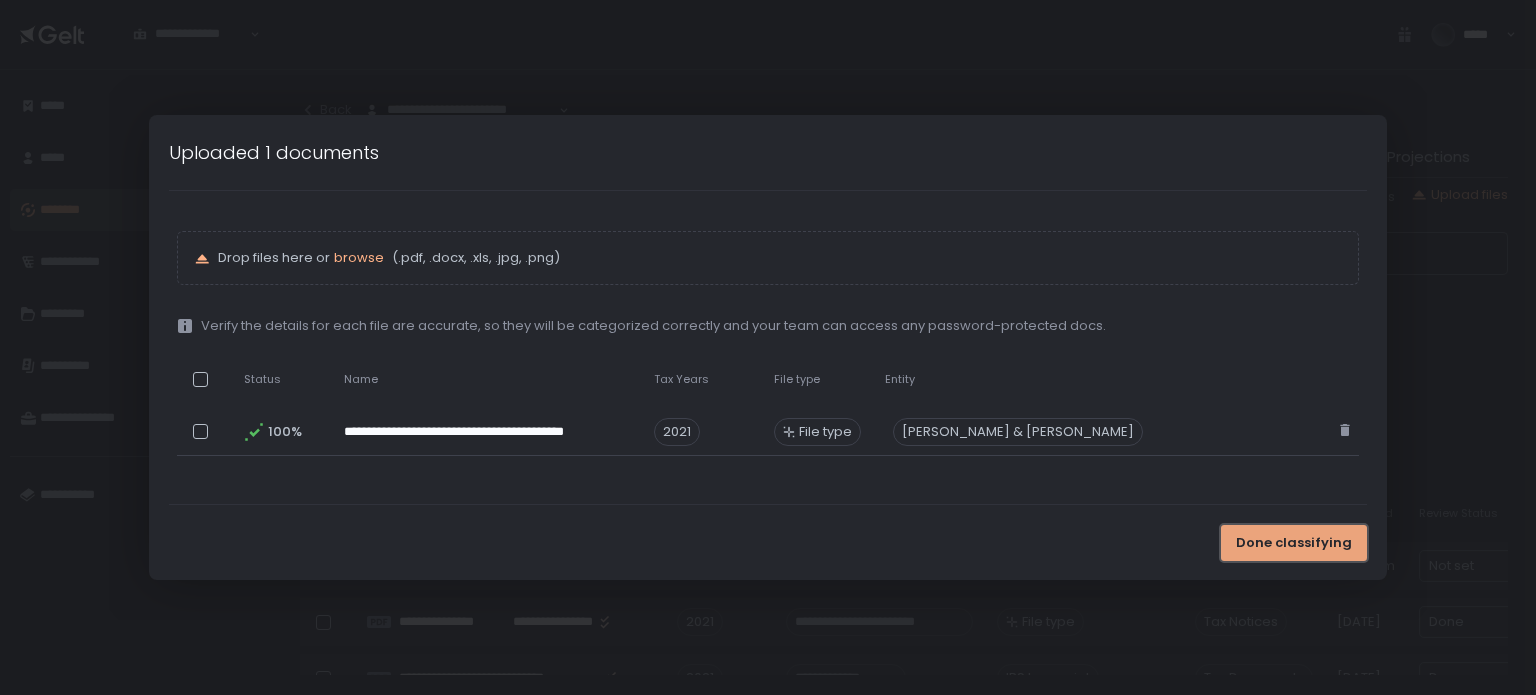 click on "Done classifying" at bounding box center (1294, 543) 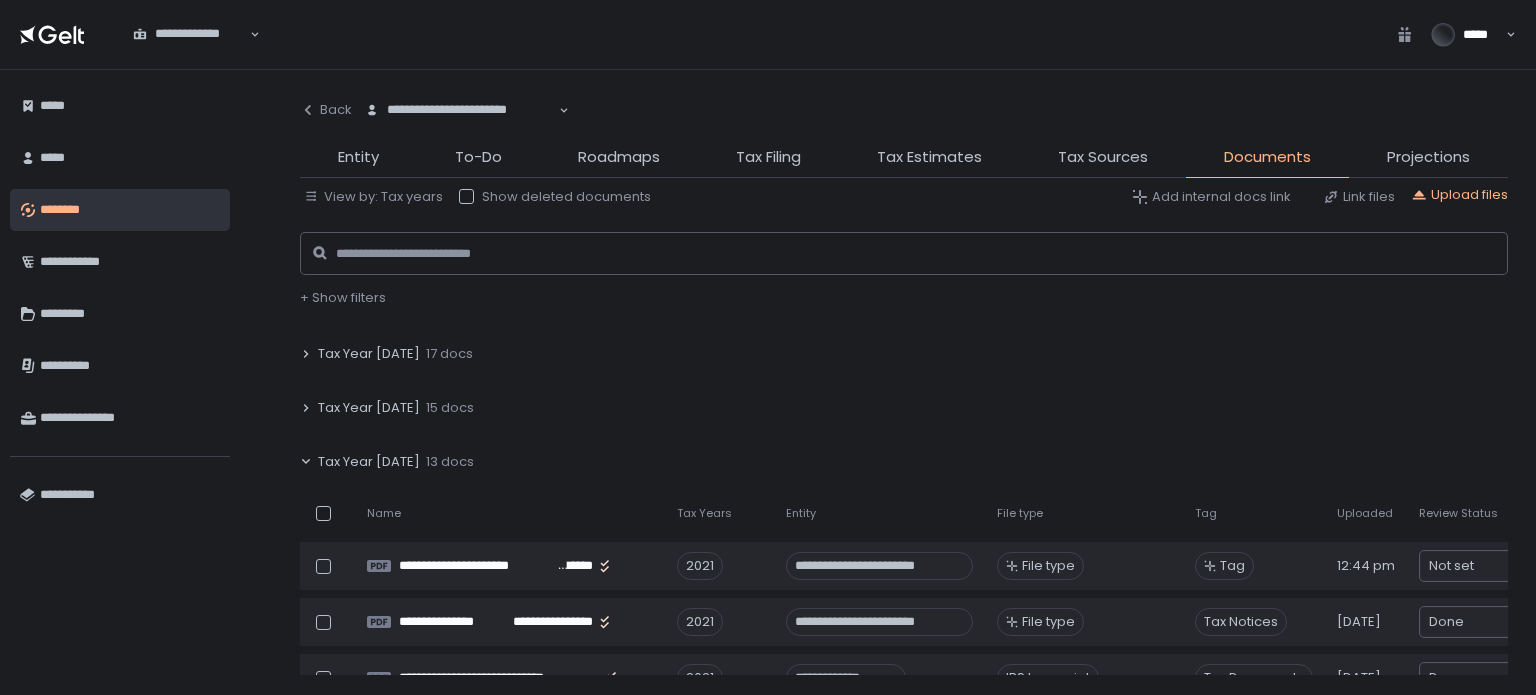 scroll, scrollTop: 300, scrollLeft: 0, axis: vertical 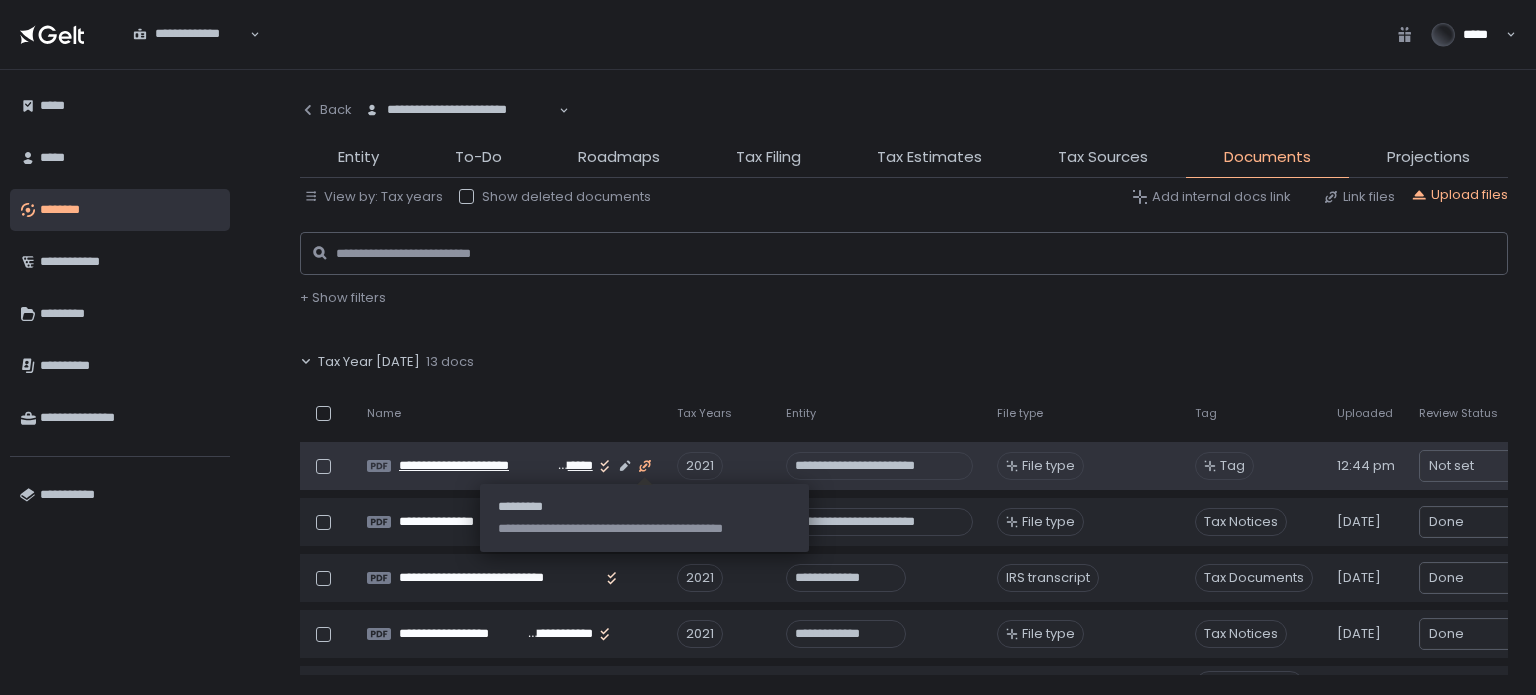 click 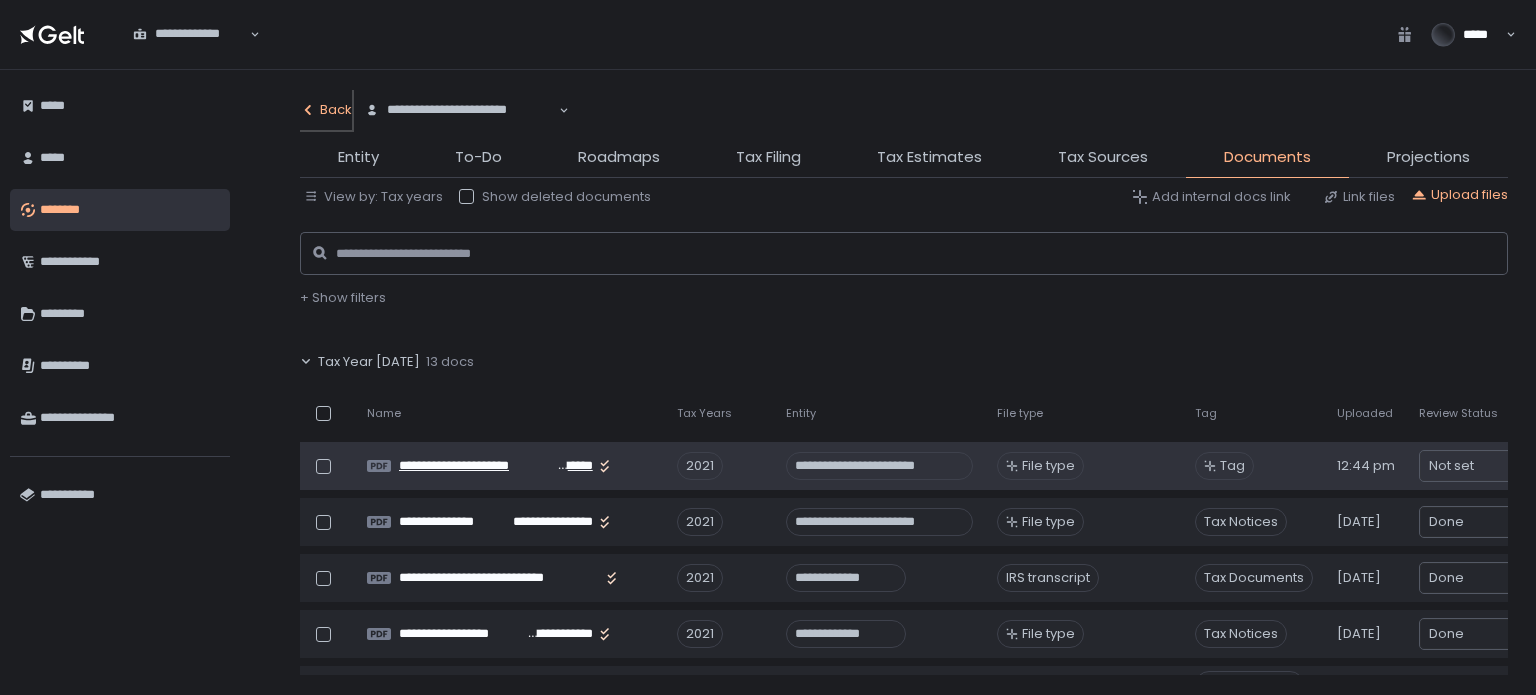 click on "Back" 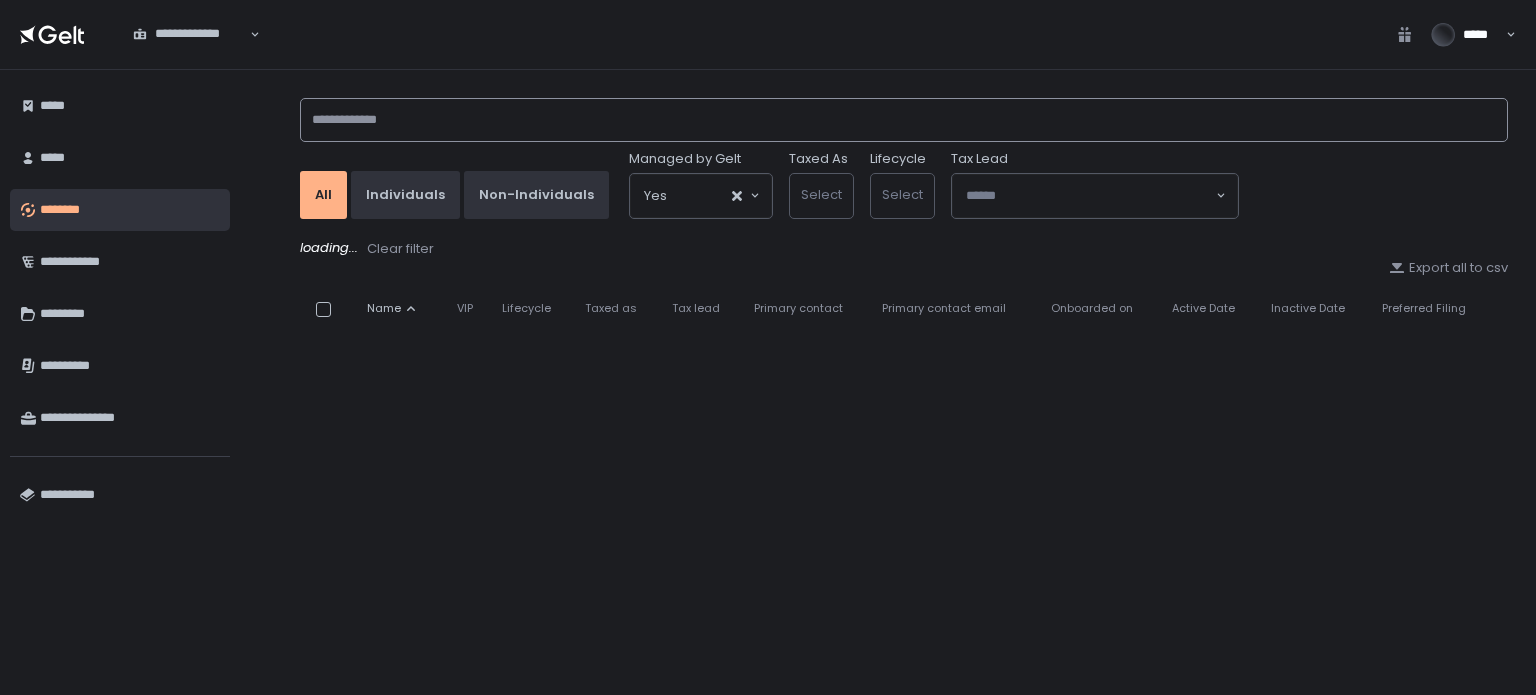 click 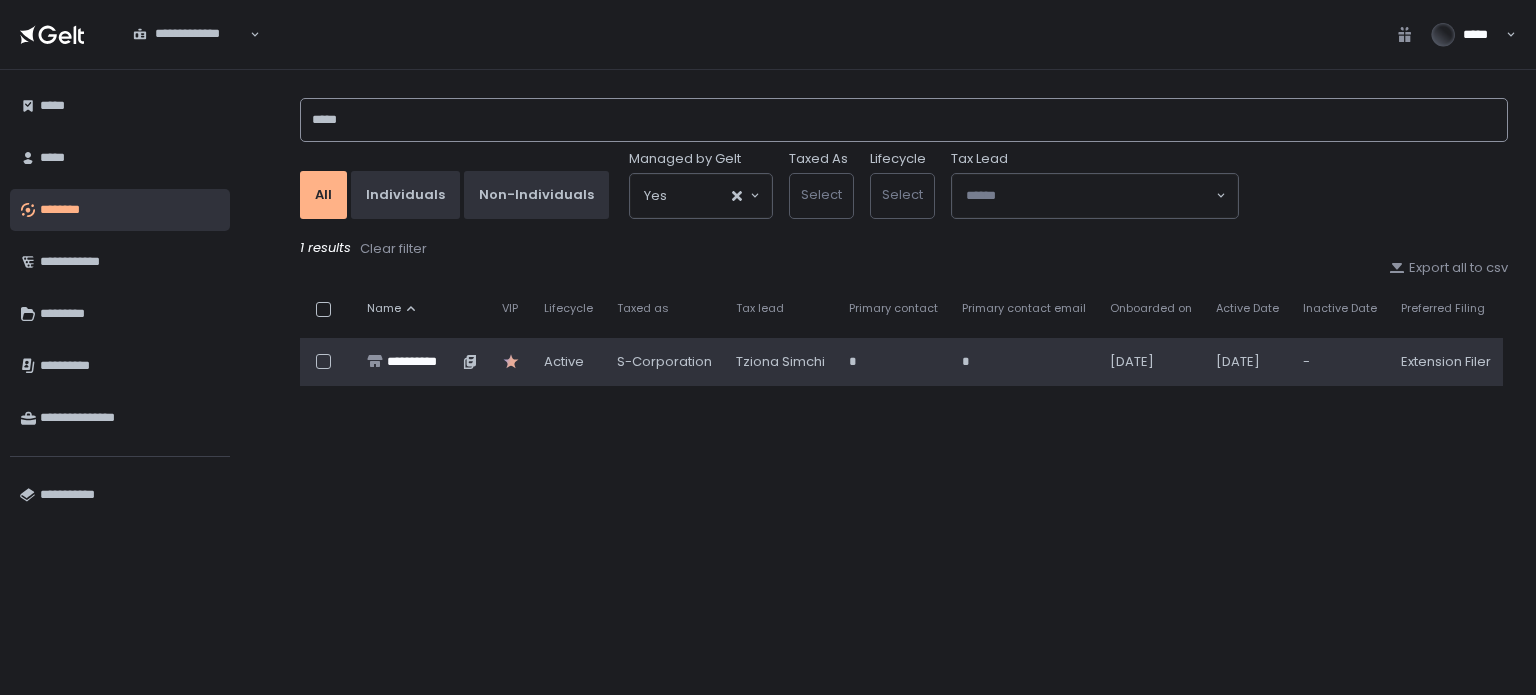type on "*****" 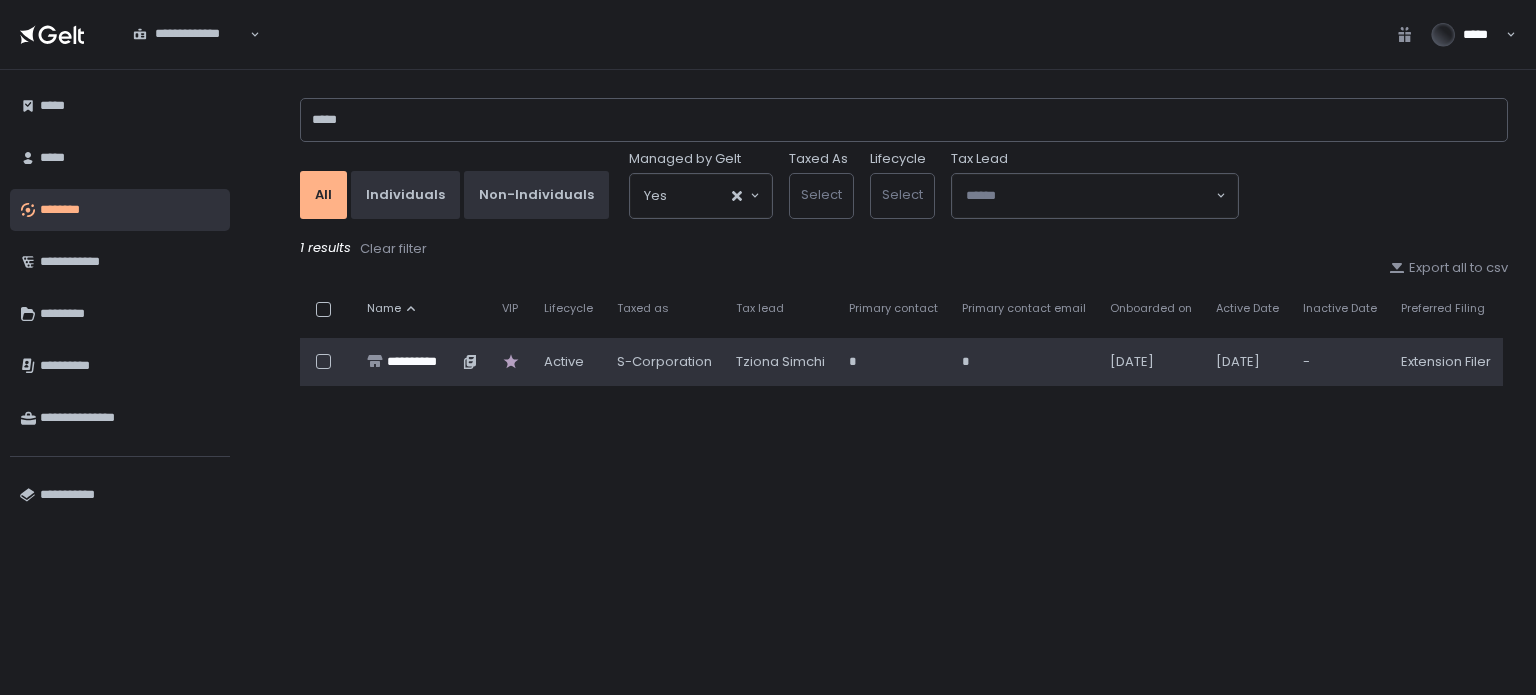 click on "**********" at bounding box center (422, 362) 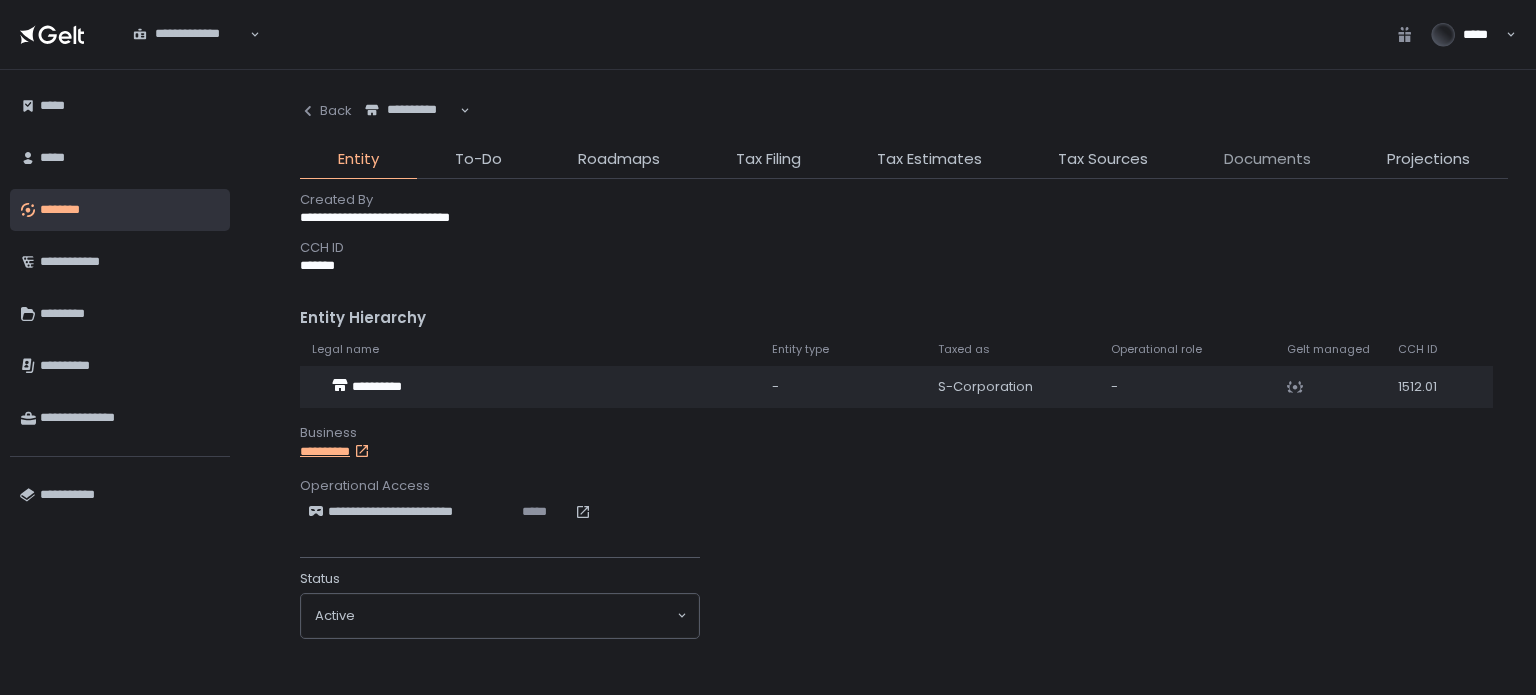 click on "Documents" at bounding box center [1267, 159] 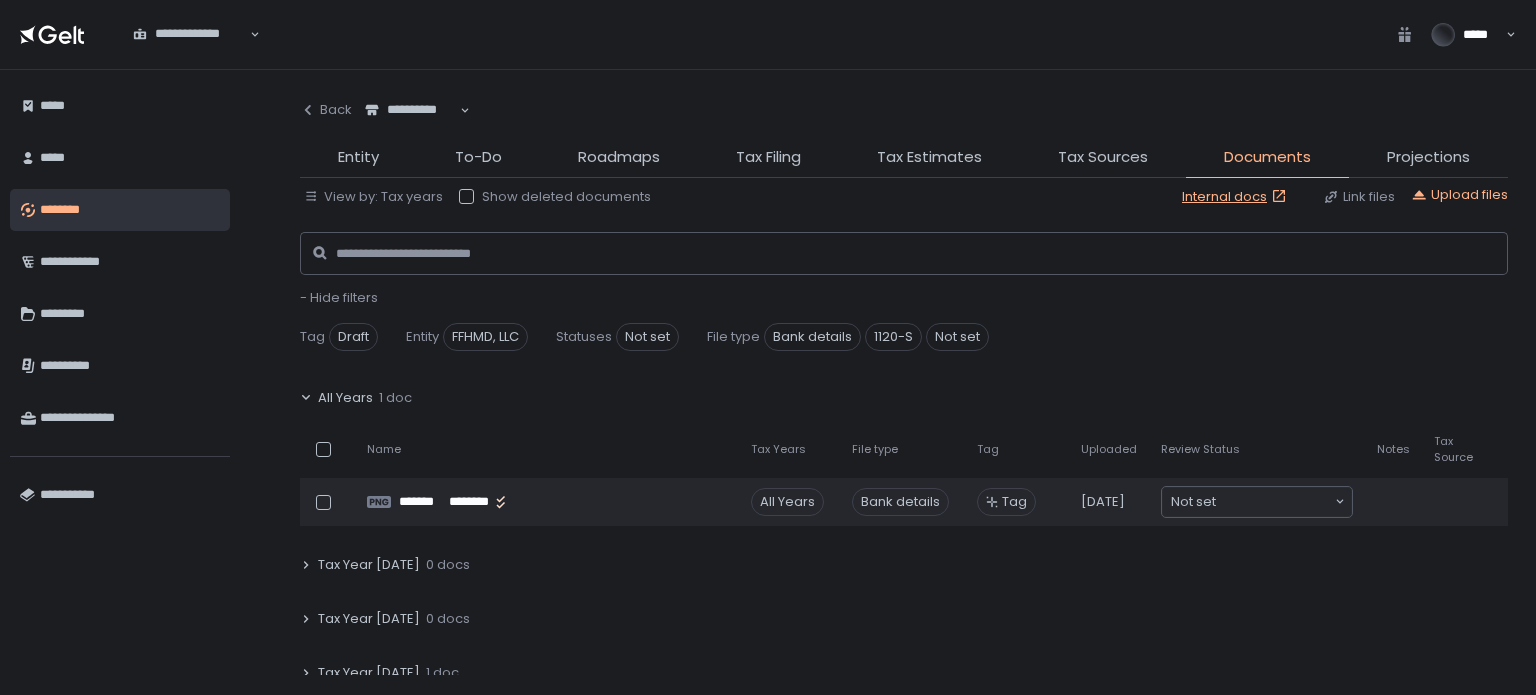 click on "All Years" 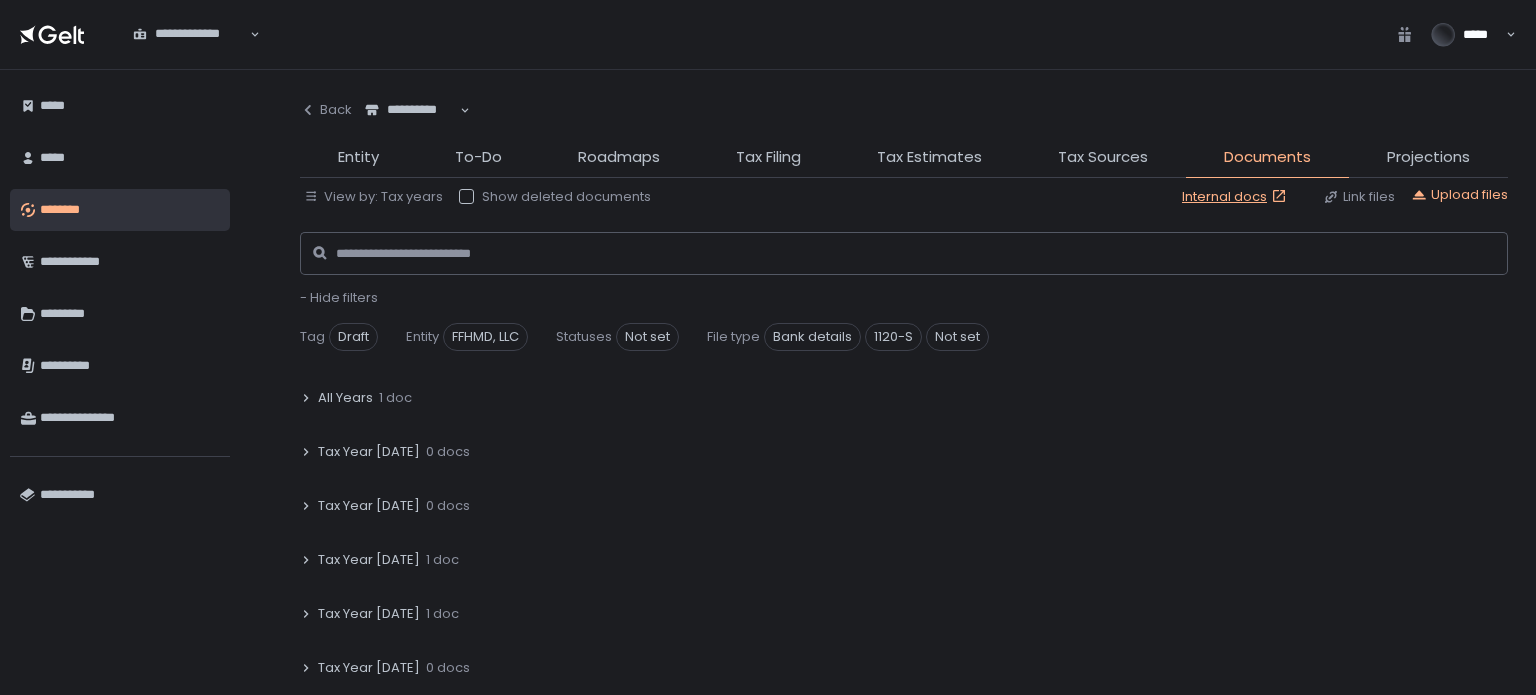 click on "- Hide filters" 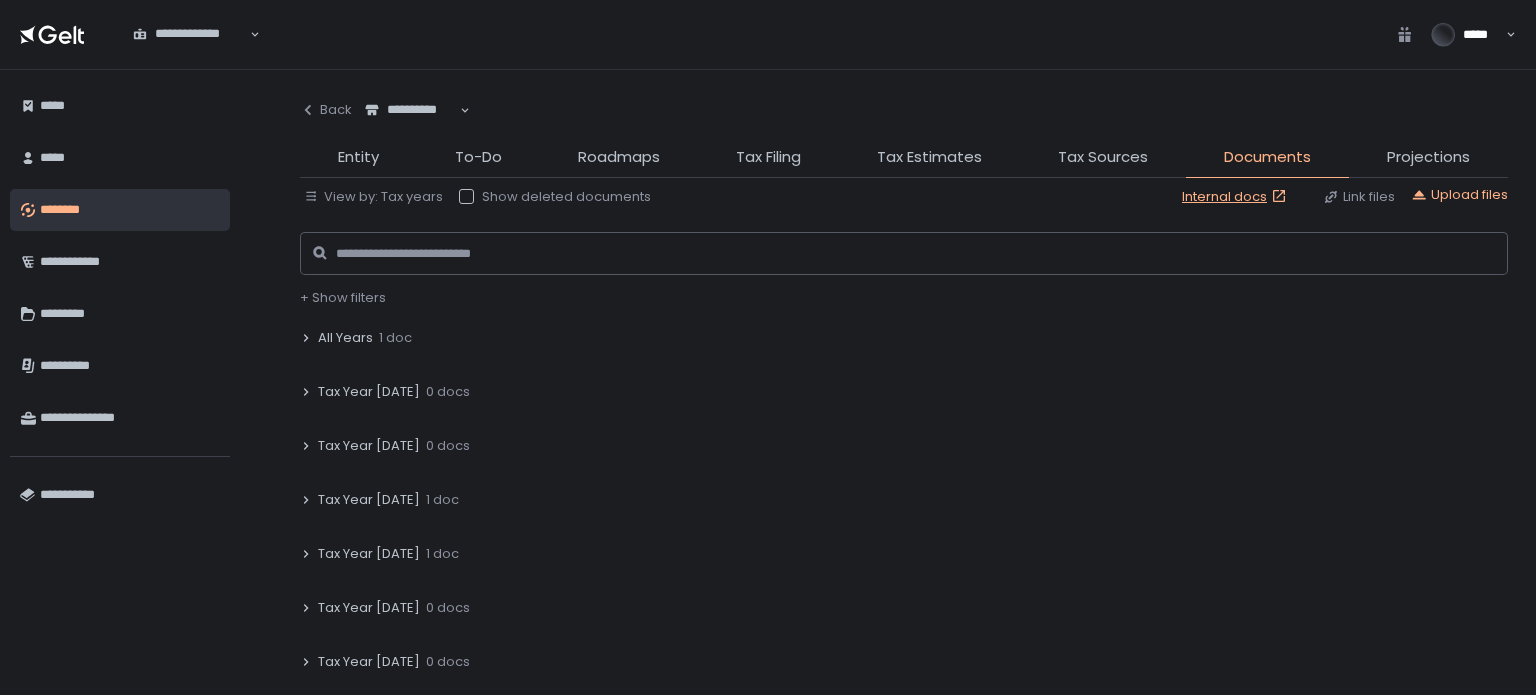 click on "Tax Year 2024" 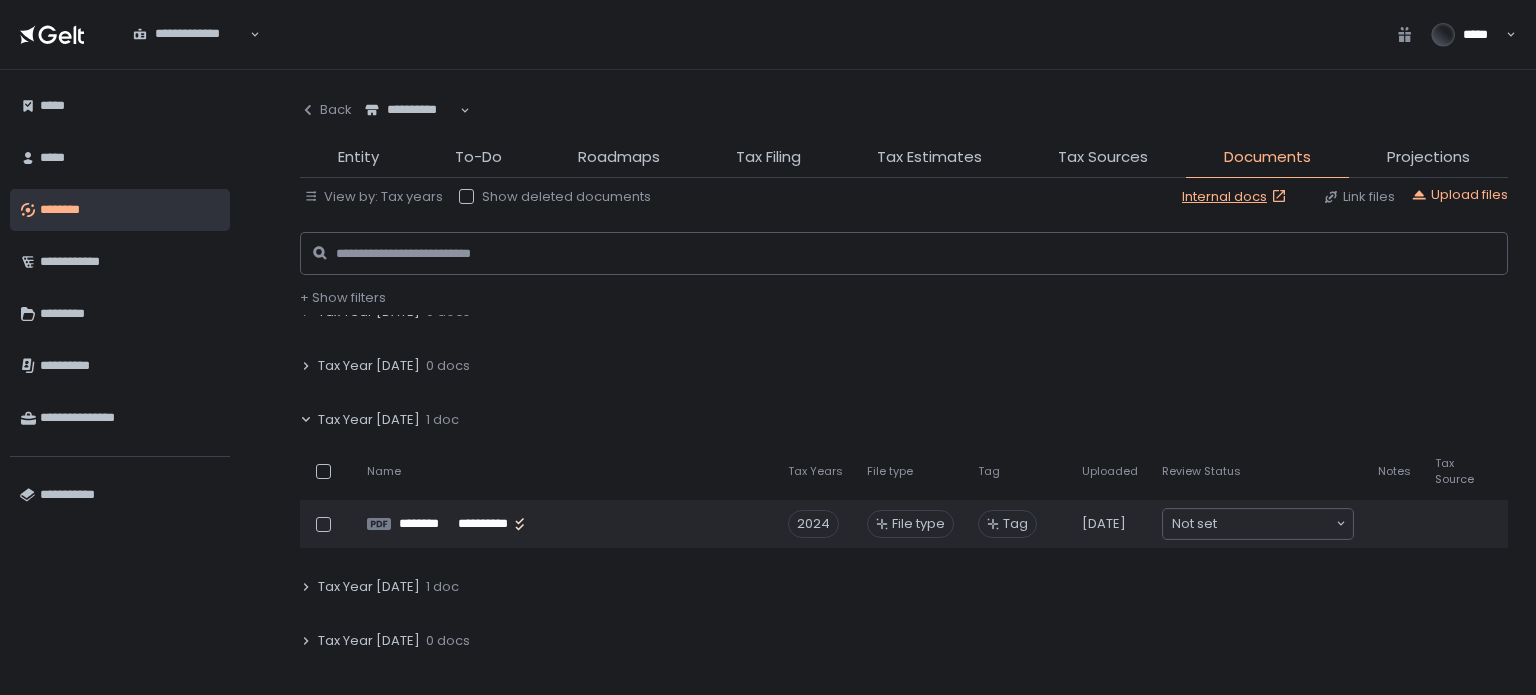 scroll, scrollTop: 200, scrollLeft: 0, axis: vertical 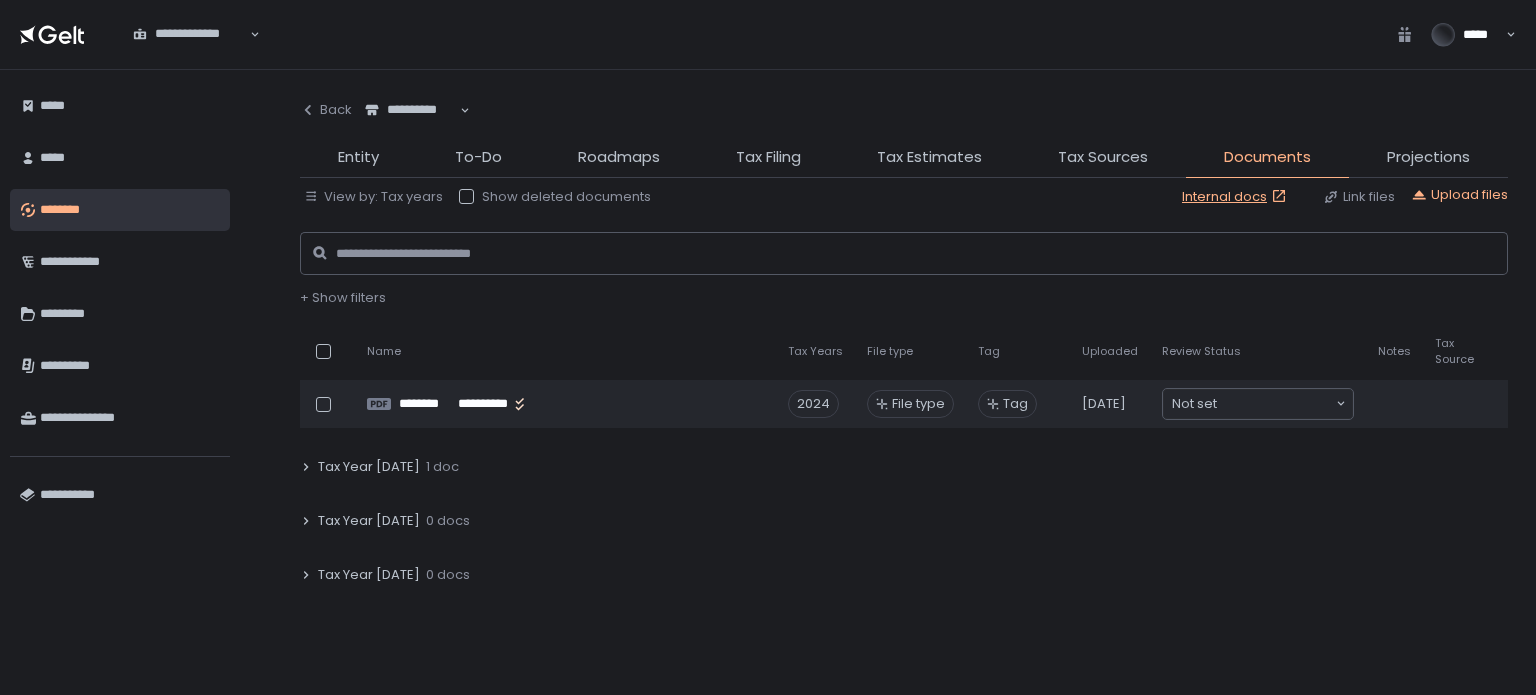 click on "Tax Year 2023" 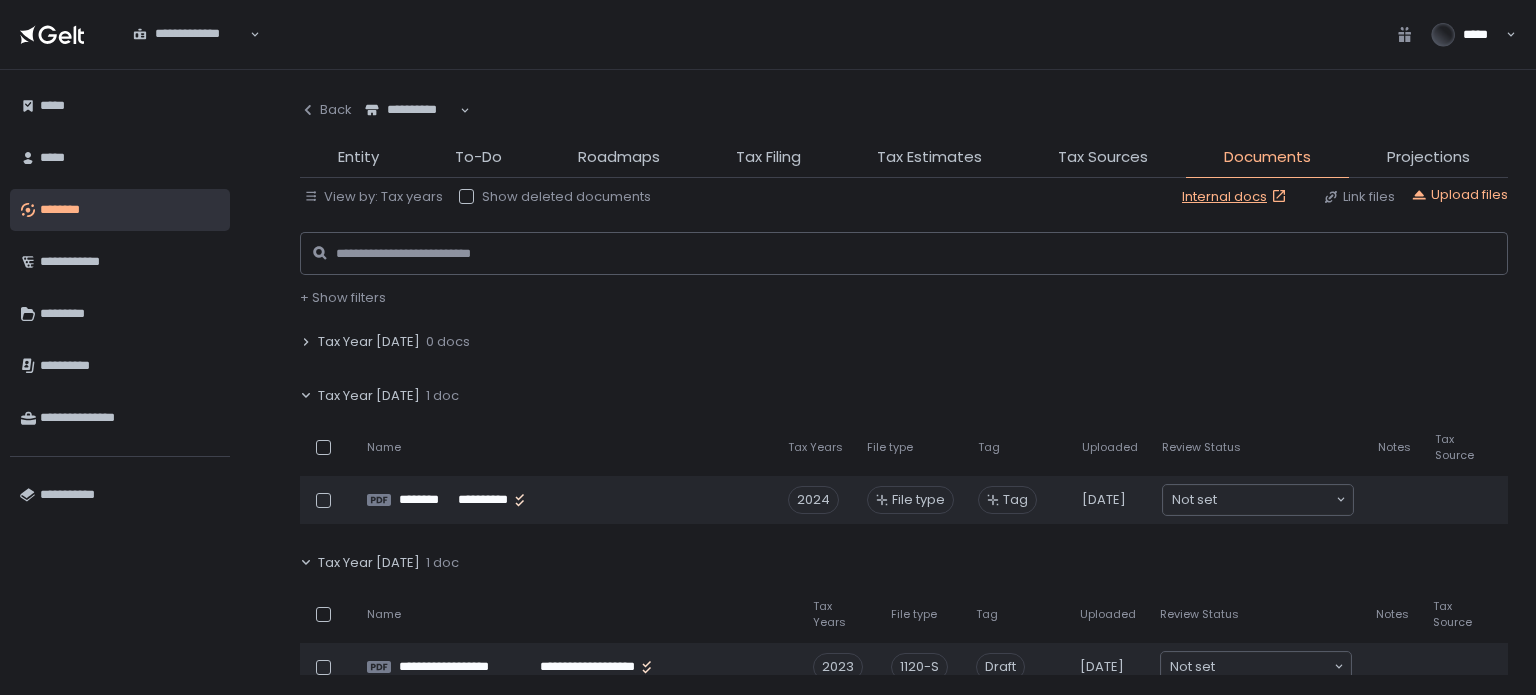 scroll, scrollTop: 0, scrollLeft: 0, axis: both 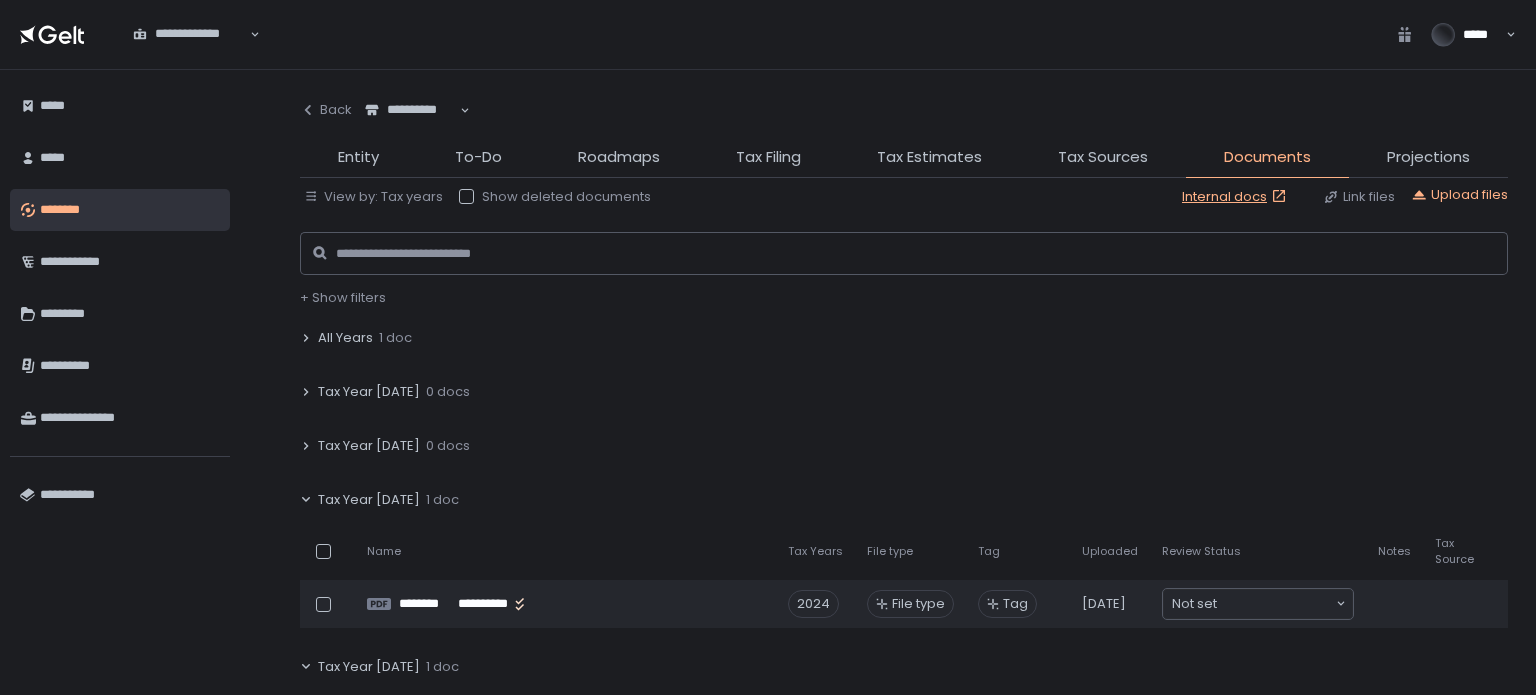 click on "Tax Year 2024" 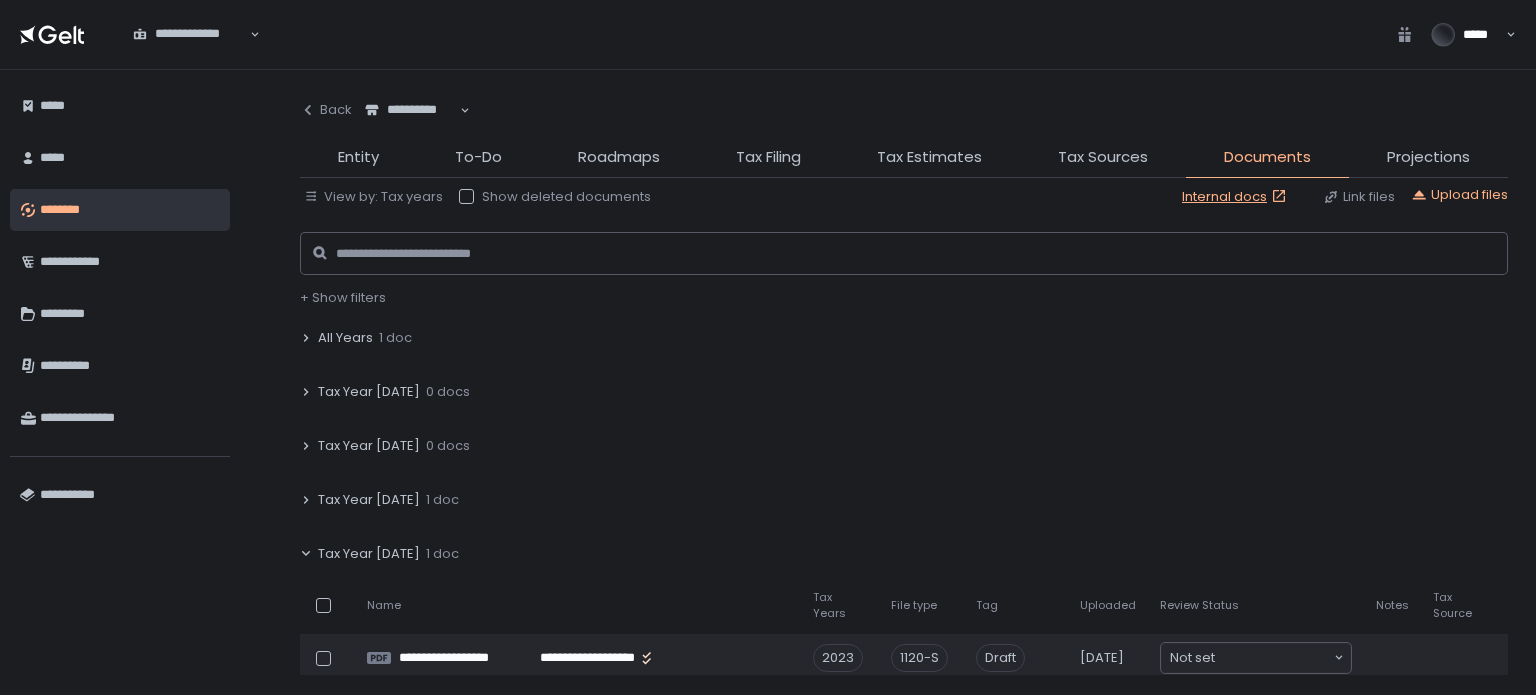 click on "Tax Year 2023" 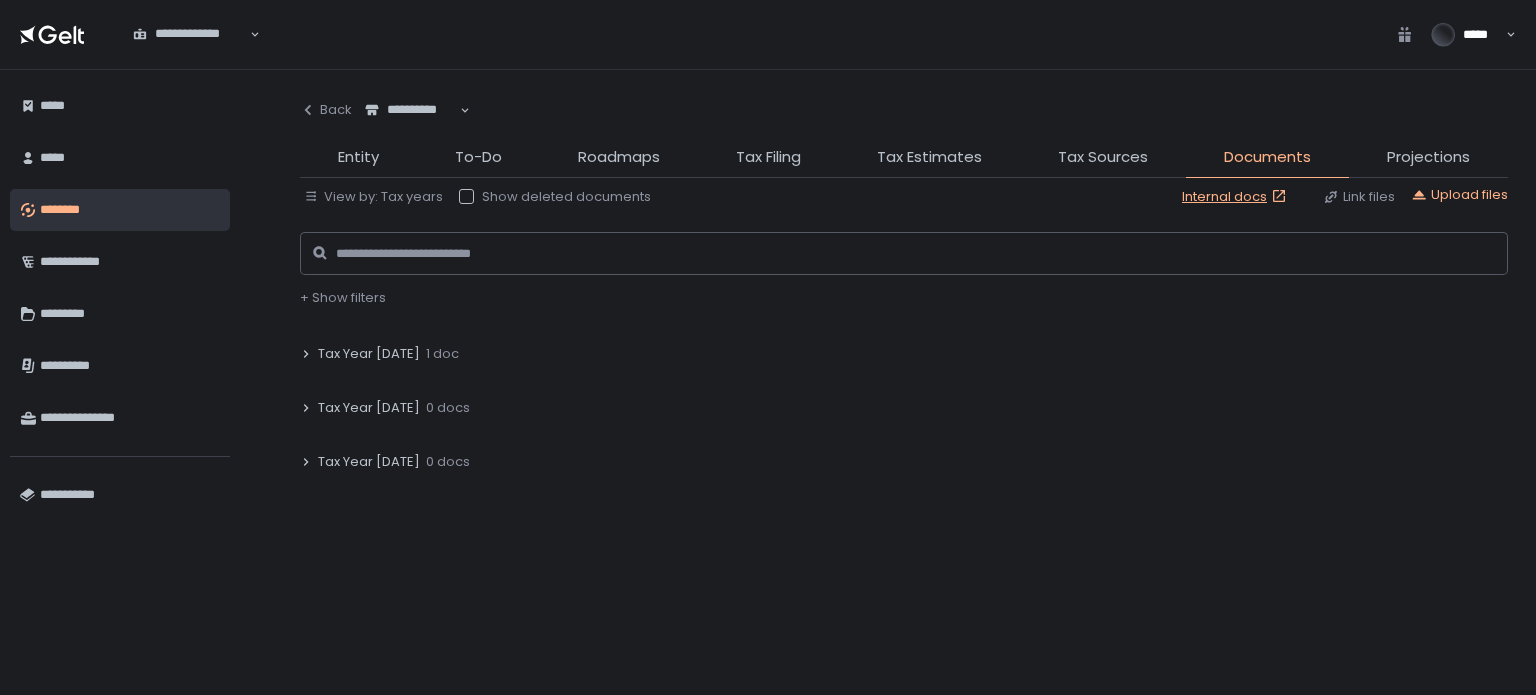 scroll, scrollTop: 0, scrollLeft: 0, axis: both 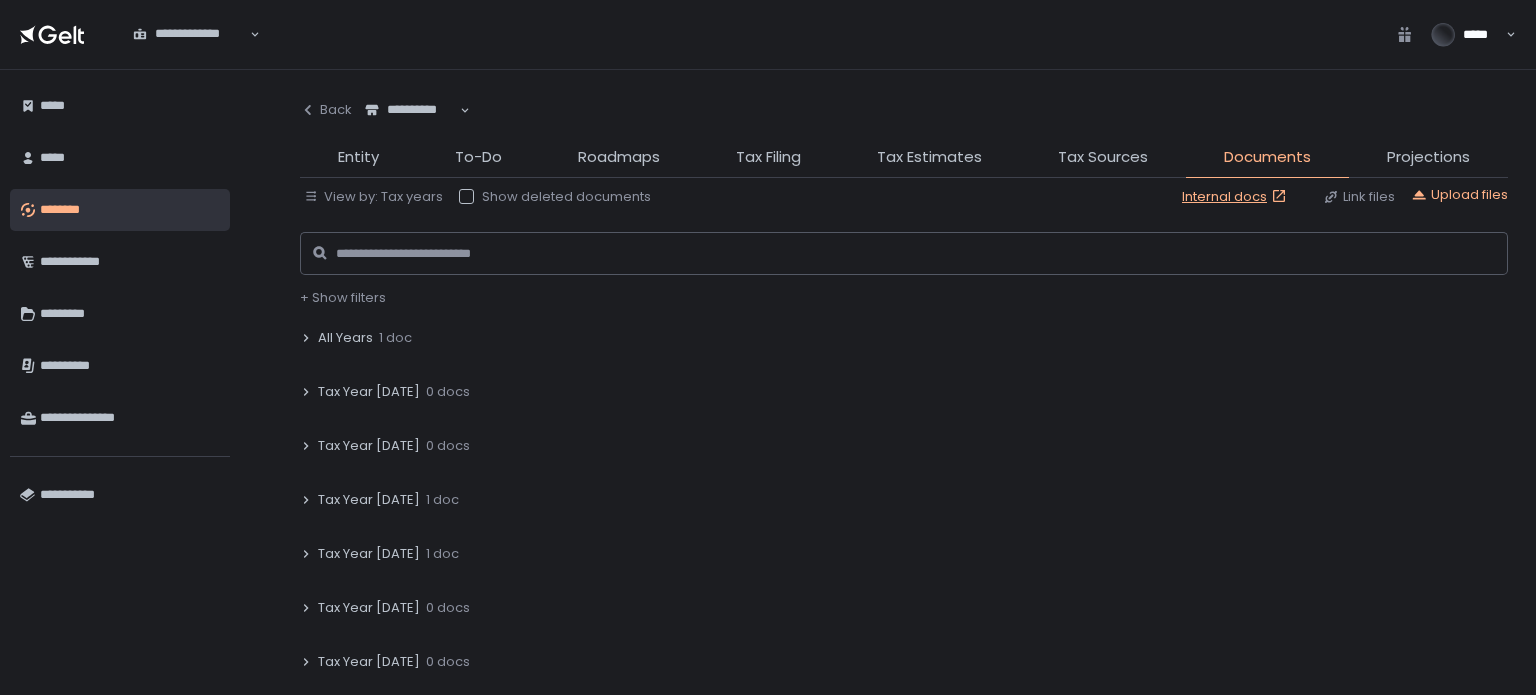 click on "All Years" 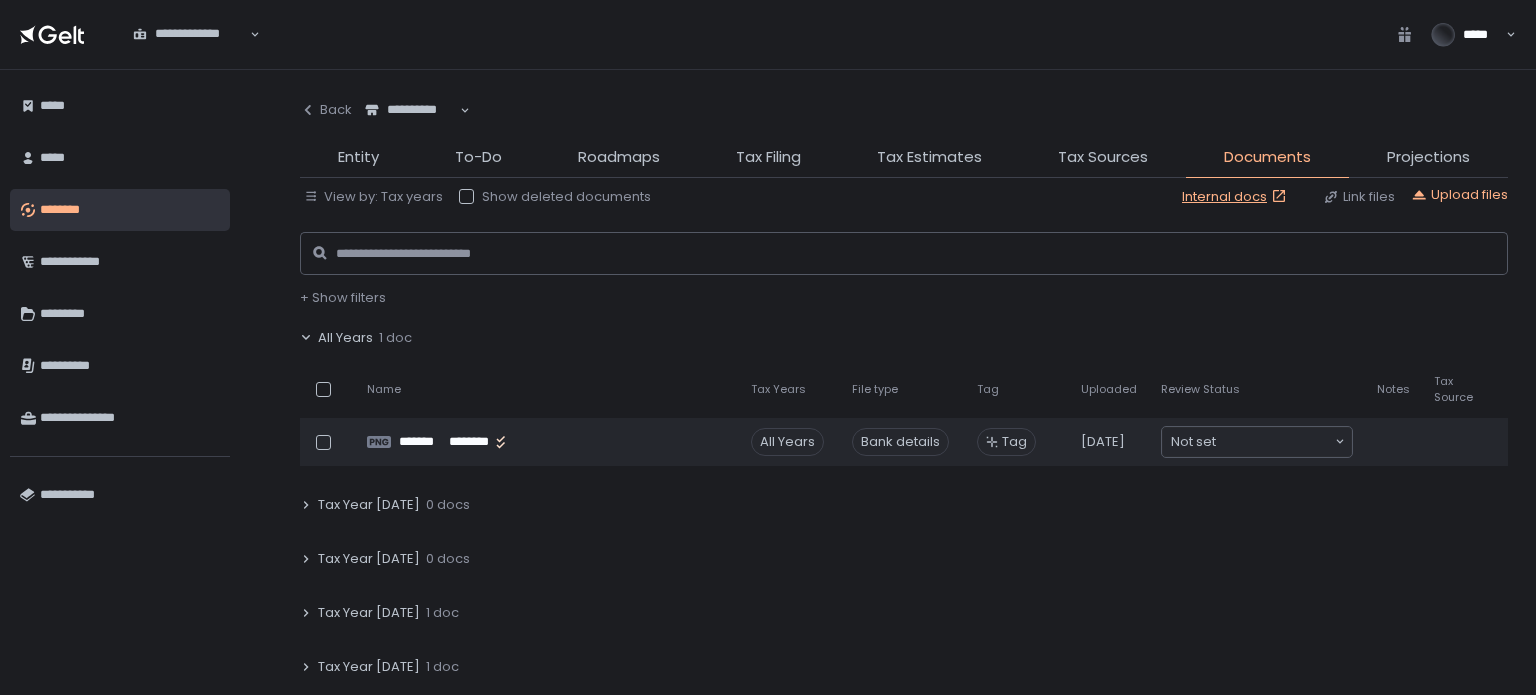click on "All Years" 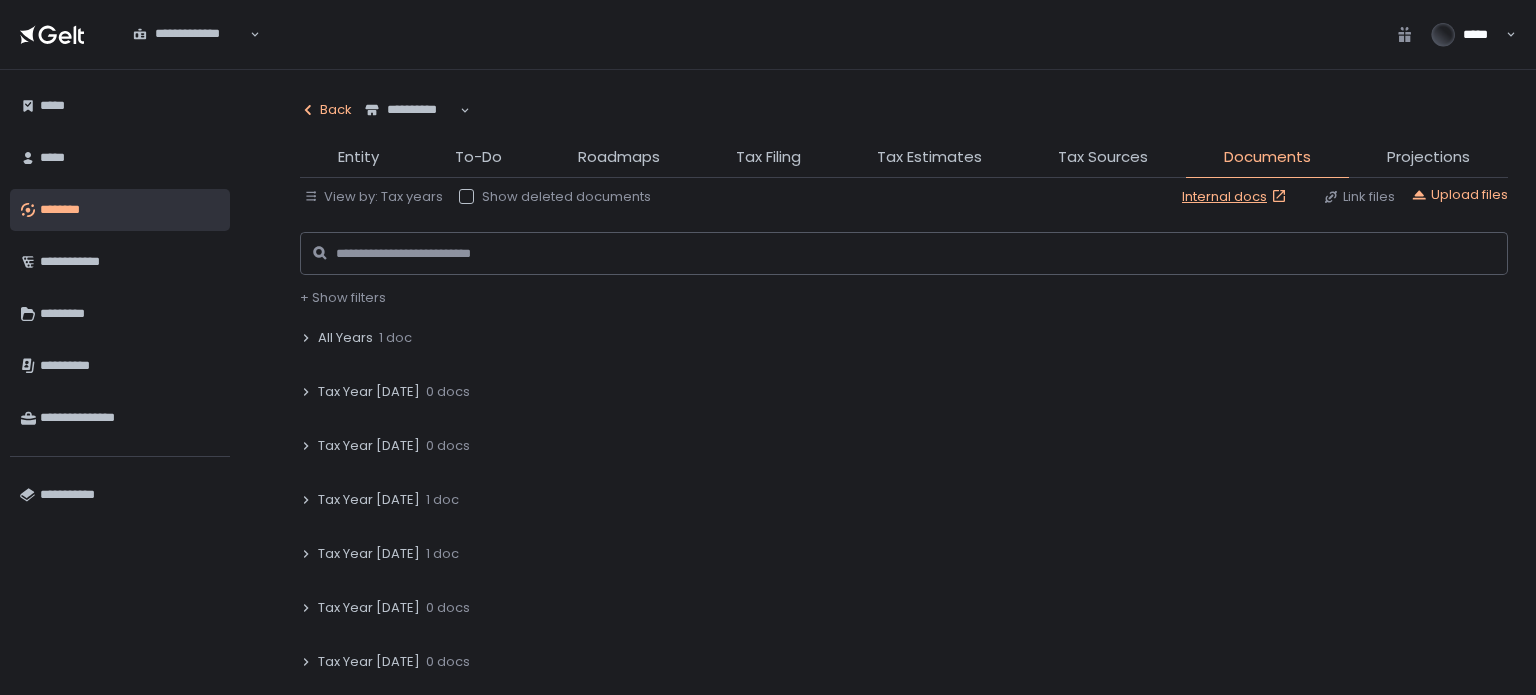 click 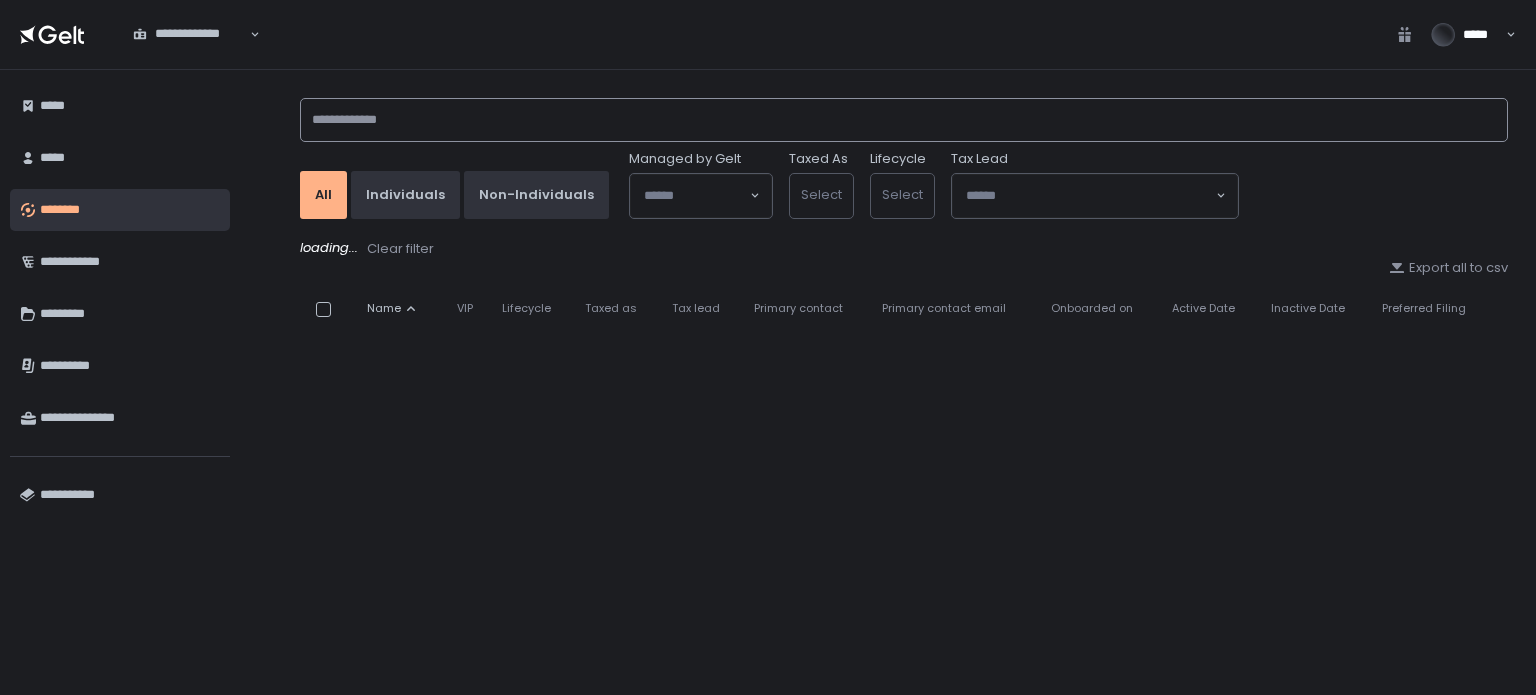 click 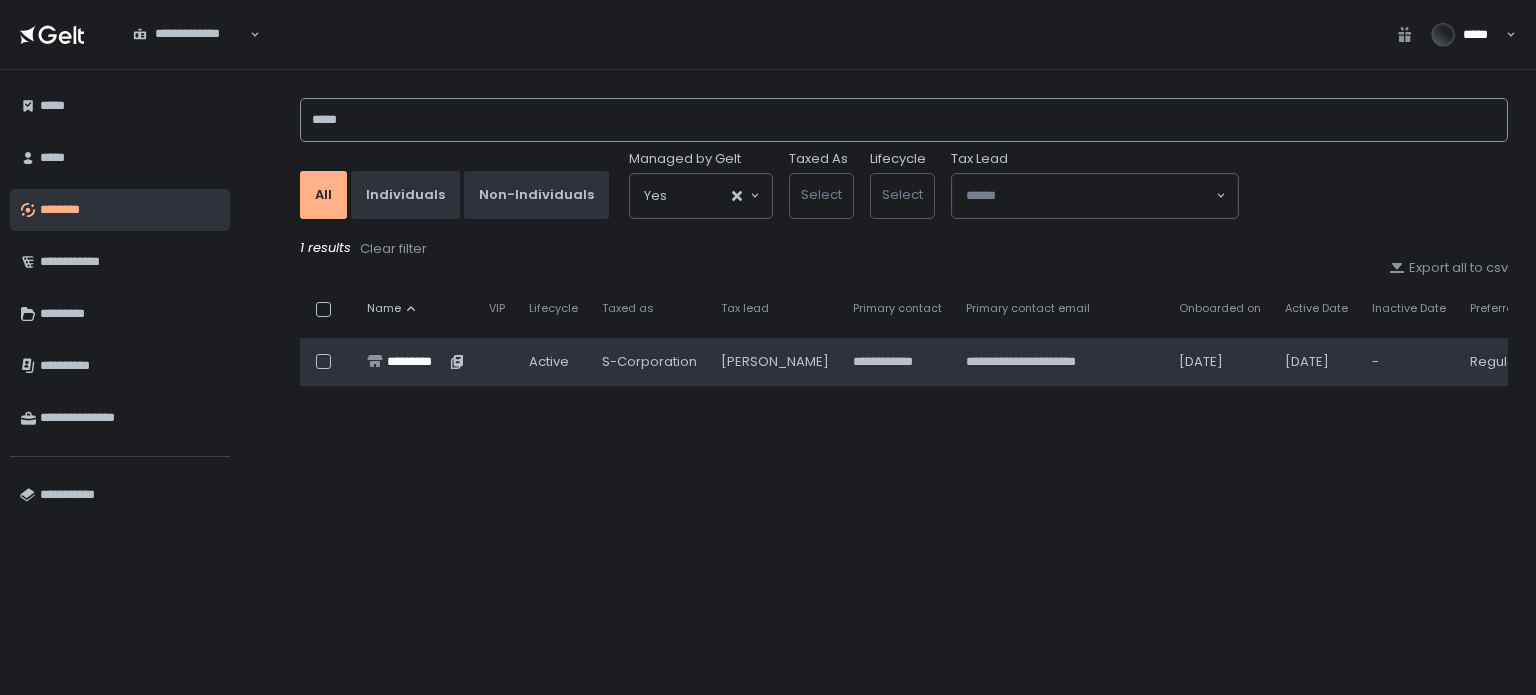type on "*****" 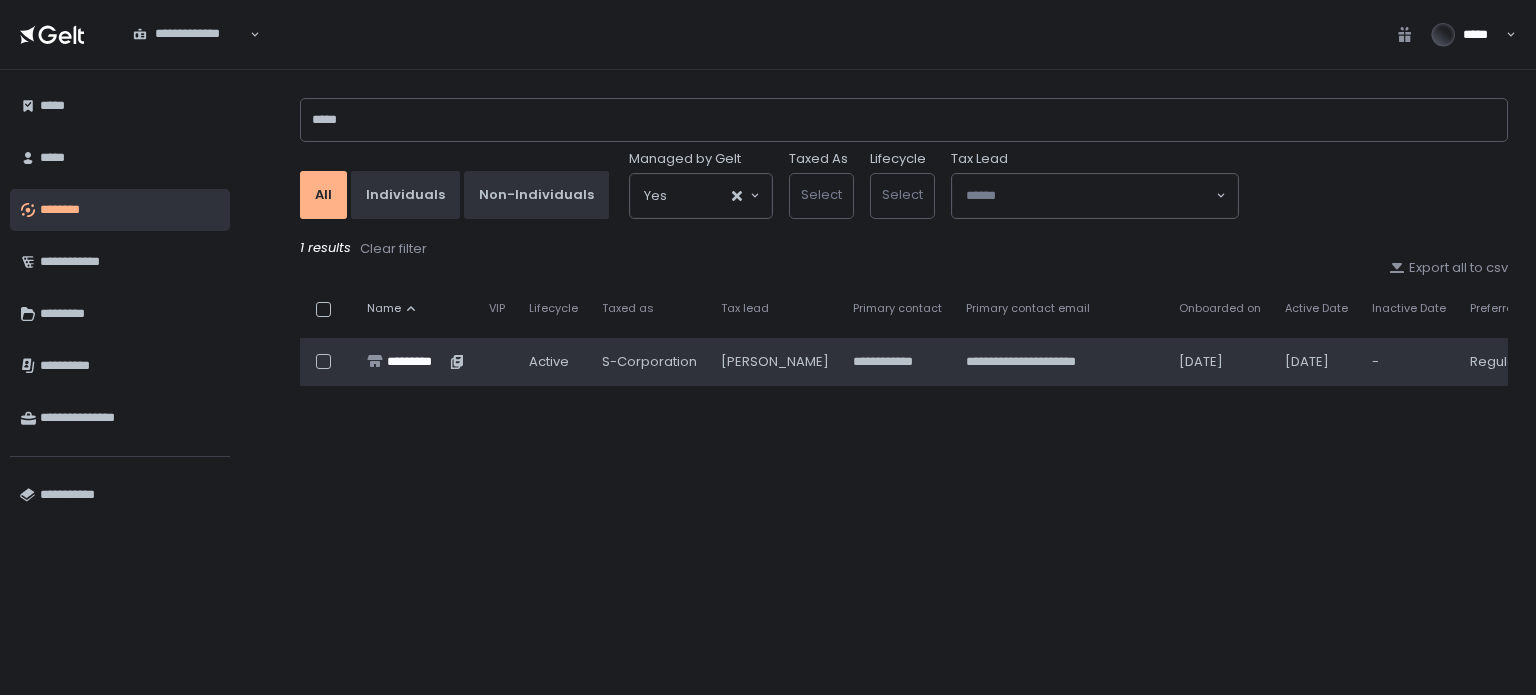 click on "*********" at bounding box center (416, 362) 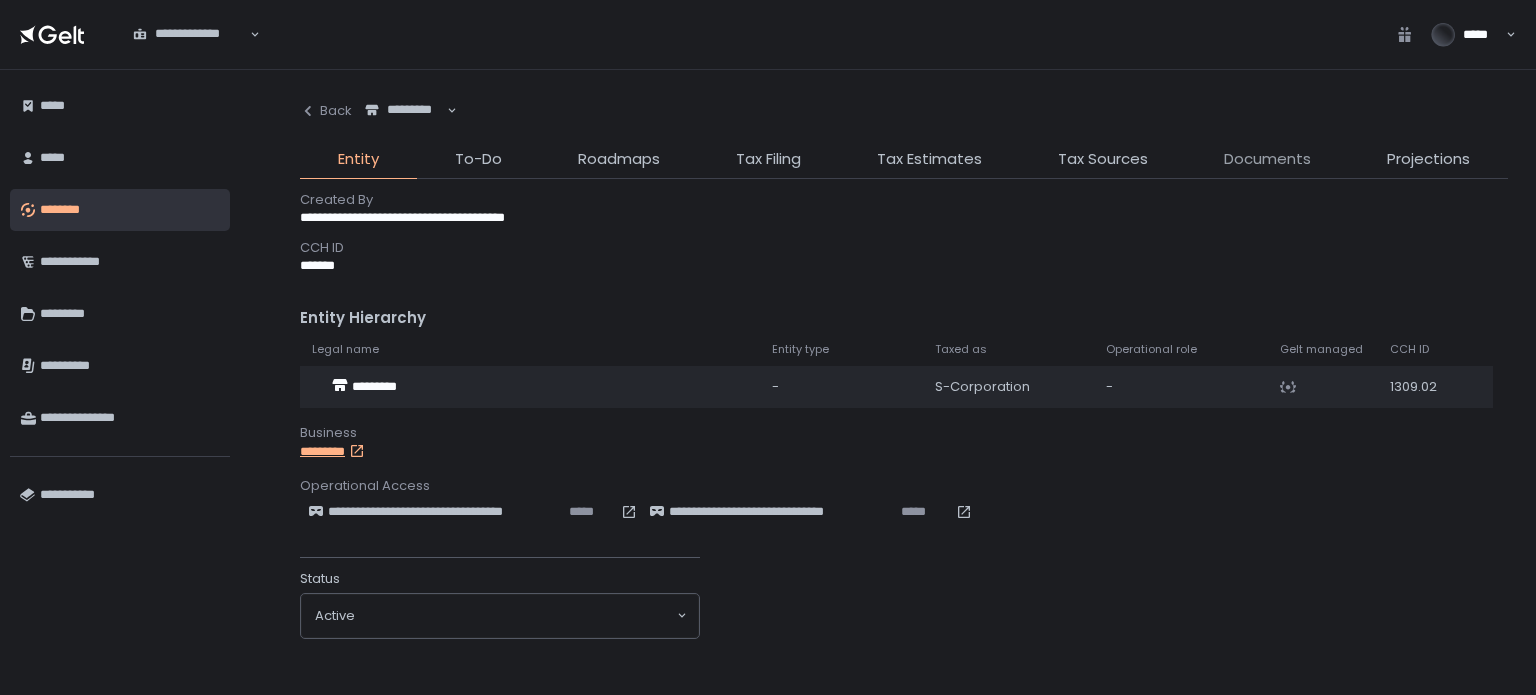 click on "Documents" at bounding box center (1267, 159) 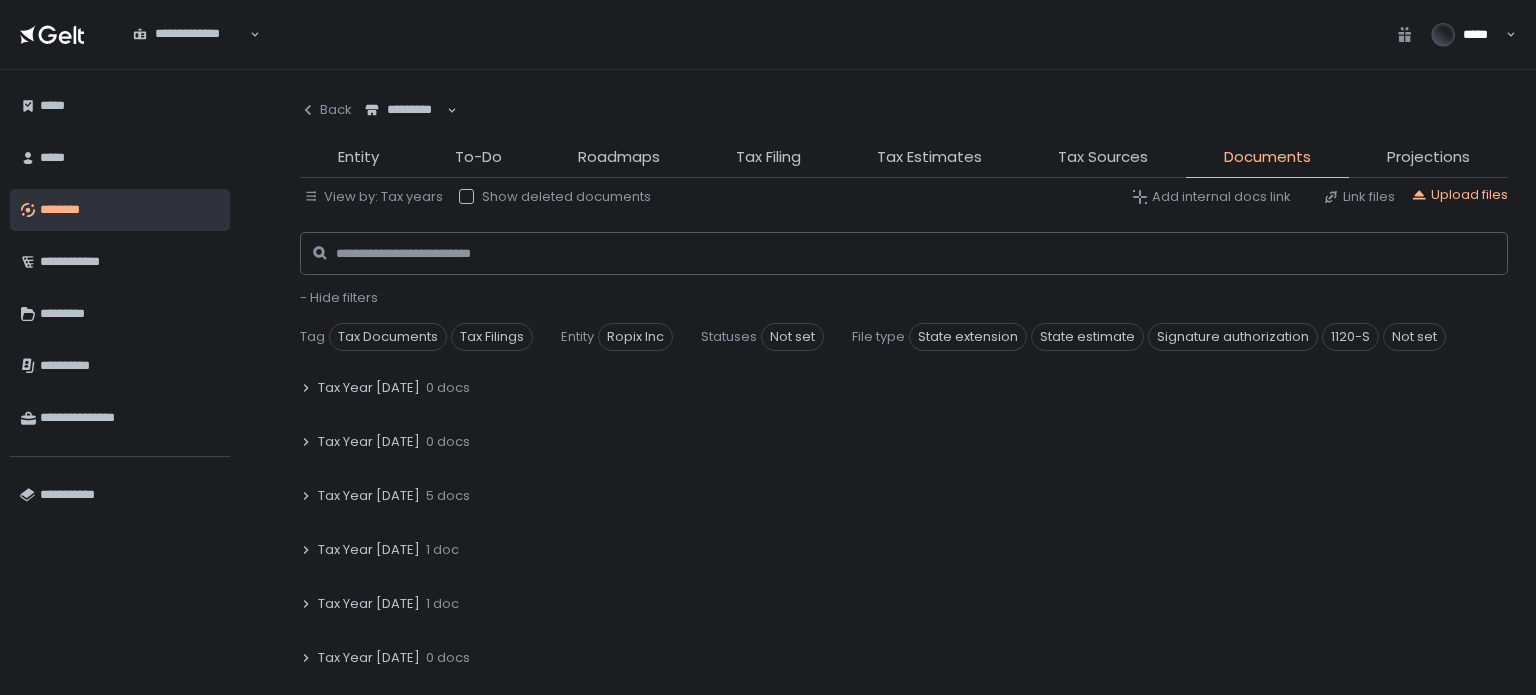 scroll, scrollTop: 100, scrollLeft: 0, axis: vertical 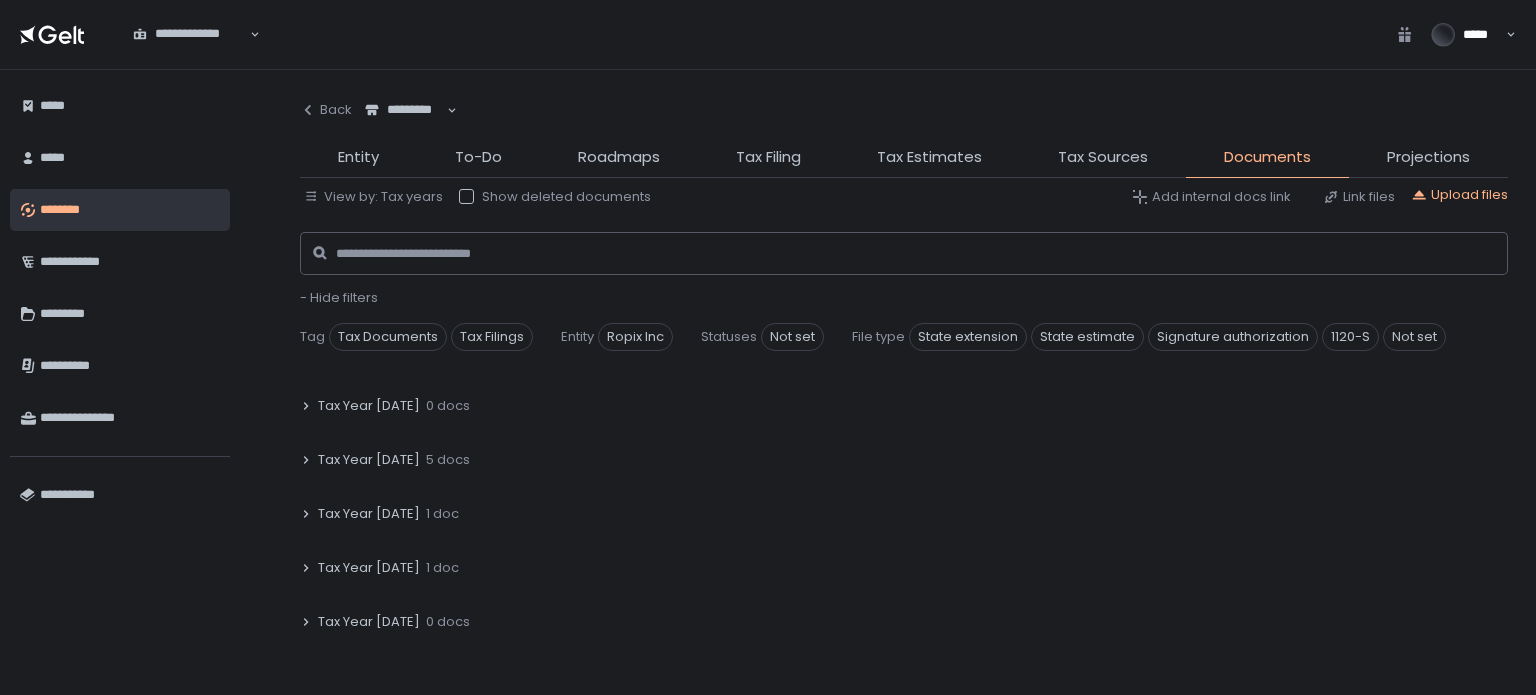 click on "Tax Year 2024" 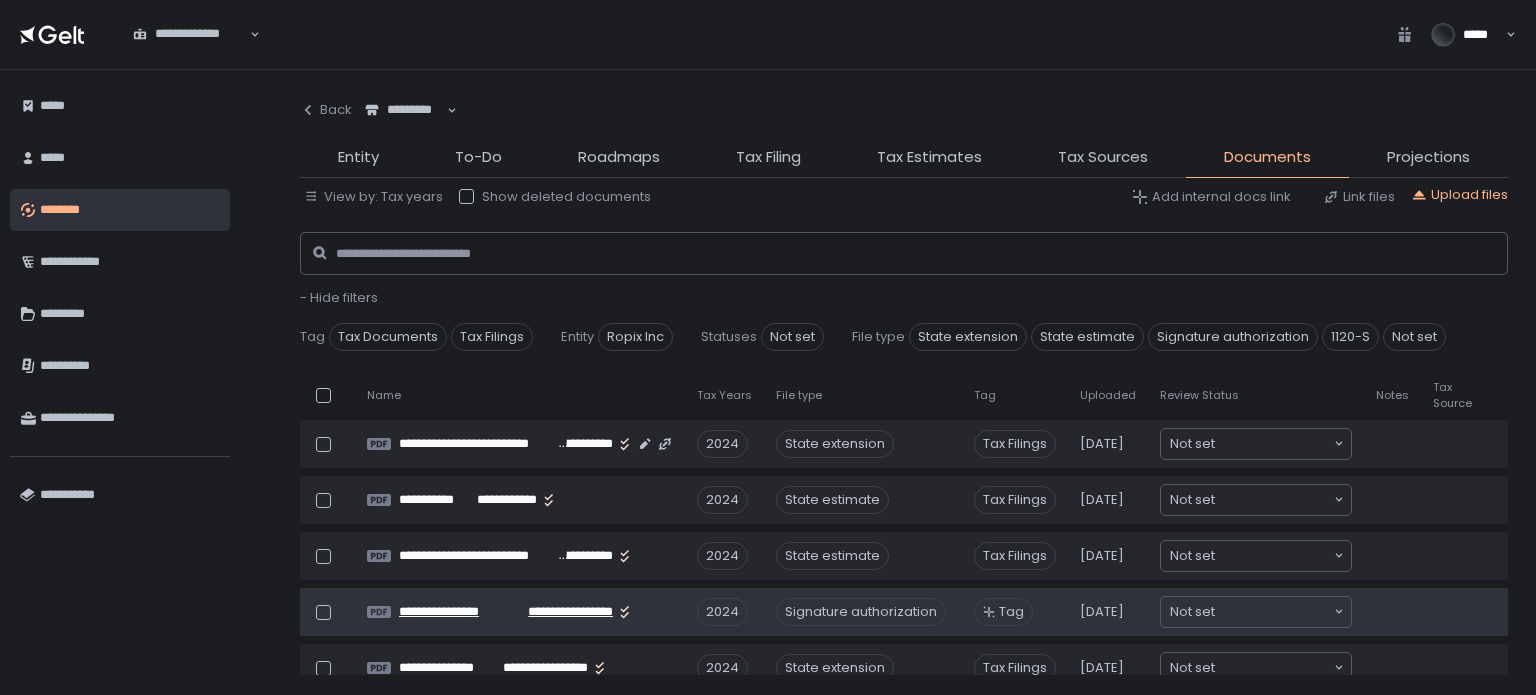 scroll, scrollTop: 100, scrollLeft: 0, axis: vertical 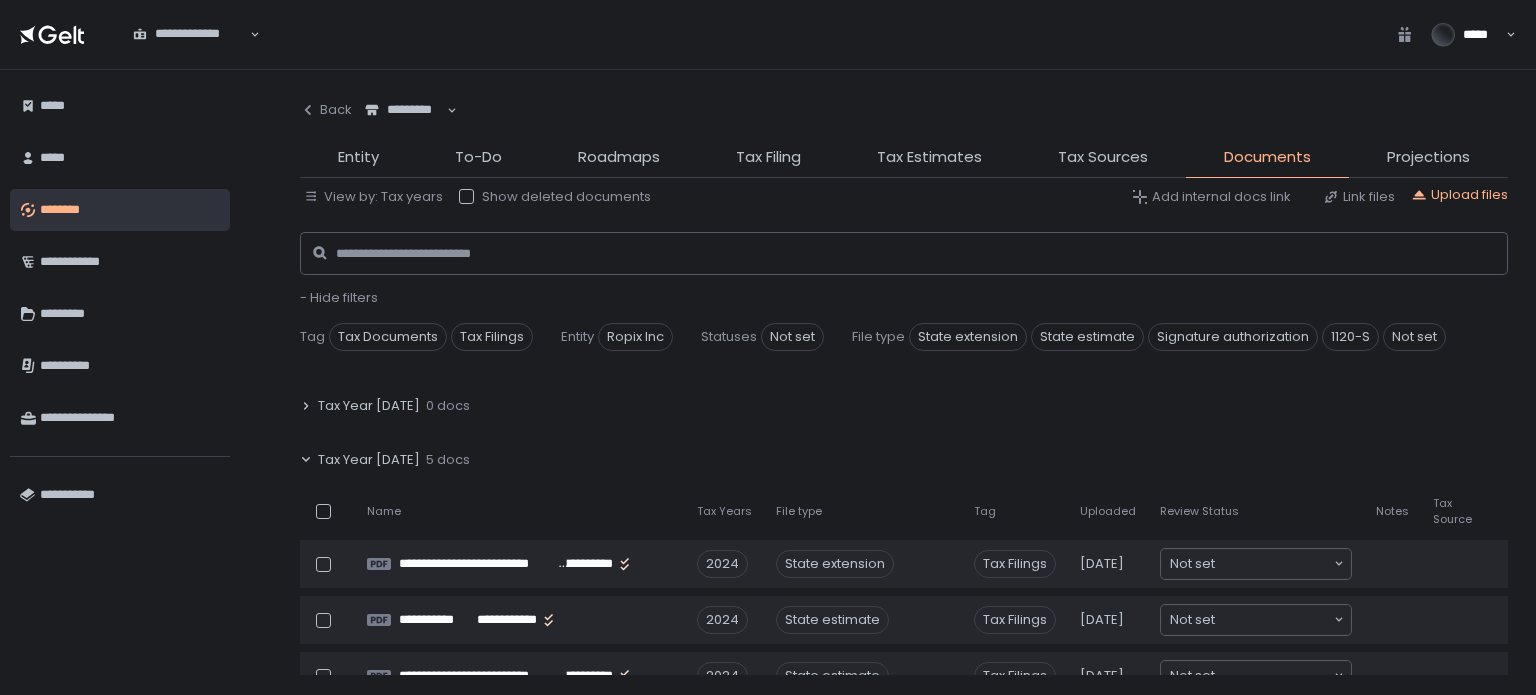 click on "Tax Year 2024" 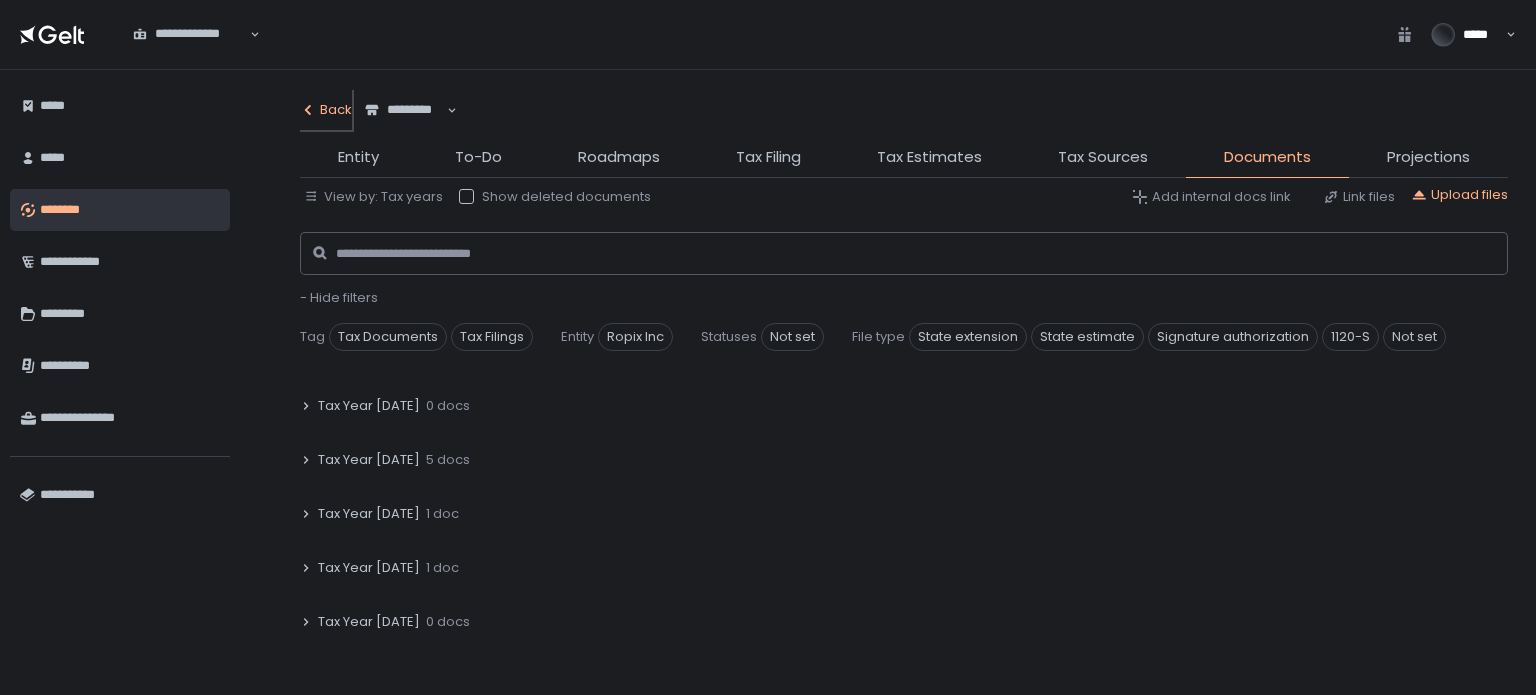 click on "Back" 